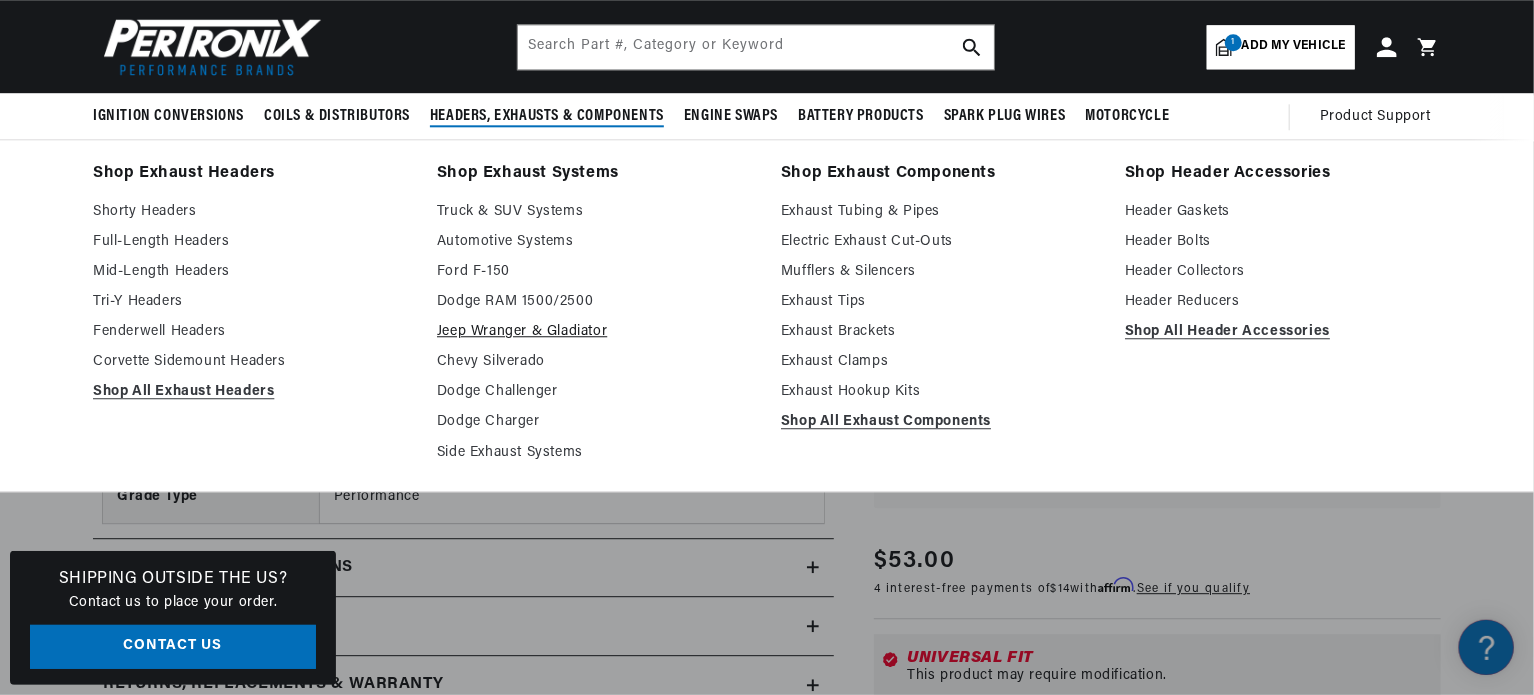 scroll, scrollTop: 0, scrollLeft: 0, axis: both 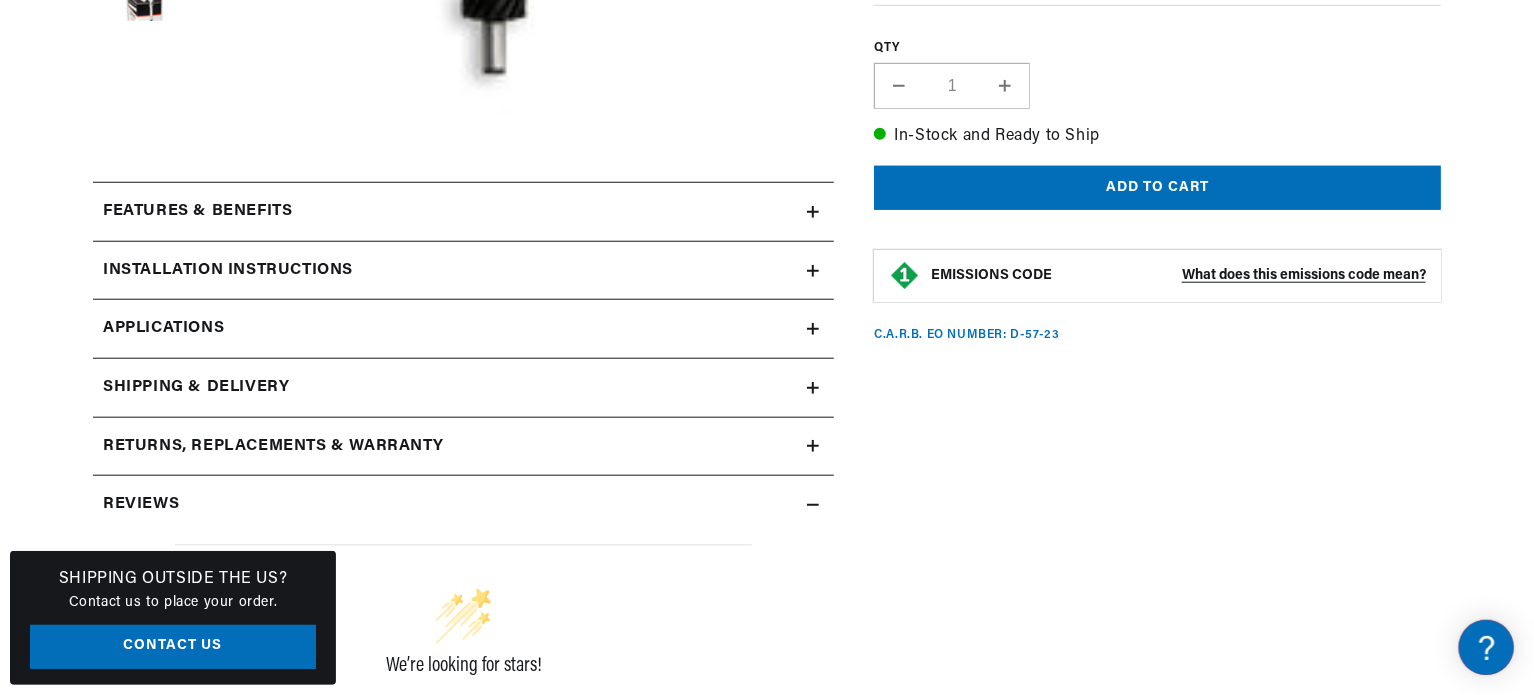 click on "Features & Benefits" at bounding box center [450, 212] 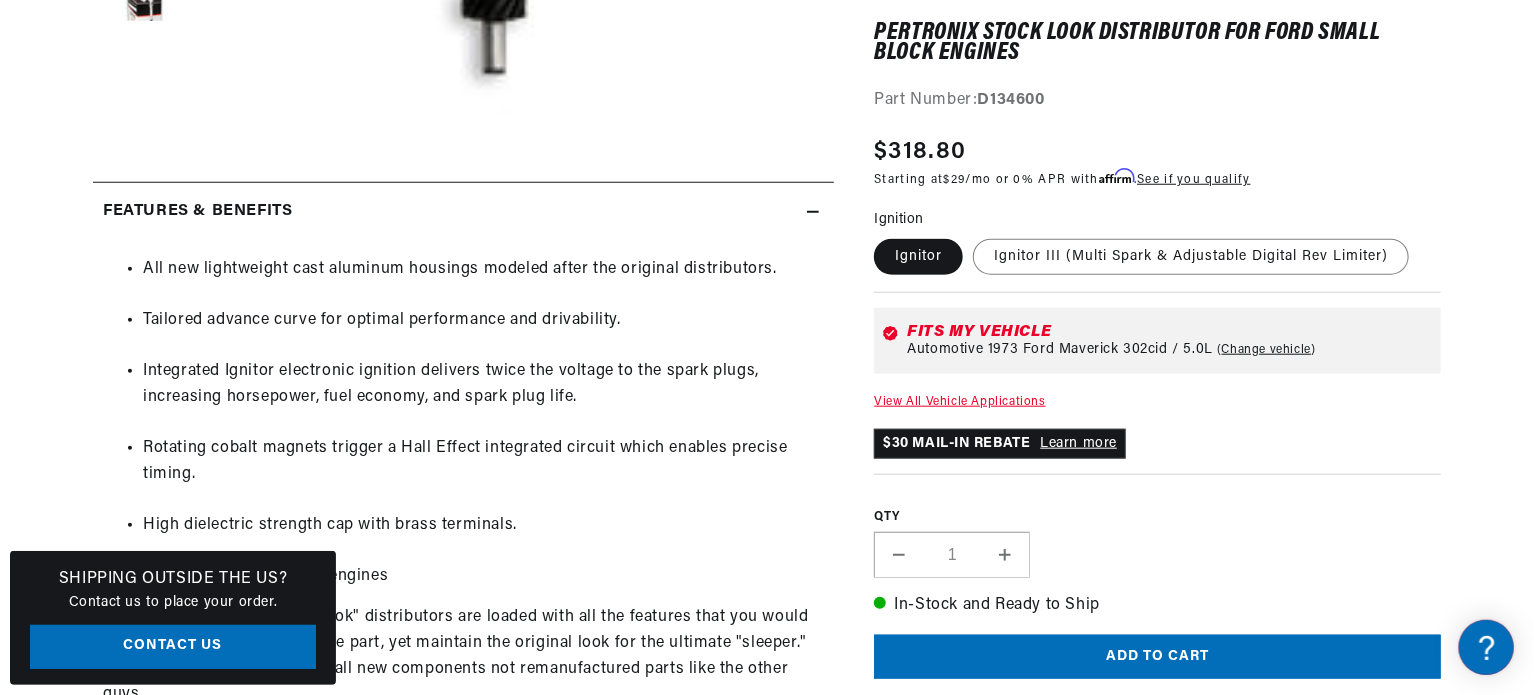 scroll, scrollTop: 0, scrollLeft: 594, axis: horizontal 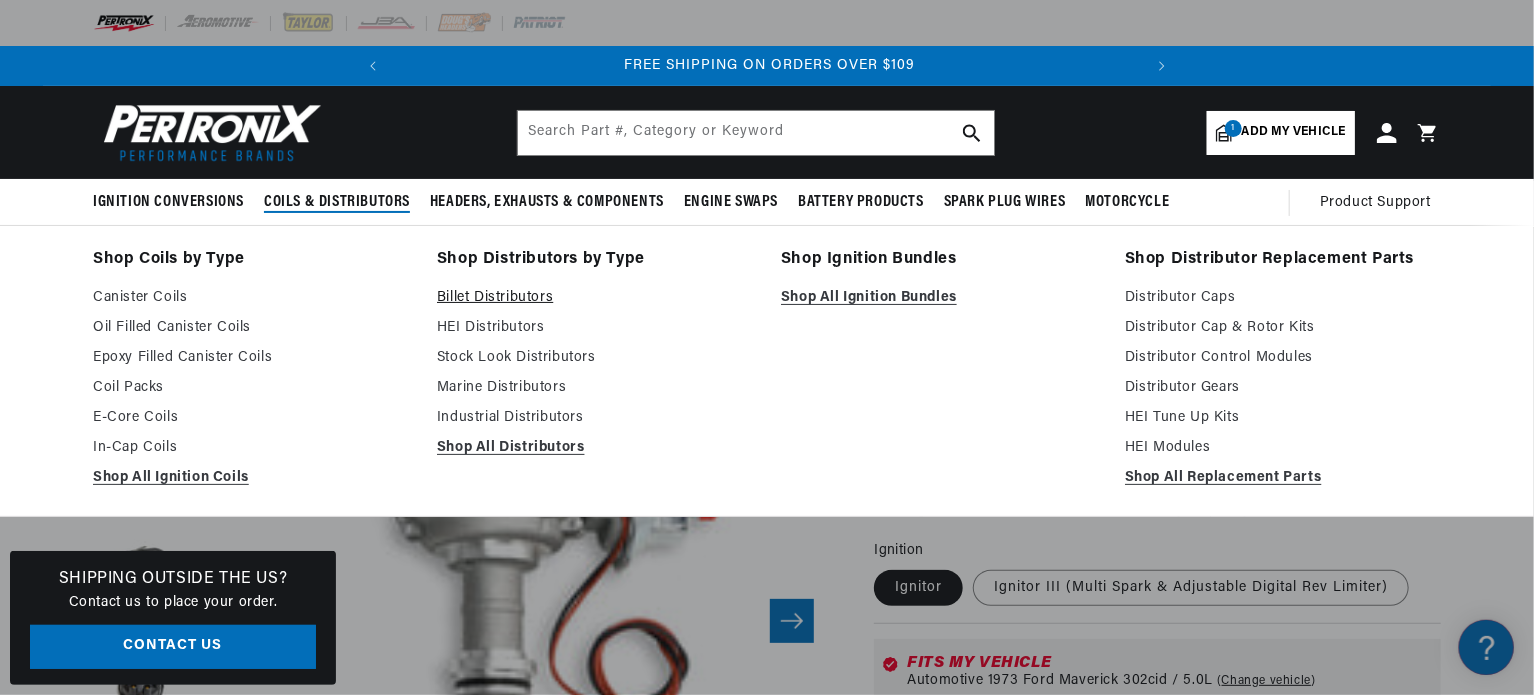 click on "Billet Distributors" at bounding box center [595, 298] 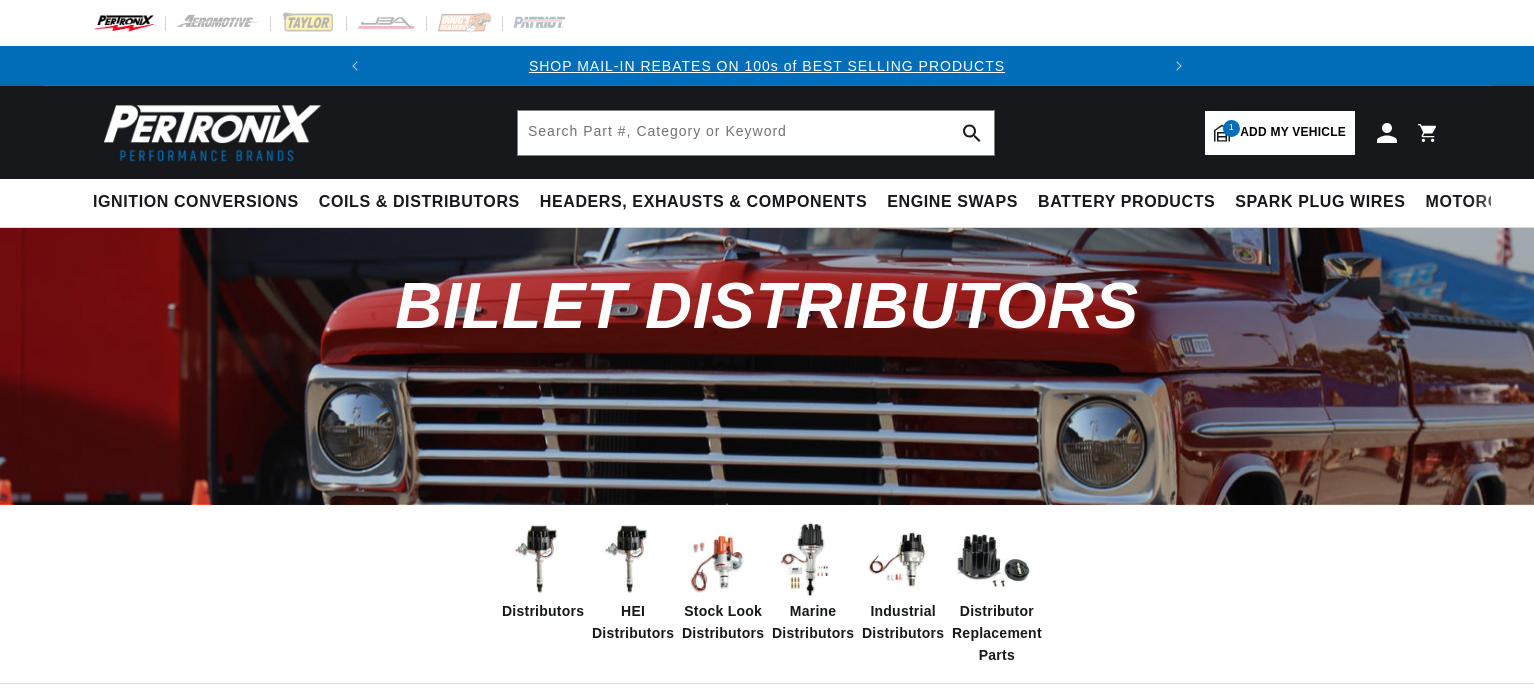 scroll, scrollTop: 0, scrollLeft: 0, axis: both 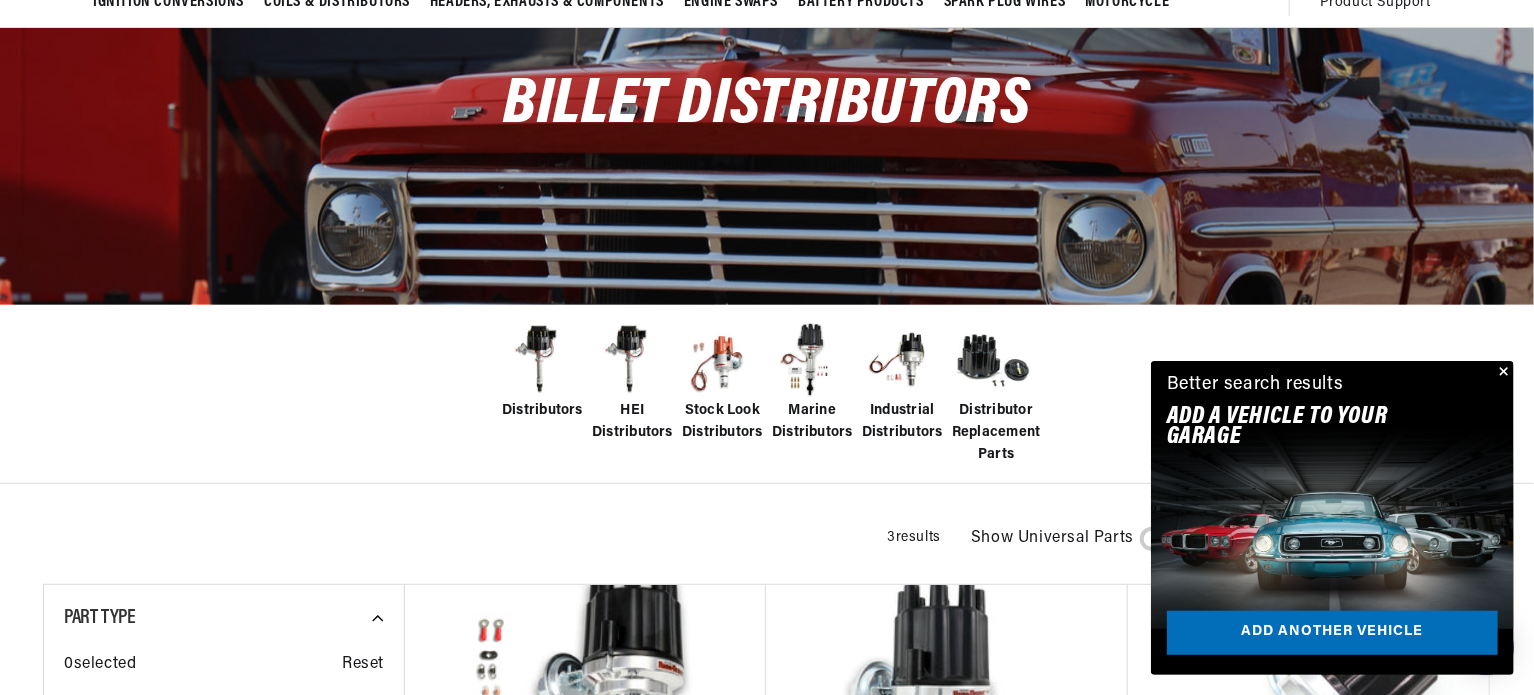 click on "Stock Look Distributors" at bounding box center (722, 422) 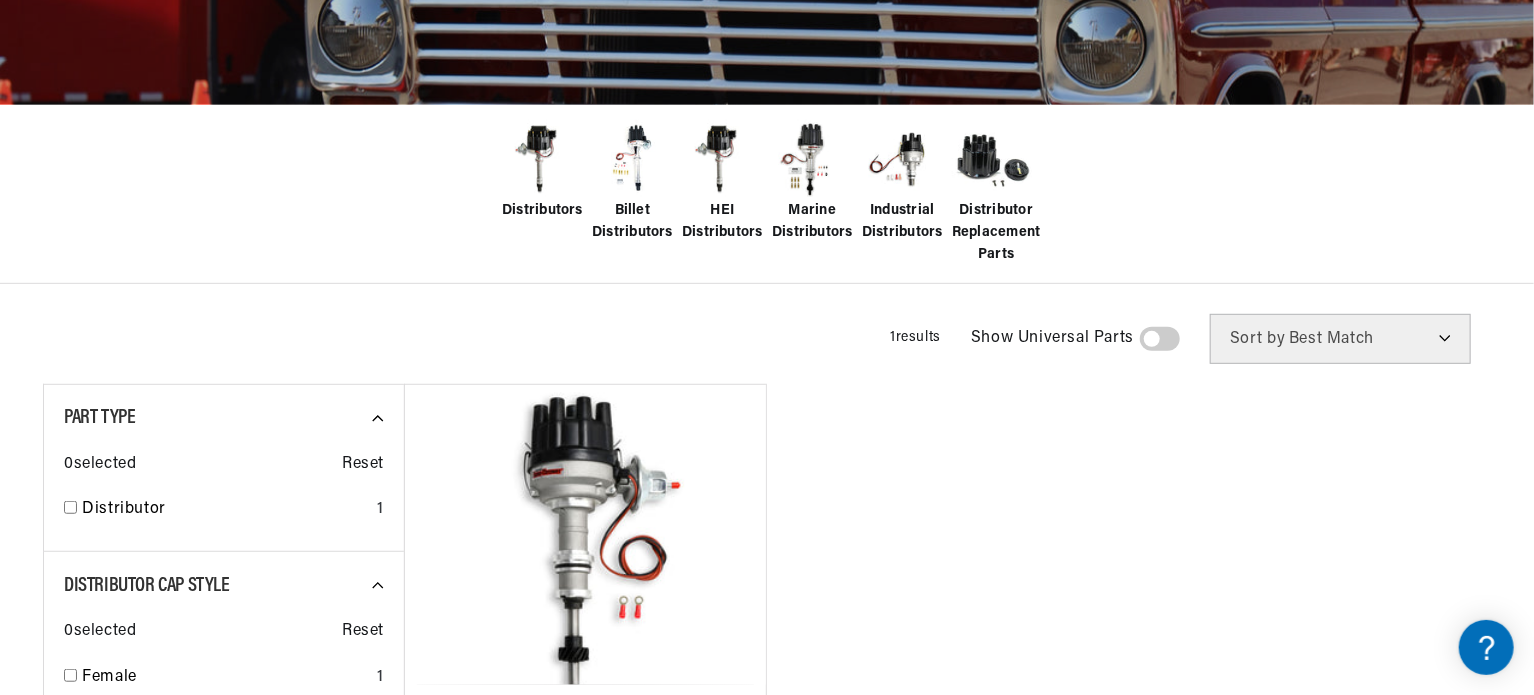 scroll, scrollTop: 700, scrollLeft: 0, axis: vertical 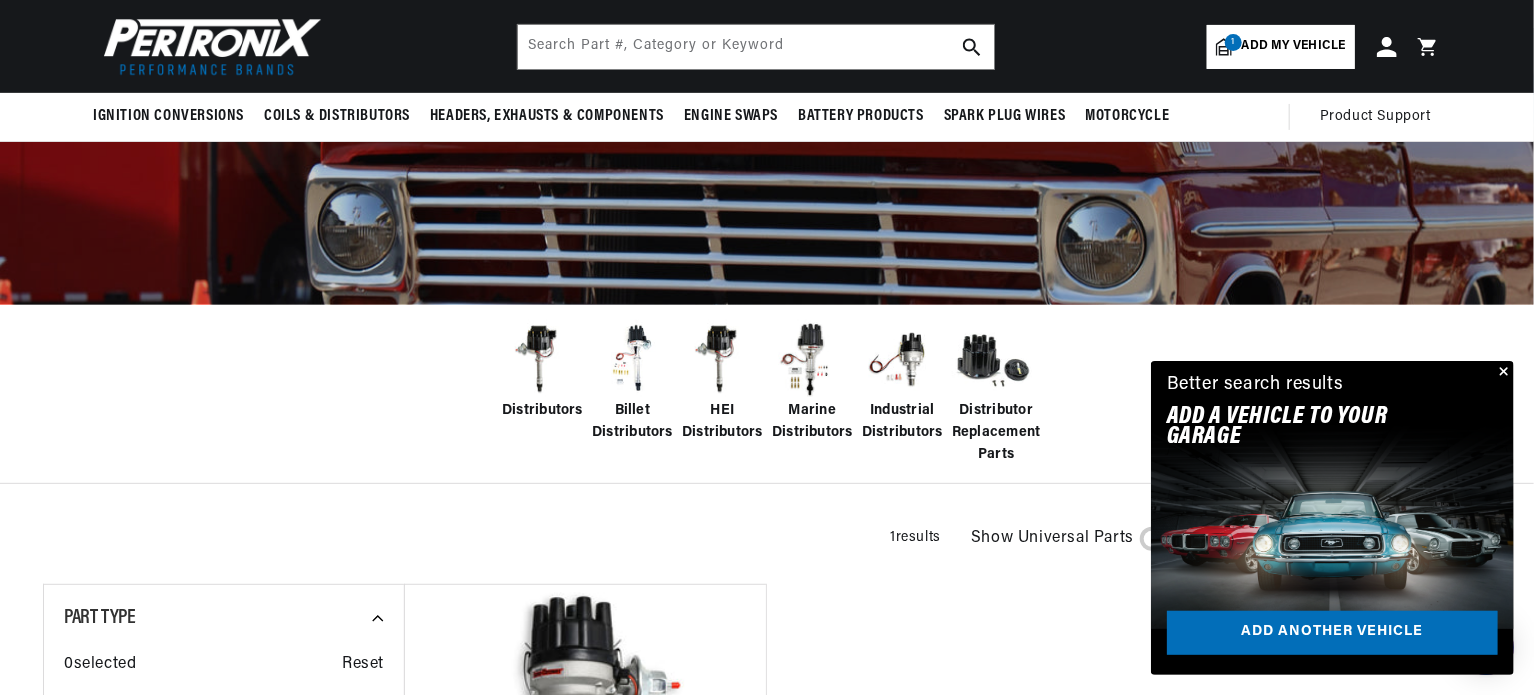 click on "Billet Distributors" at bounding box center (632, 422) 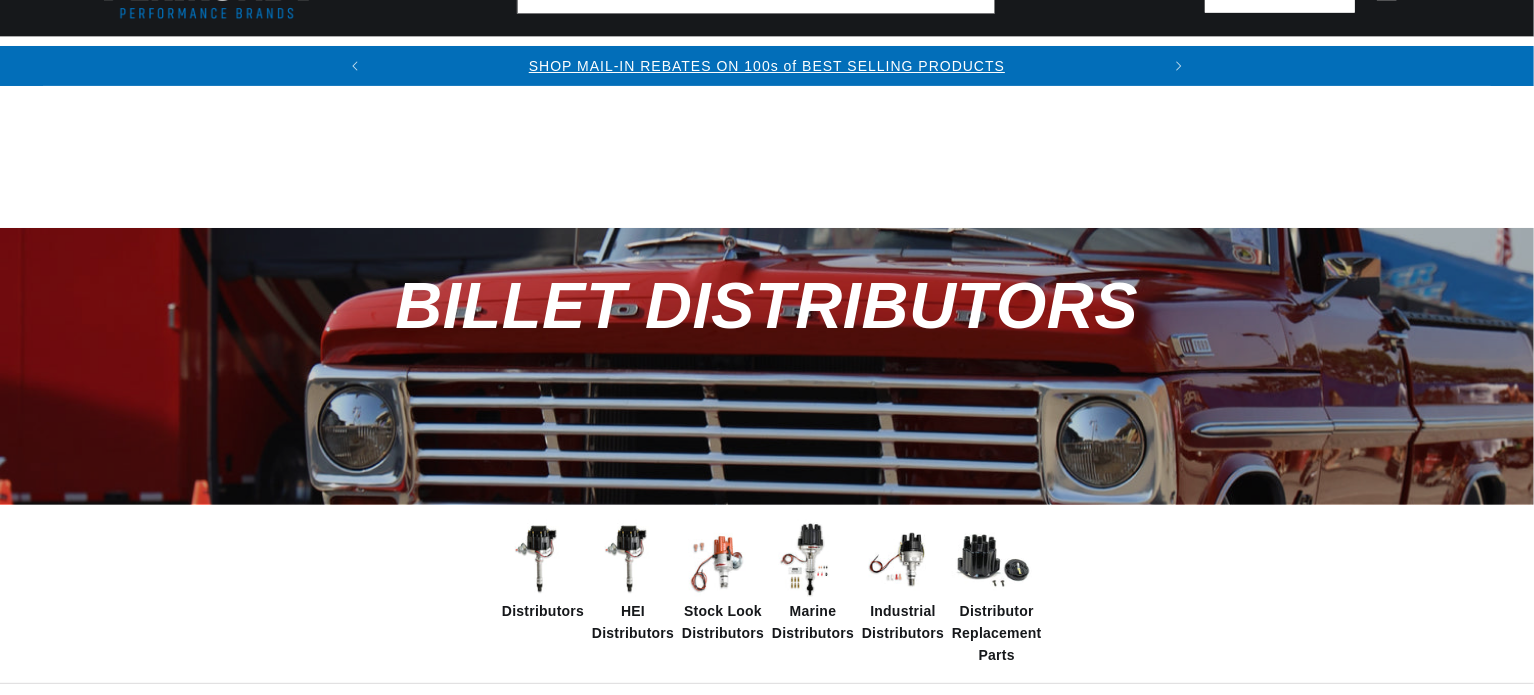 scroll, scrollTop: 600, scrollLeft: 0, axis: vertical 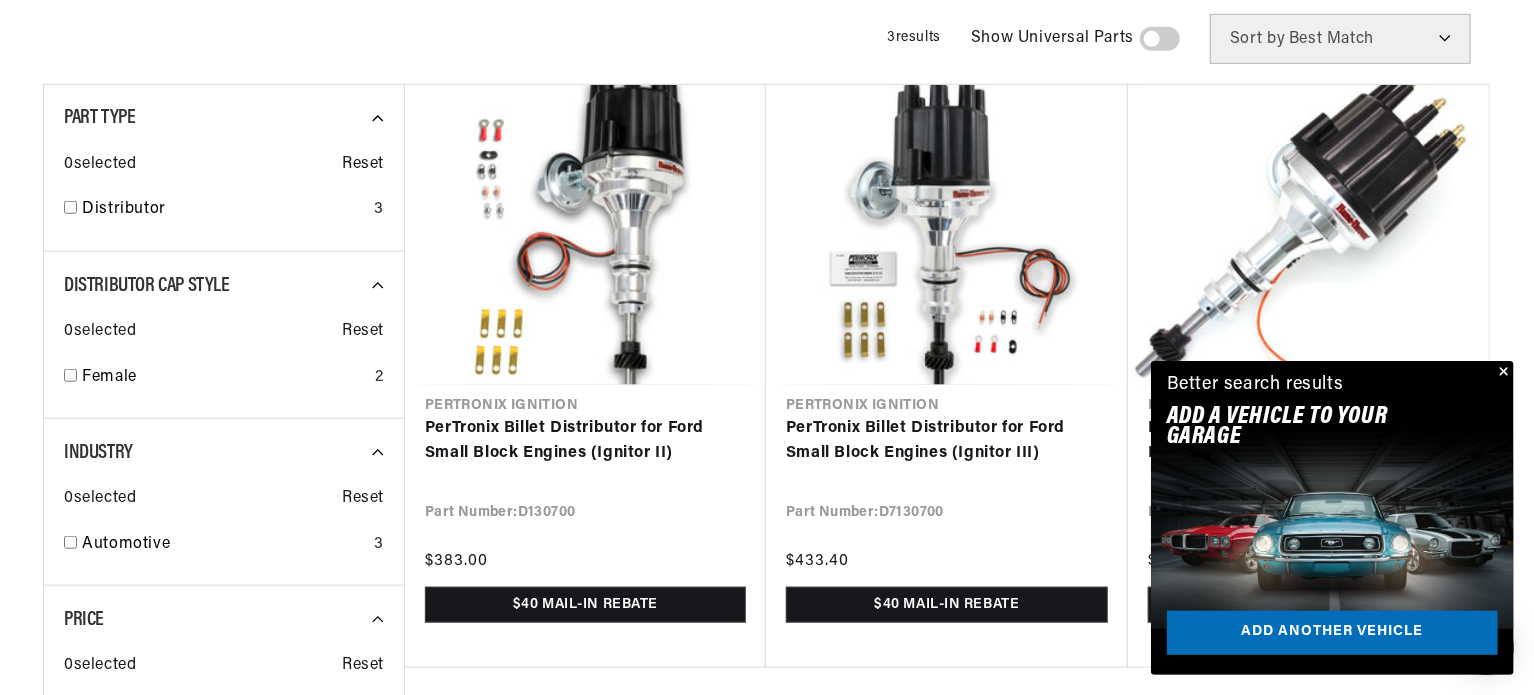 click at bounding box center [1502, 373] 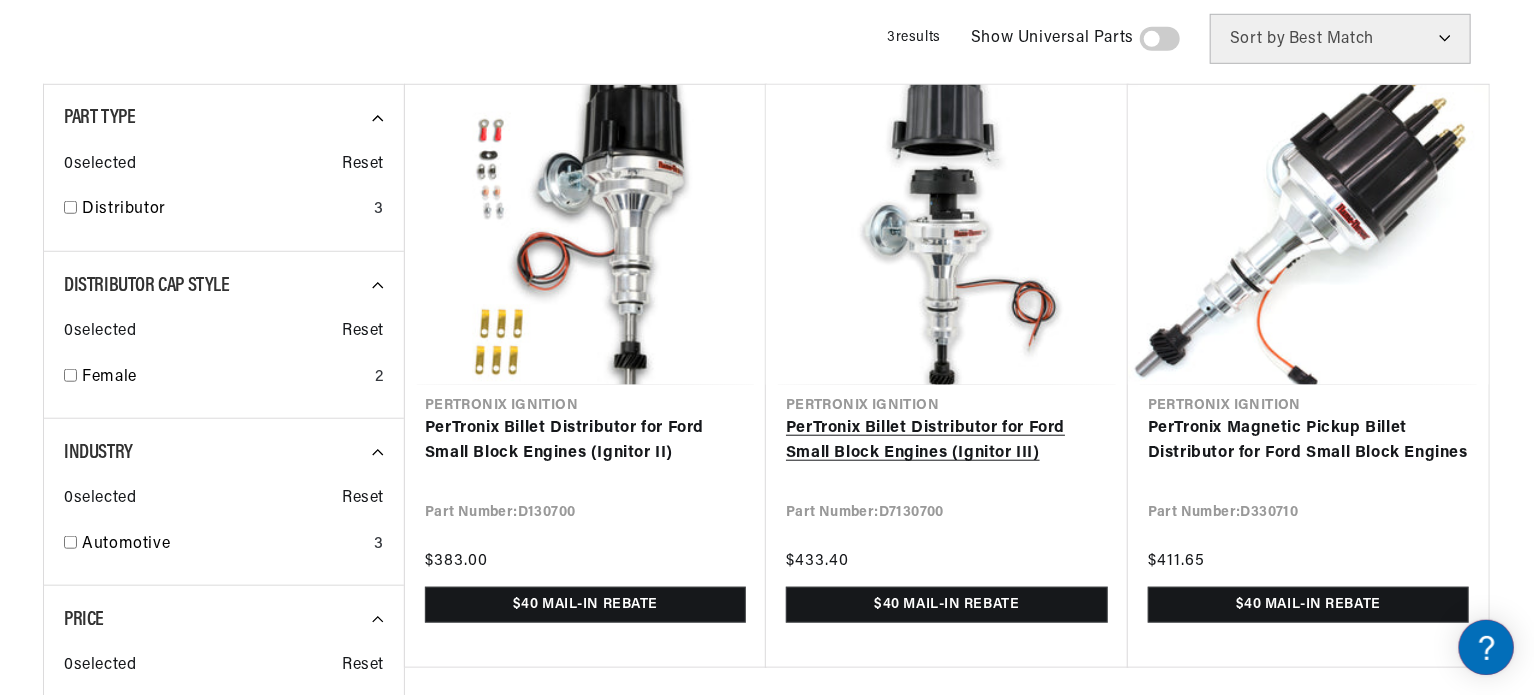 scroll, scrollTop: 0, scrollLeft: 746, axis: horizontal 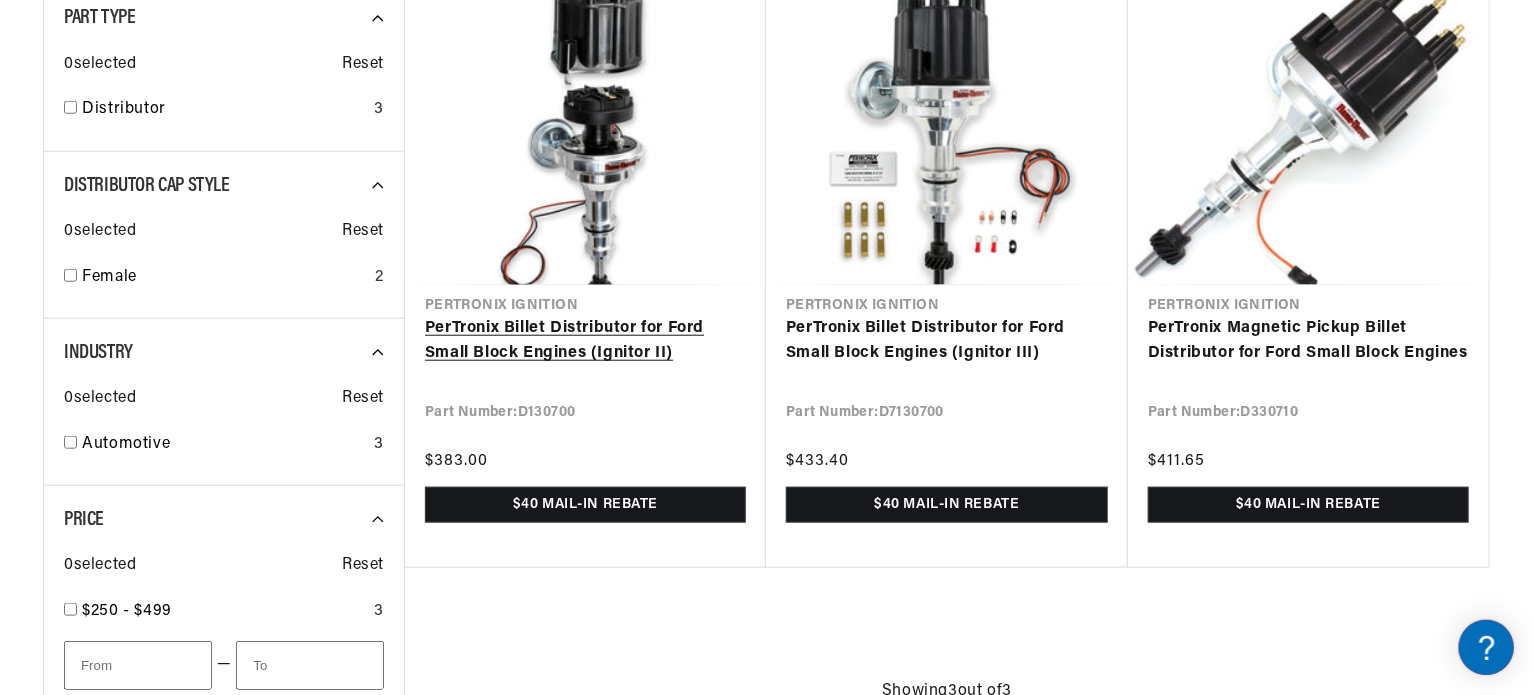 click on "PerTronix Billet Distributor for Ford Small Block Engines (Ignitor II)" at bounding box center [585, 341] 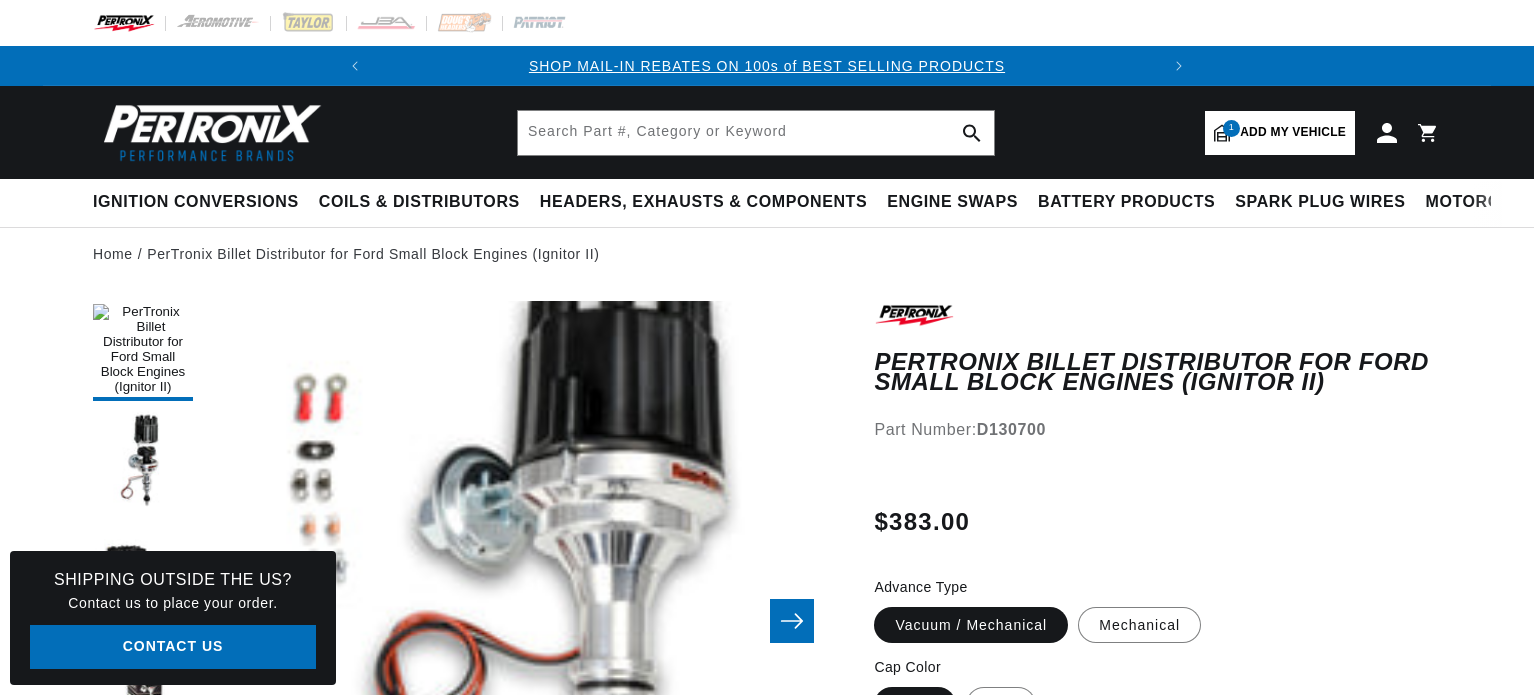 scroll, scrollTop: 0, scrollLeft: 0, axis: both 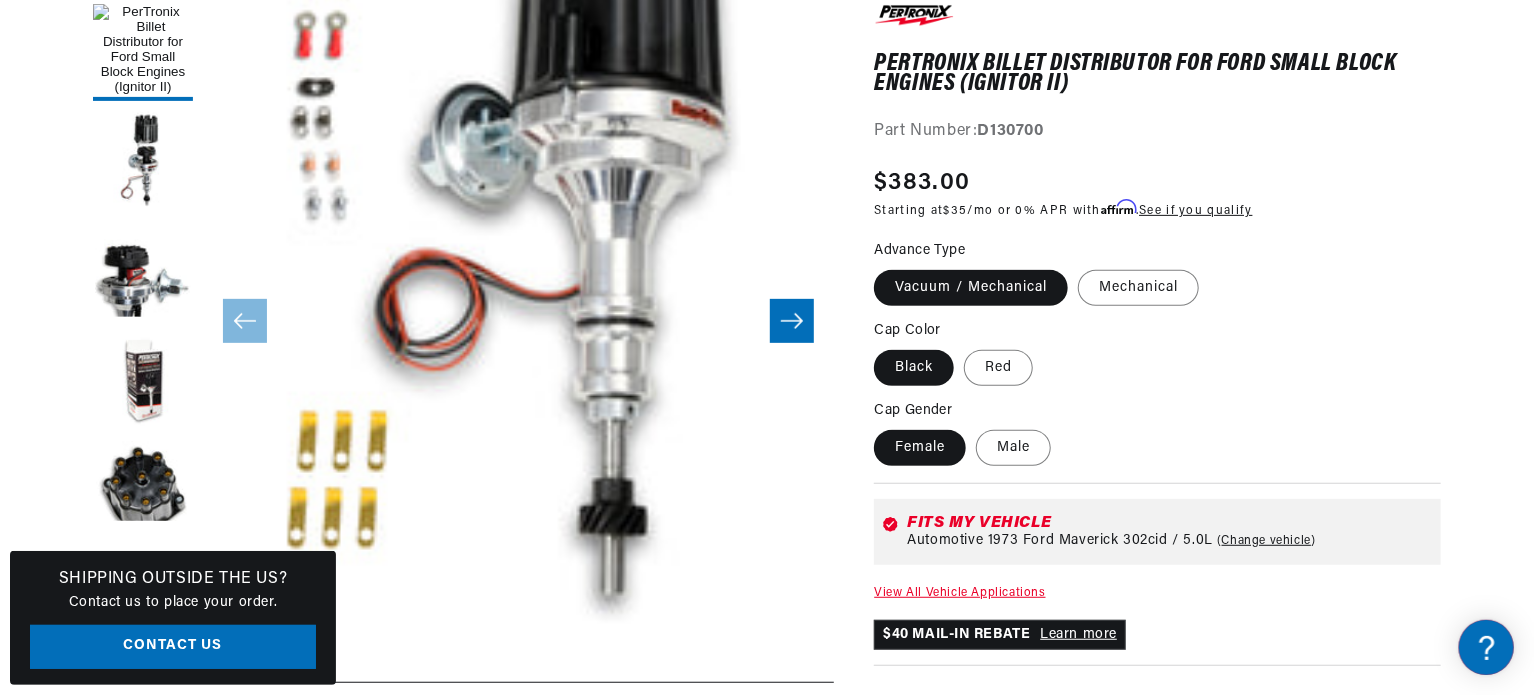 click on "Open media 1 in modal" at bounding box center [140, 632] 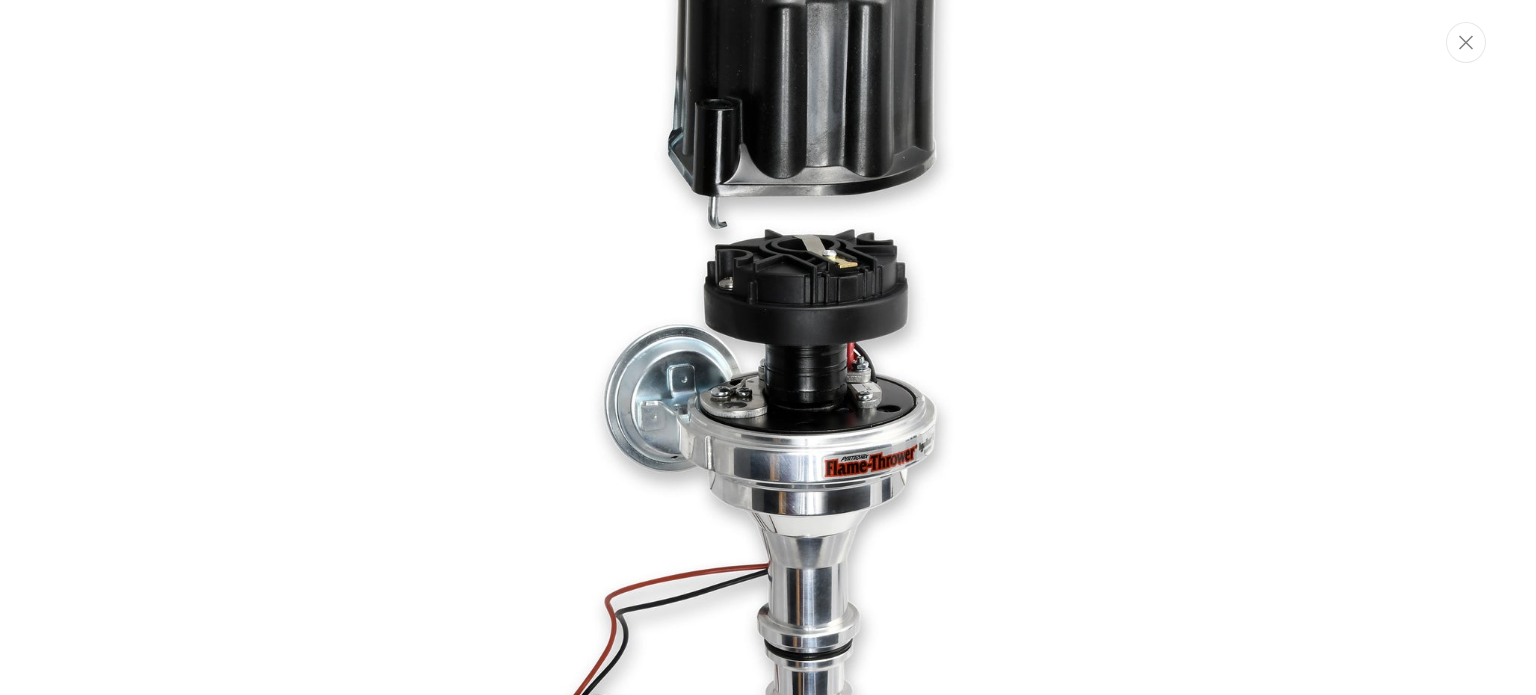 scroll, scrollTop: 1300, scrollLeft: 0, axis: vertical 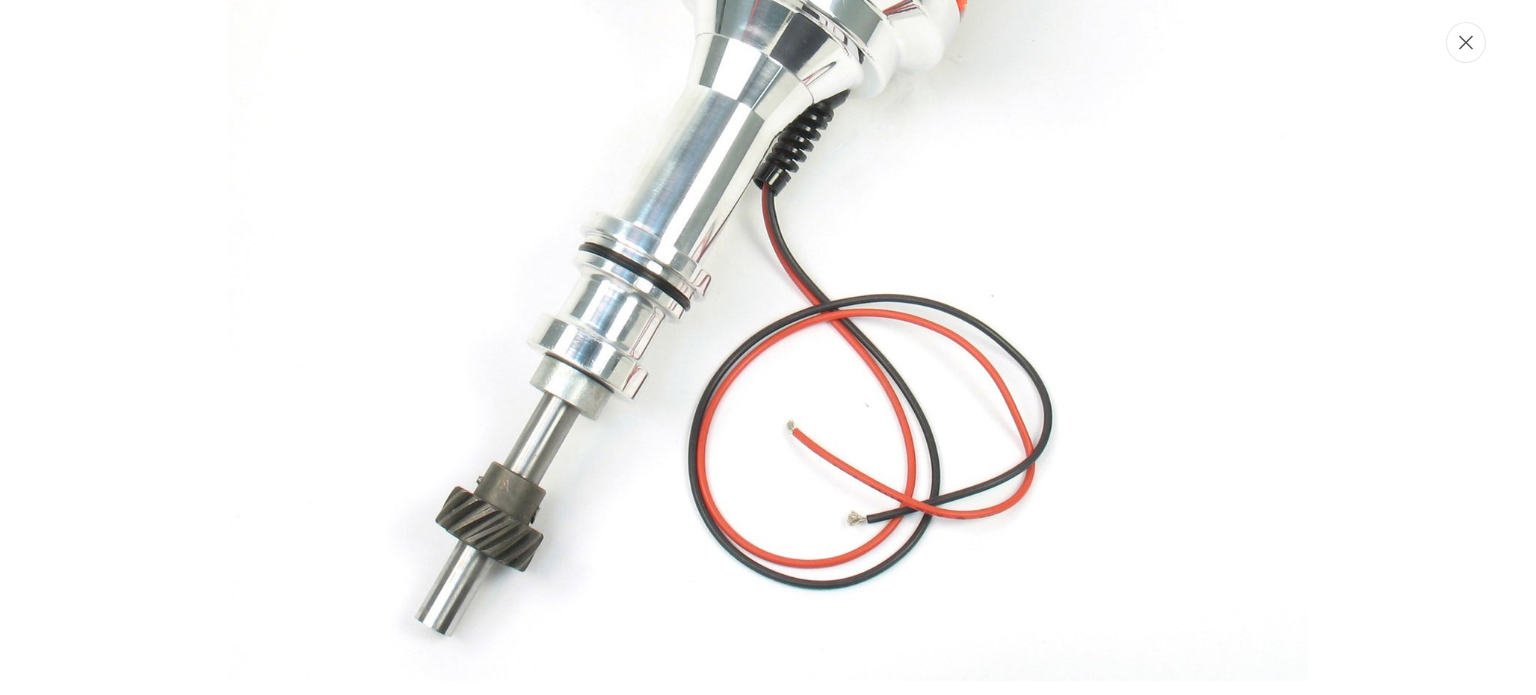 click 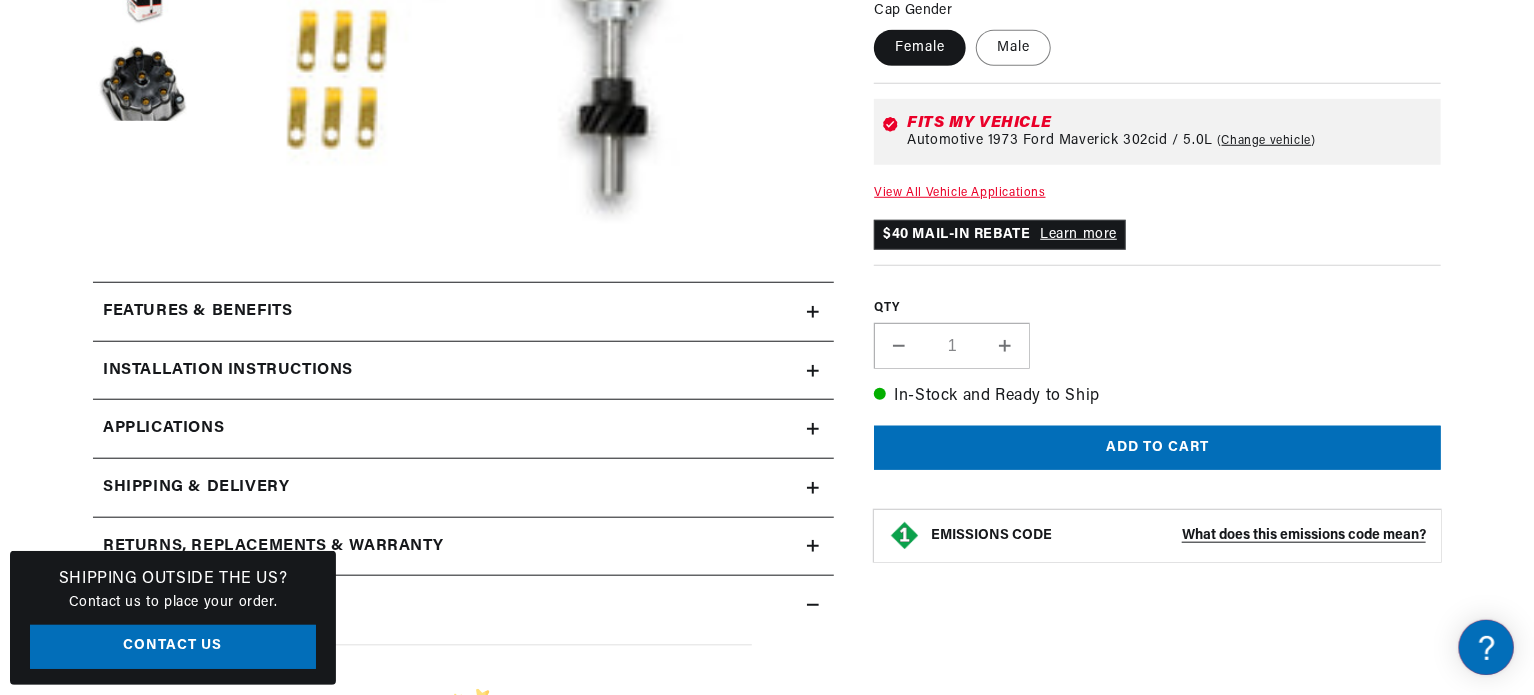 click on "Features & Benefits" at bounding box center (450, 312) 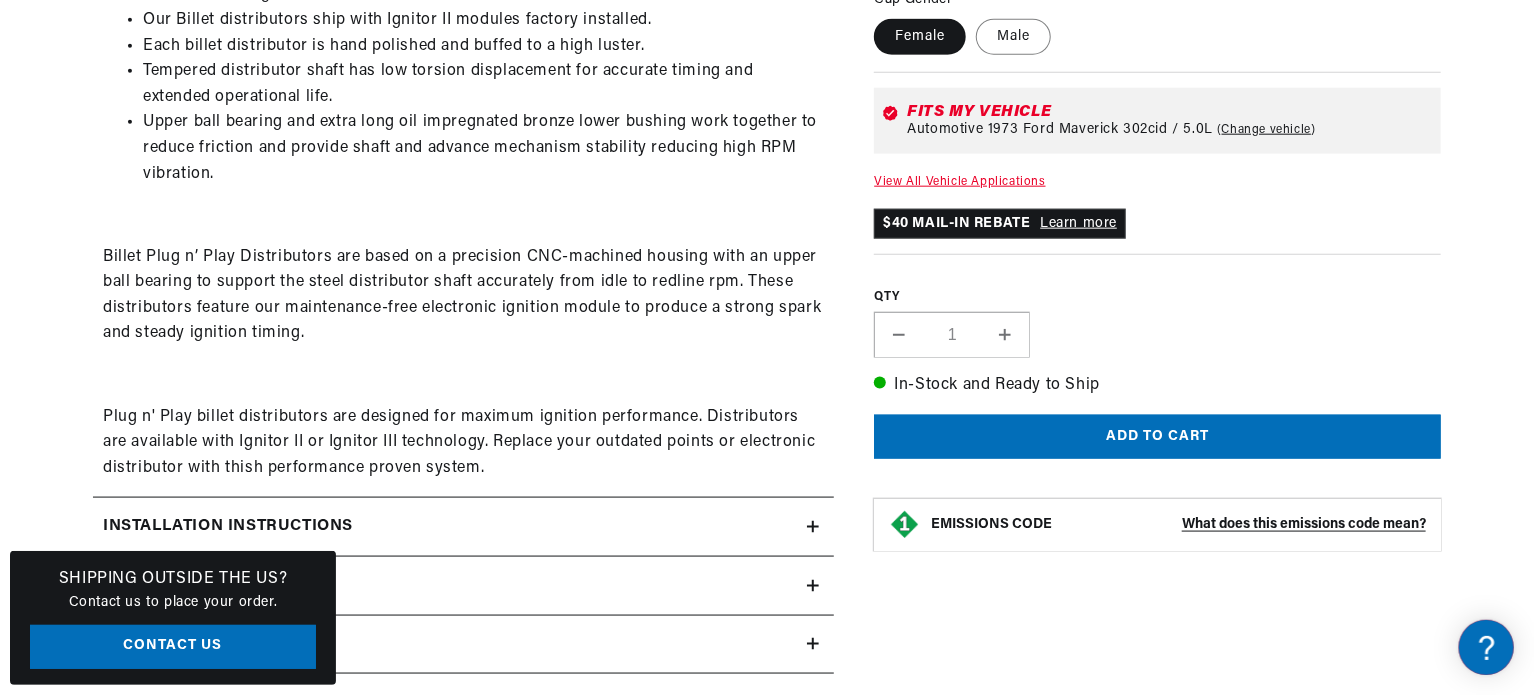 scroll, scrollTop: 0, scrollLeft: 9, axis: horizontal 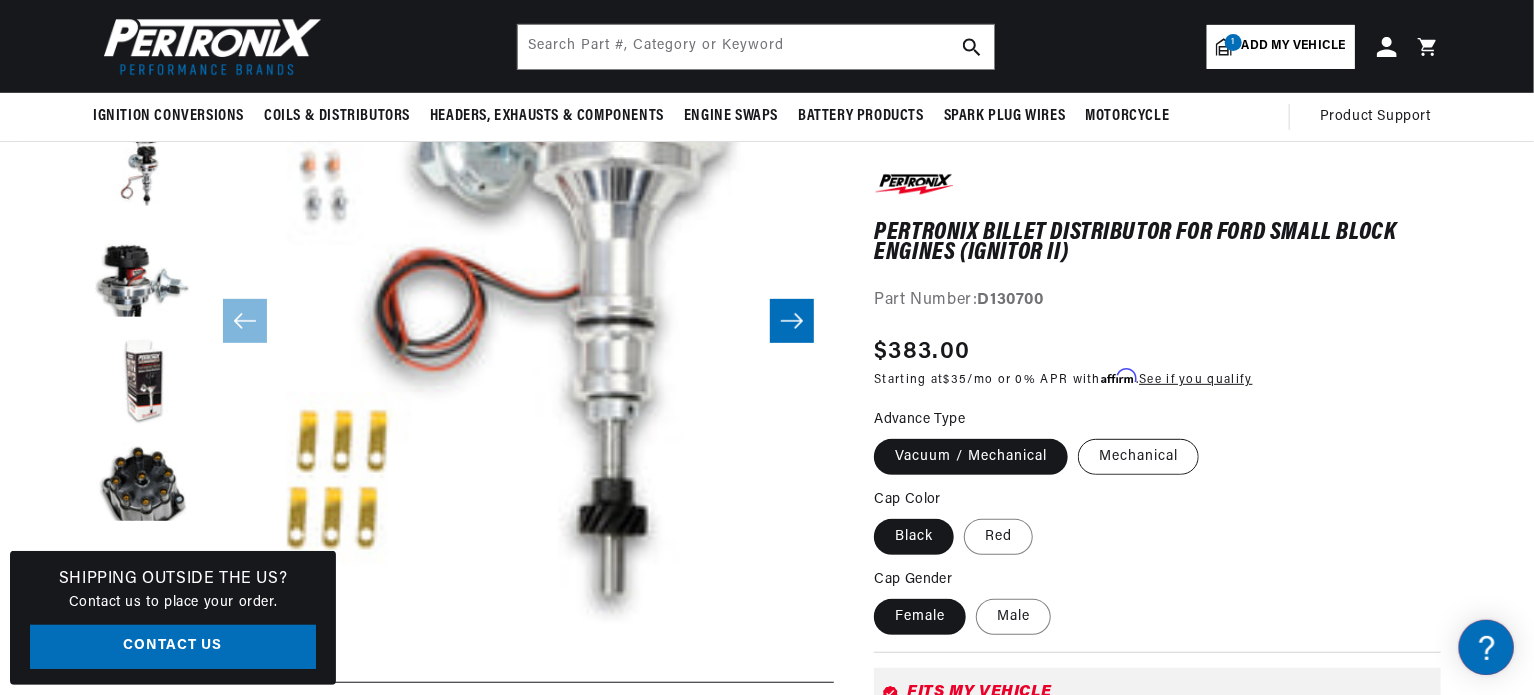 click on "Mechanical" at bounding box center [1138, 457] 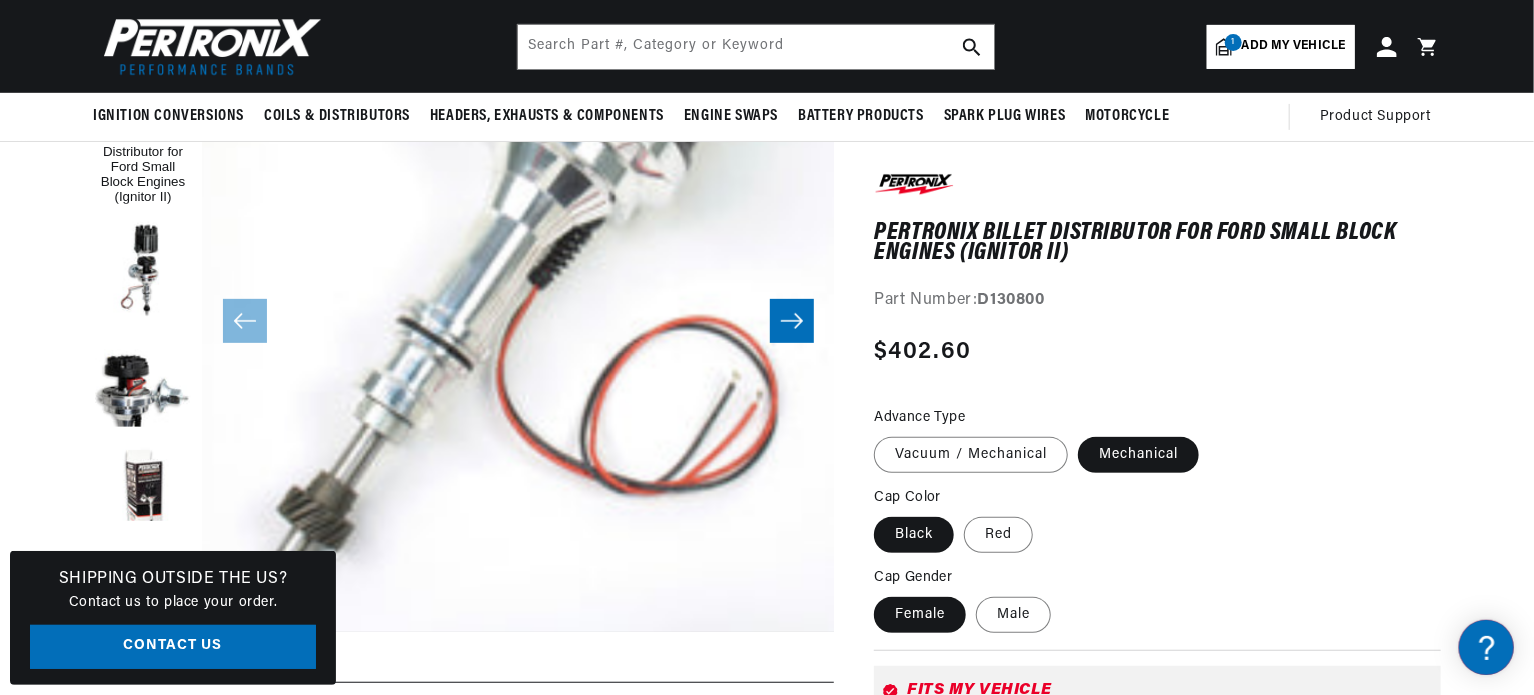 scroll, scrollTop: 63, scrollLeft: 0, axis: vertical 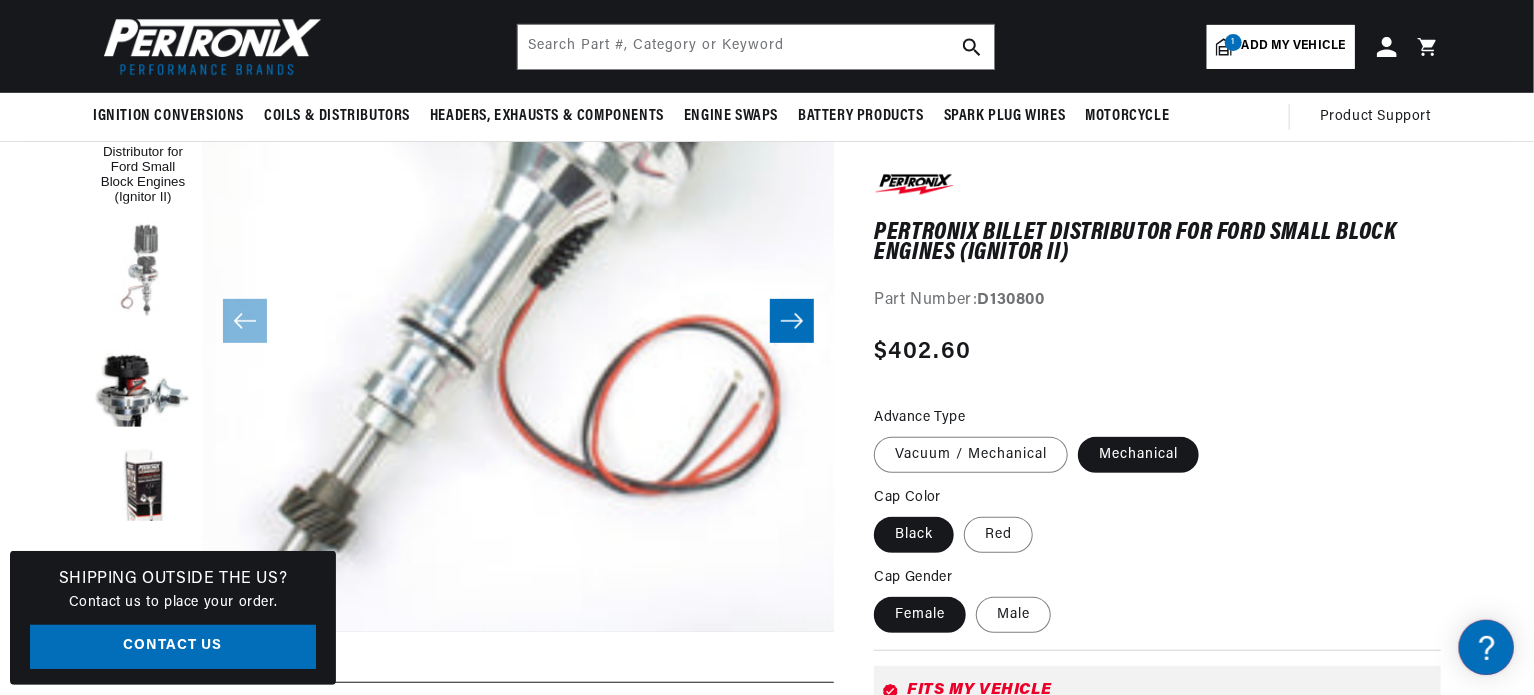 click at bounding box center (143, 271) 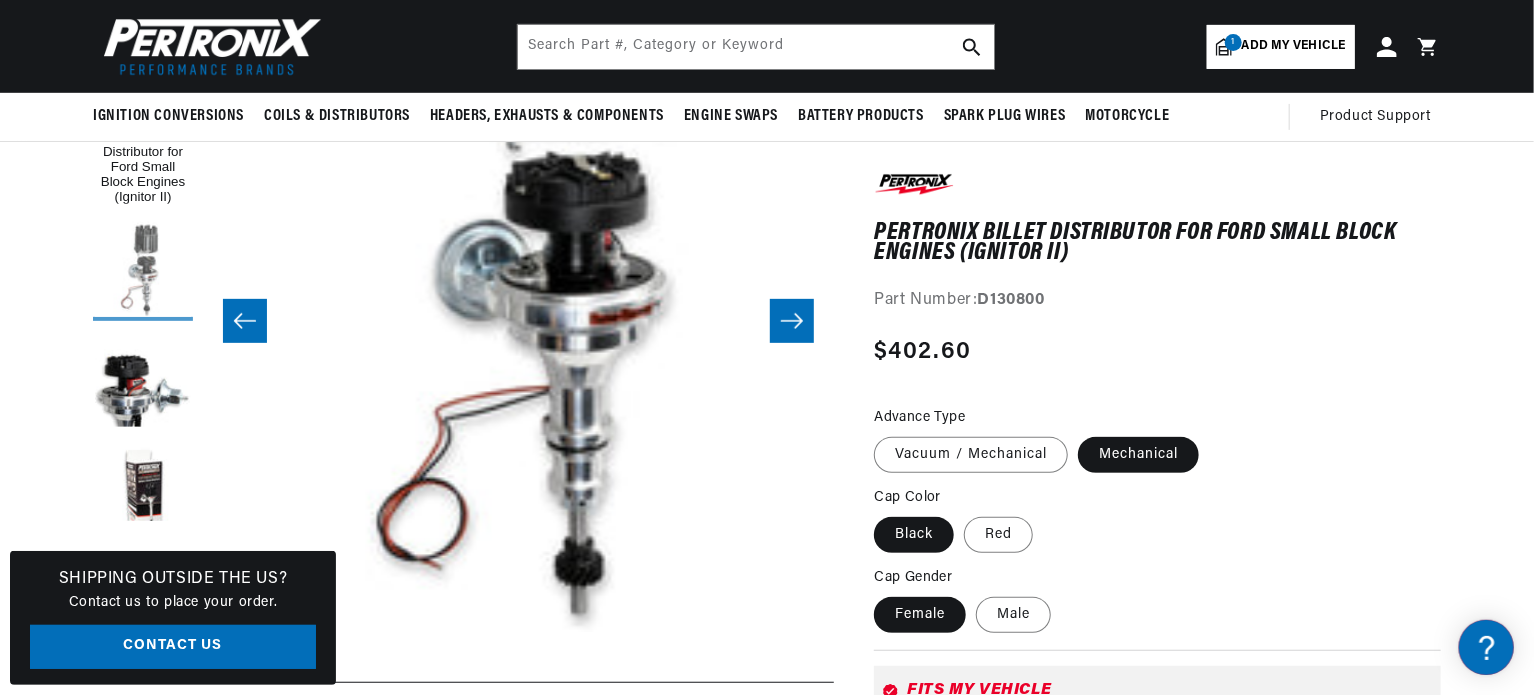 scroll, scrollTop: 63, scrollLeft: 947, axis: both 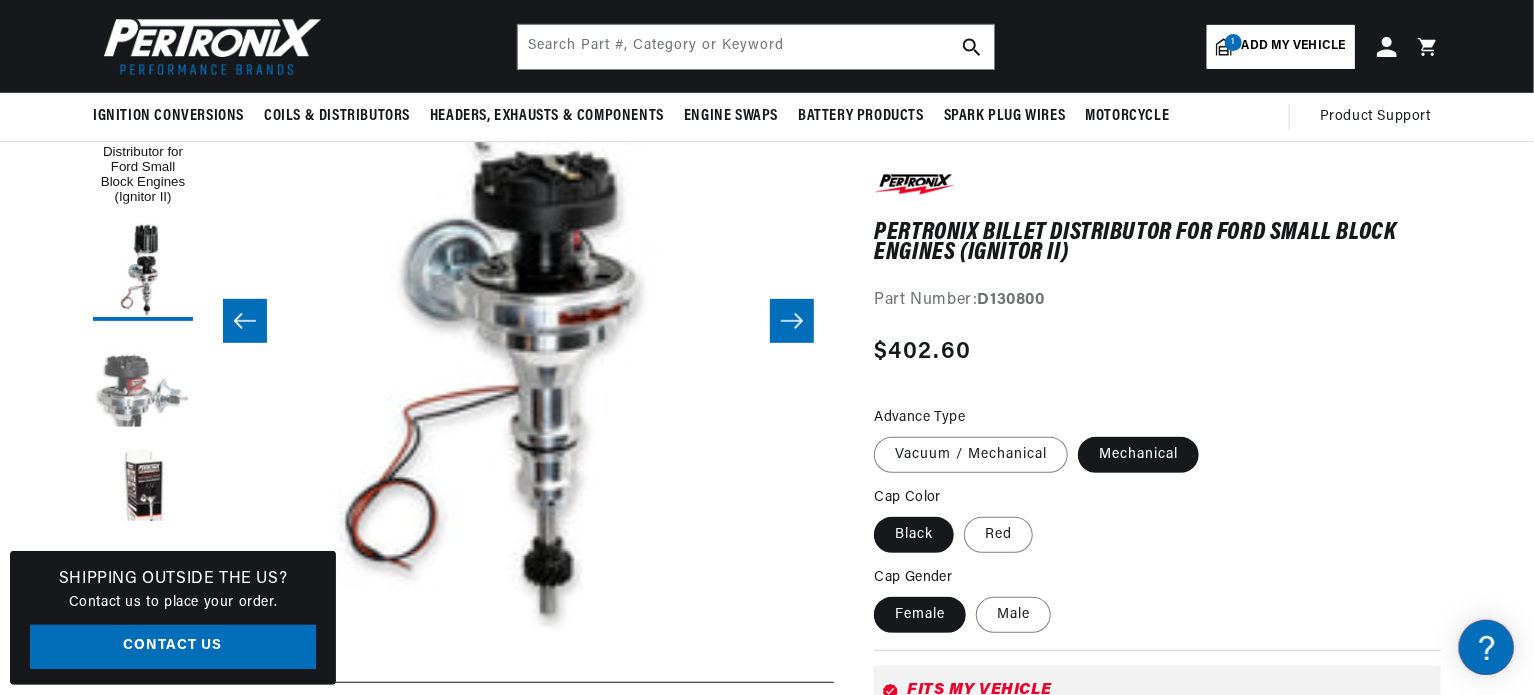 click at bounding box center (143, 381) 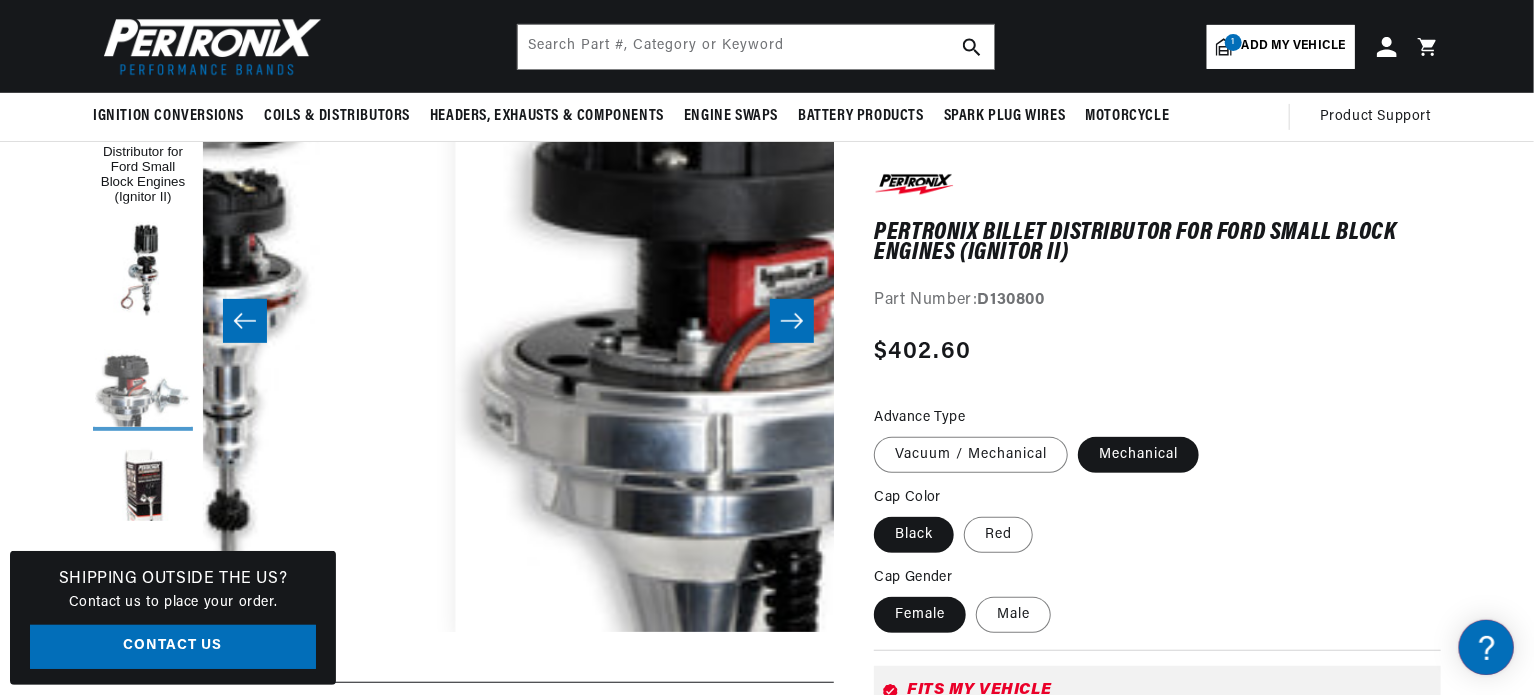 scroll, scrollTop: 63, scrollLeft: 1578, axis: both 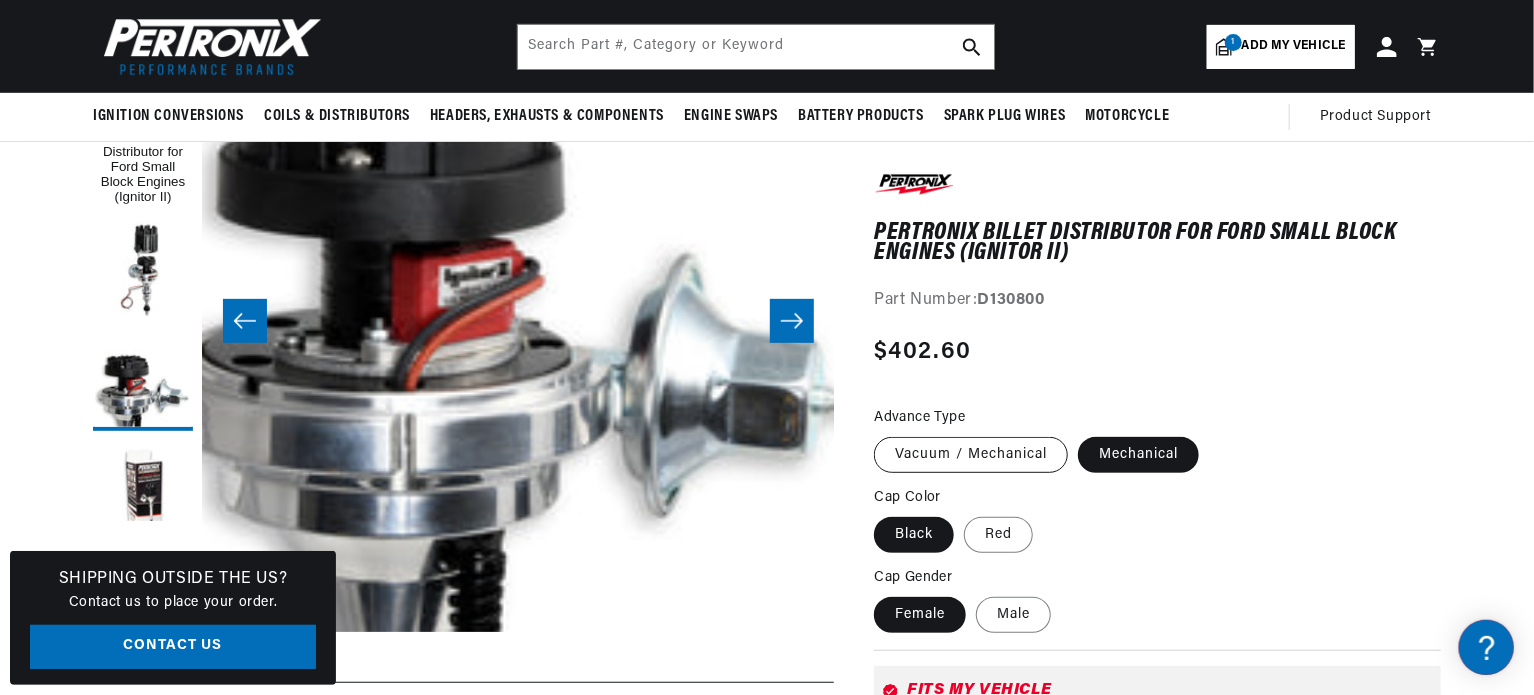 click on "Vacuum / Mechanical" at bounding box center [971, 455] 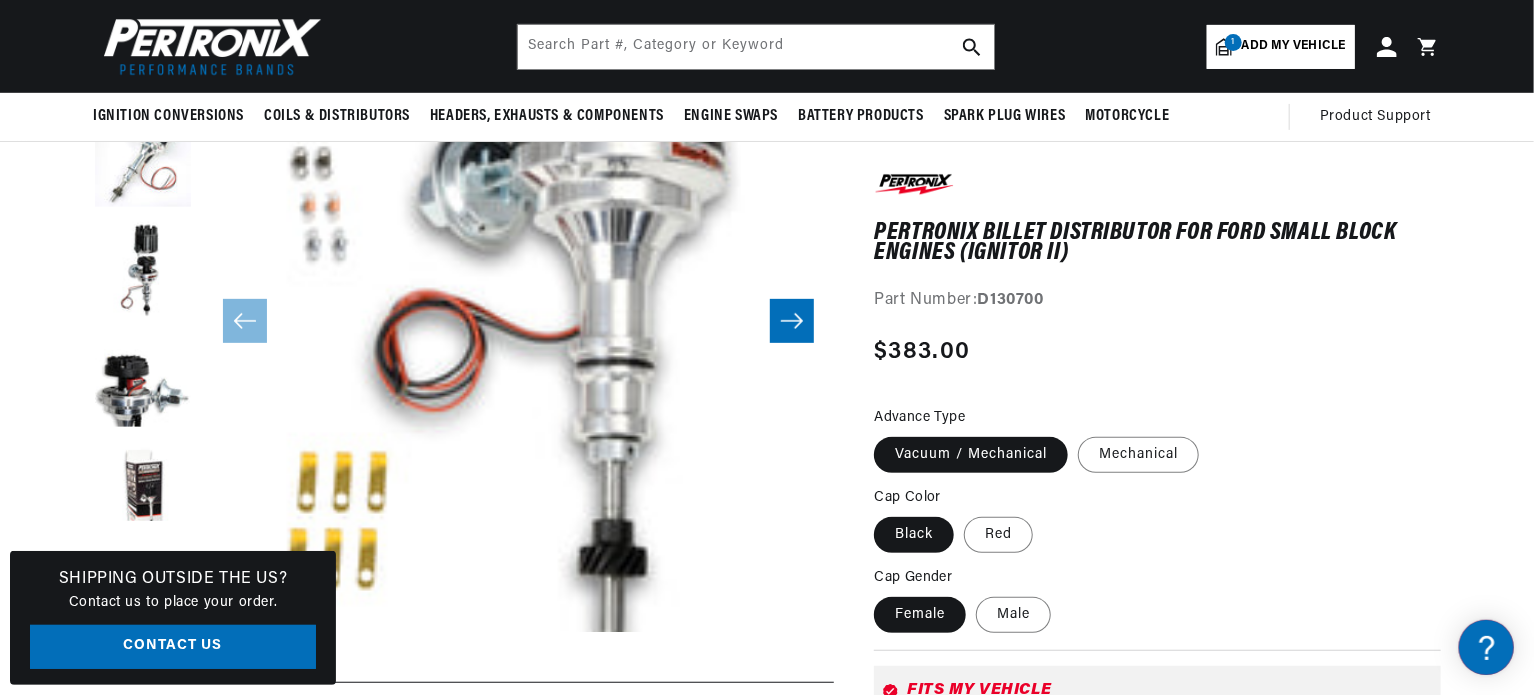scroll, scrollTop: 0, scrollLeft: 0, axis: both 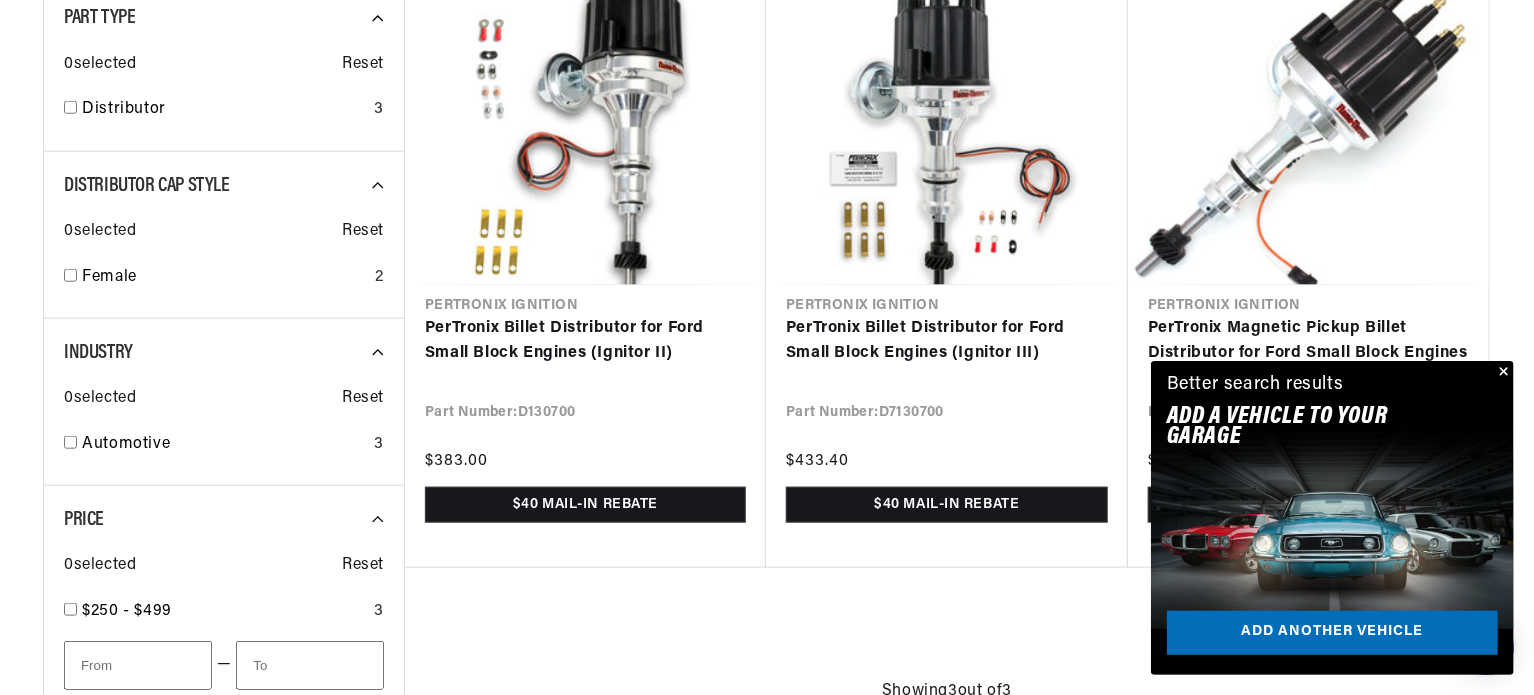 click at bounding box center [1502, 373] 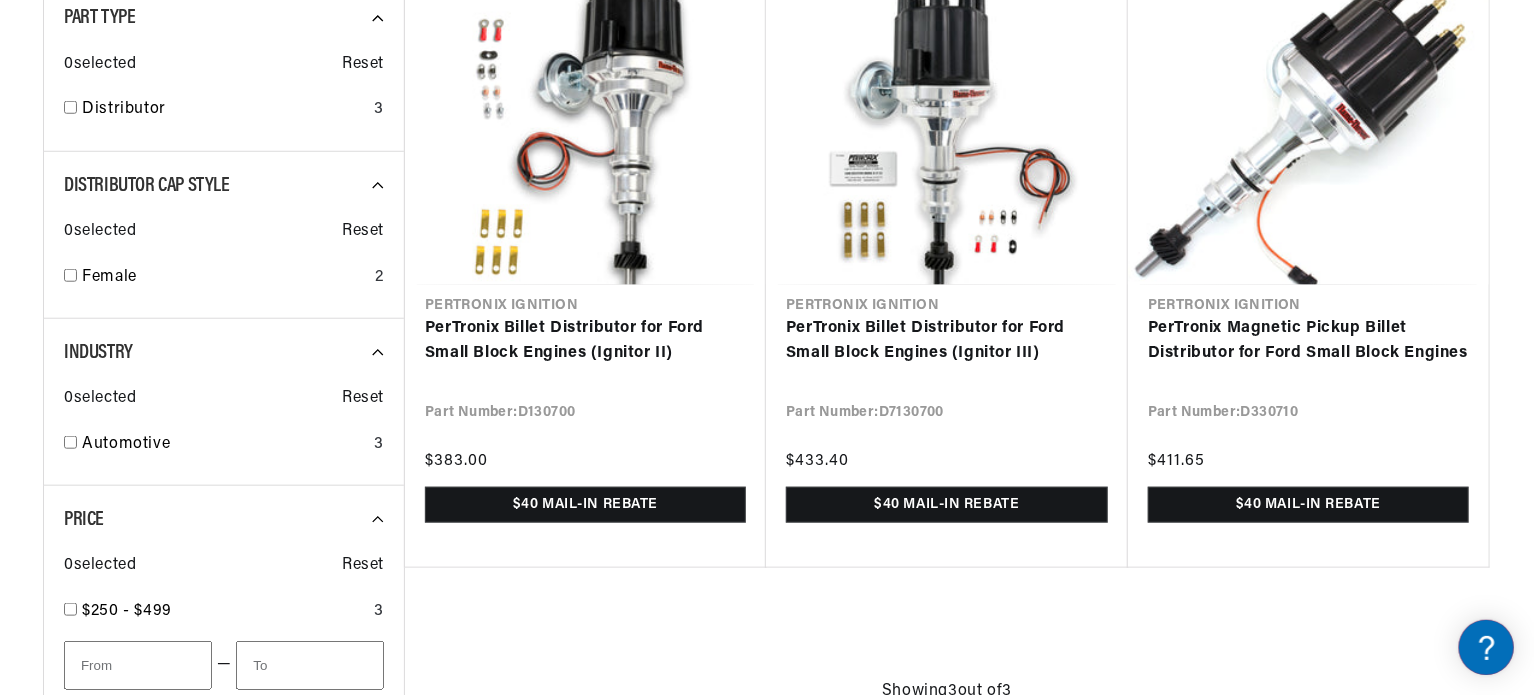 scroll, scrollTop: 0, scrollLeft: 746, axis: horizontal 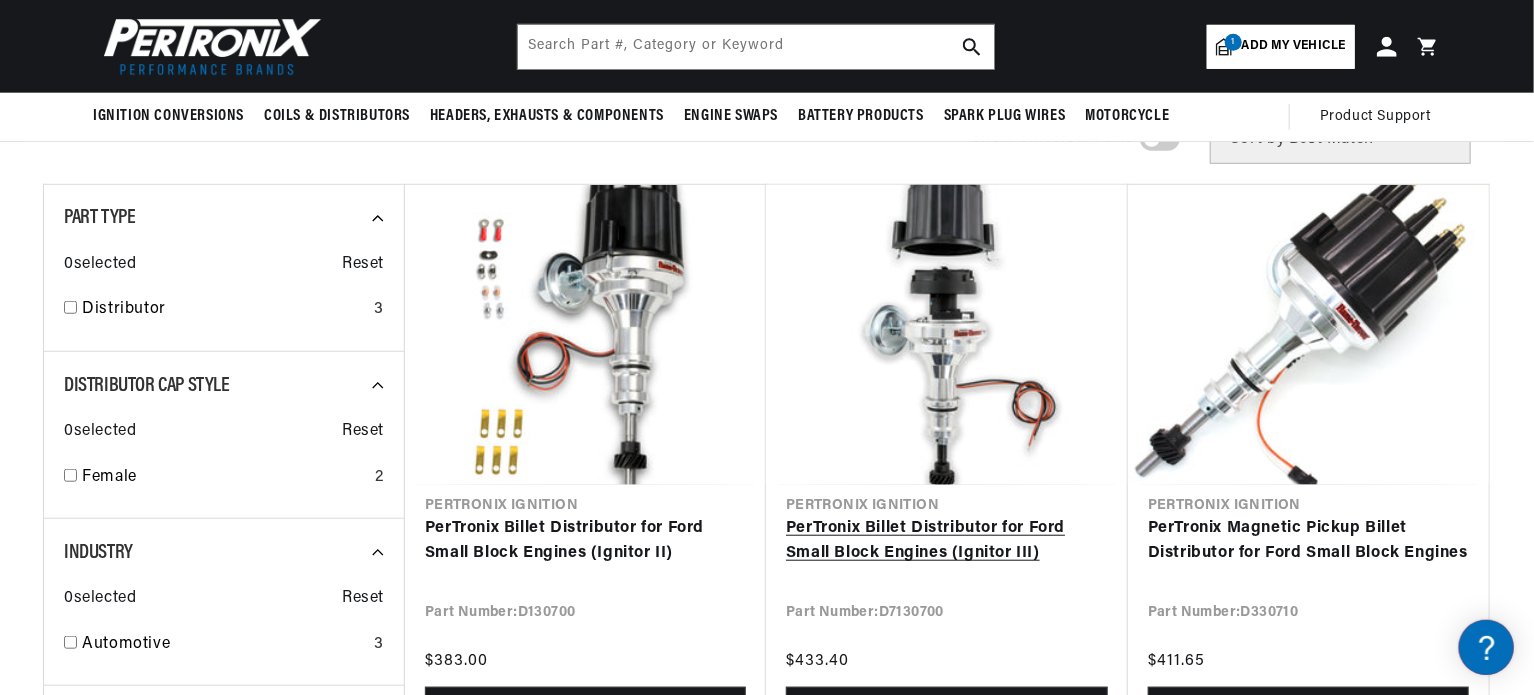 click on "PerTronix Billet Distributor for Ford Small Block Engines (Ignitor III)" at bounding box center [947, 541] 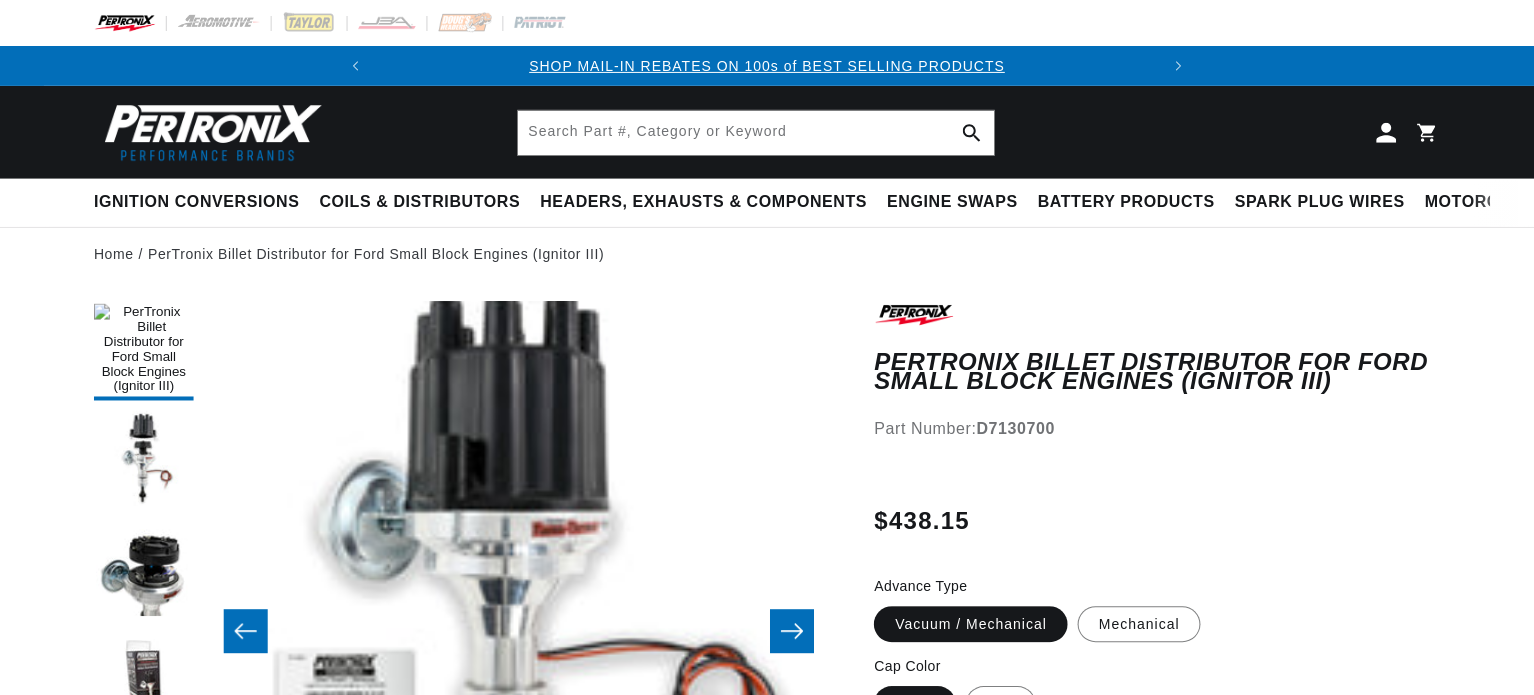 scroll, scrollTop: 0, scrollLeft: 0, axis: both 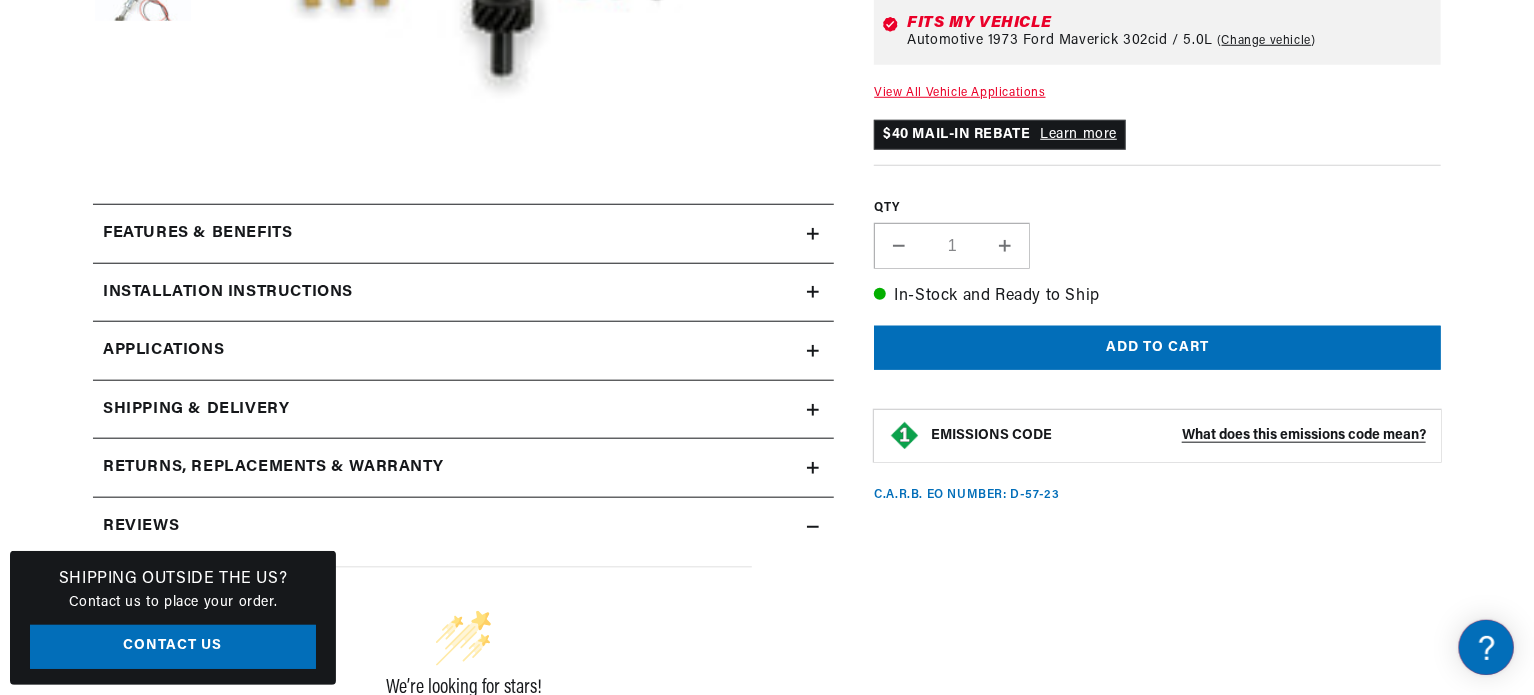 click on "Features & Benefits" at bounding box center [450, 234] 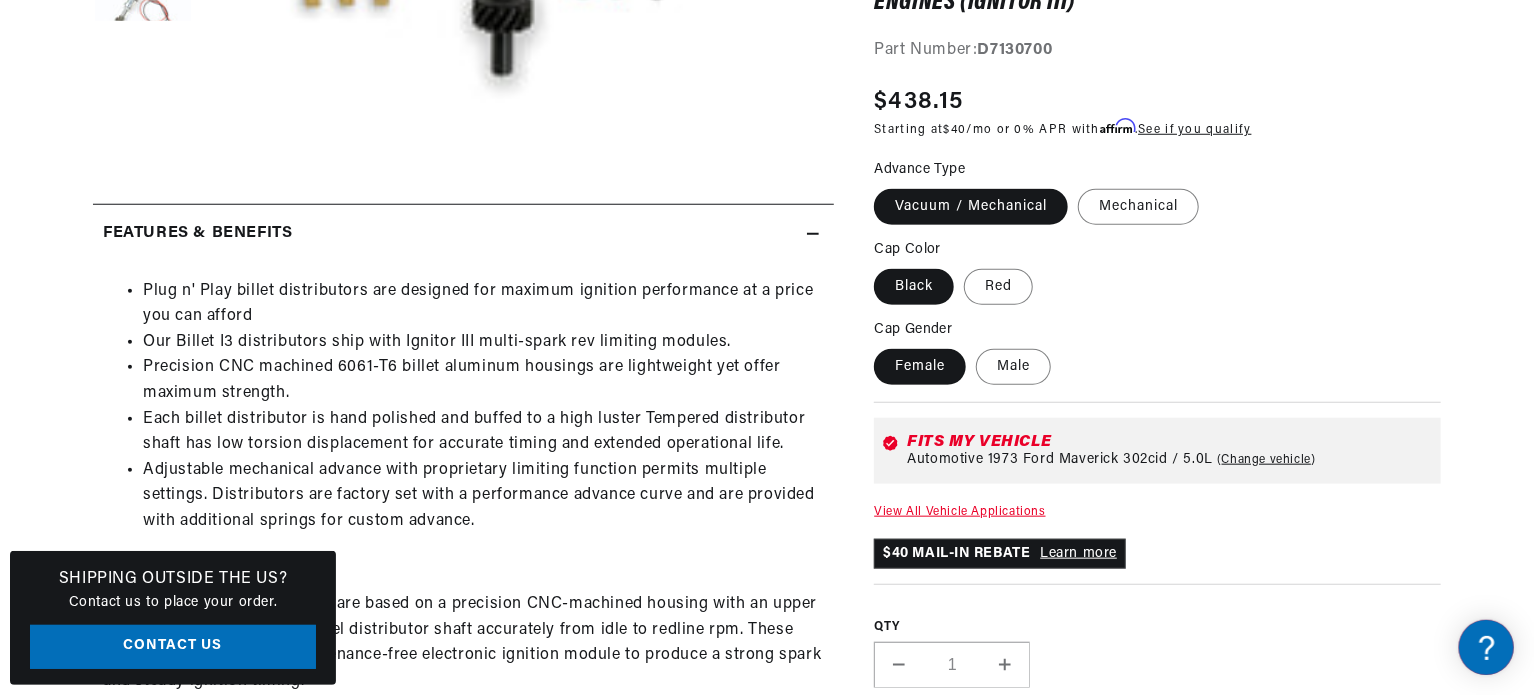 scroll, scrollTop: 0, scrollLeft: 184, axis: horizontal 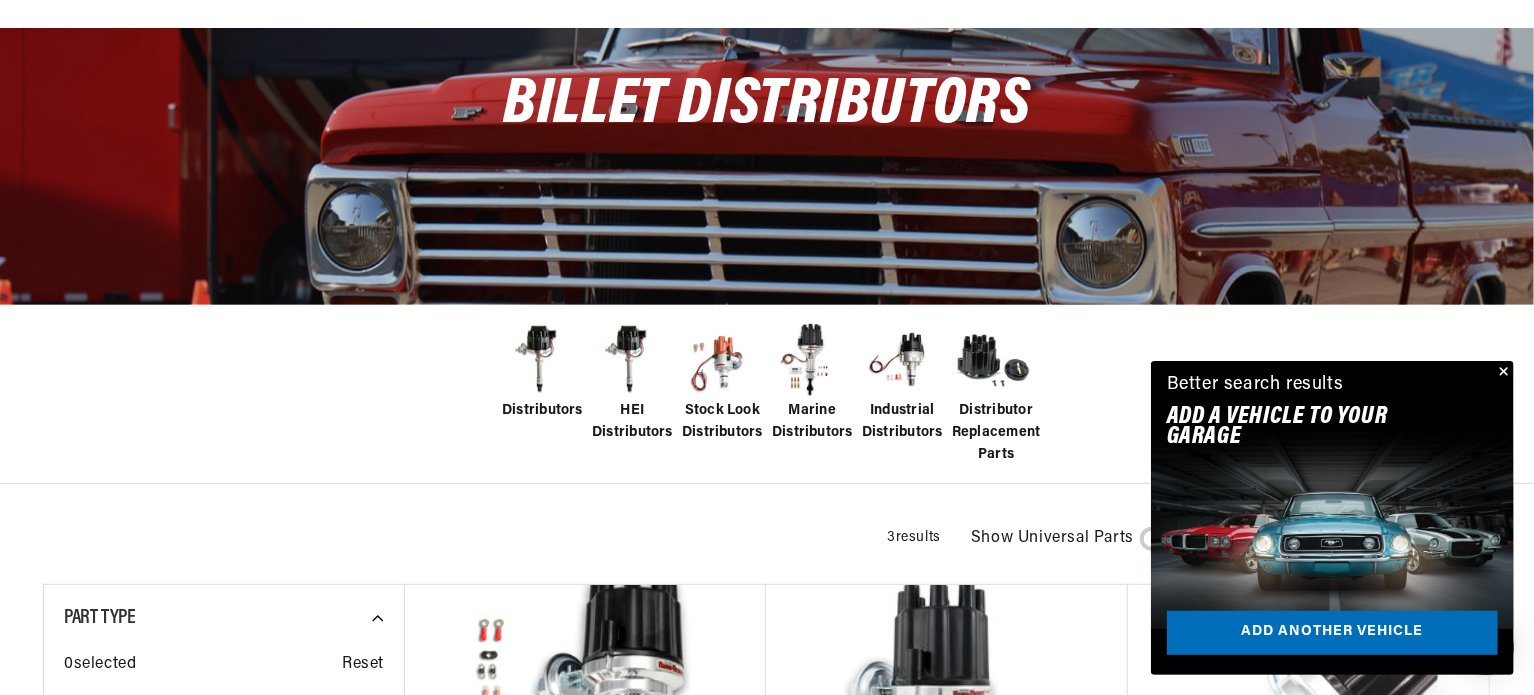 click on "Stock Look Distributors" at bounding box center [722, 422] 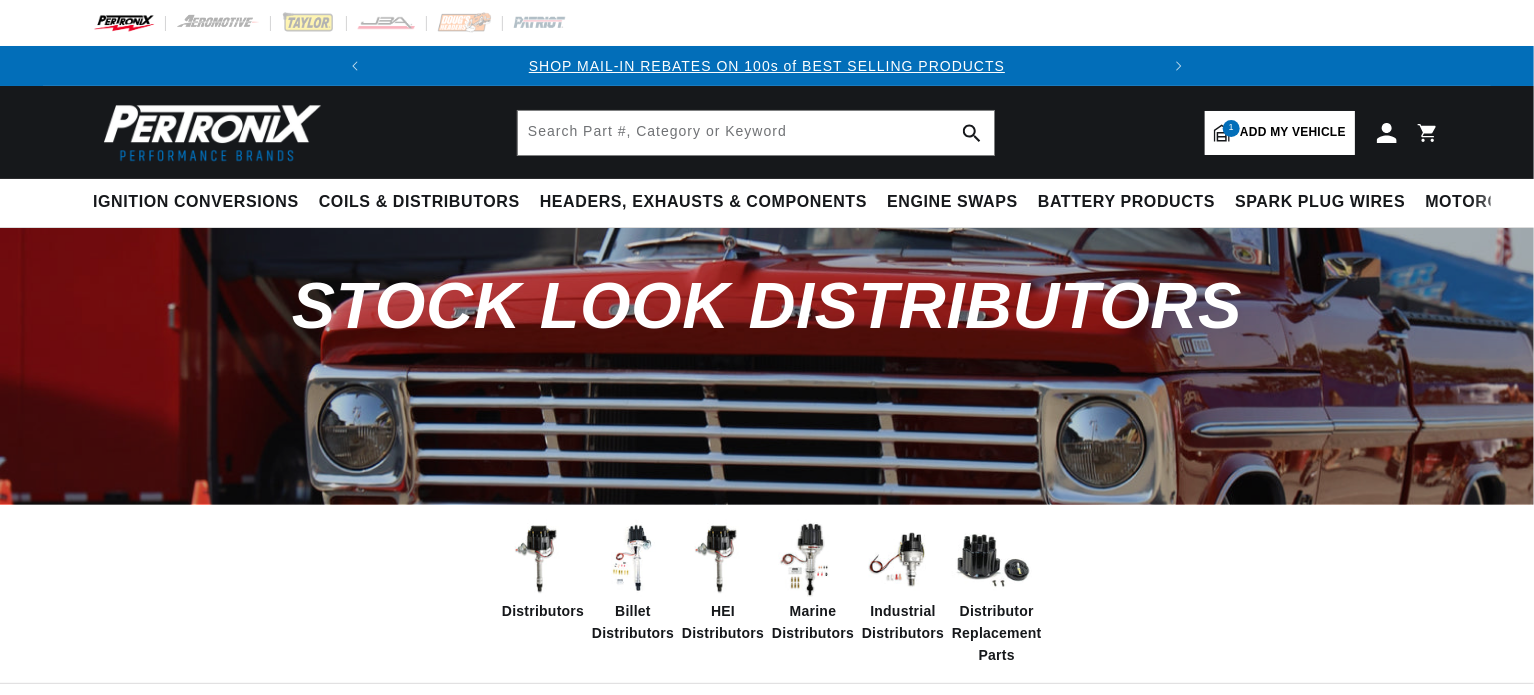 scroll, scrollTop: 600, scrollLeft: 0, axis: vertical 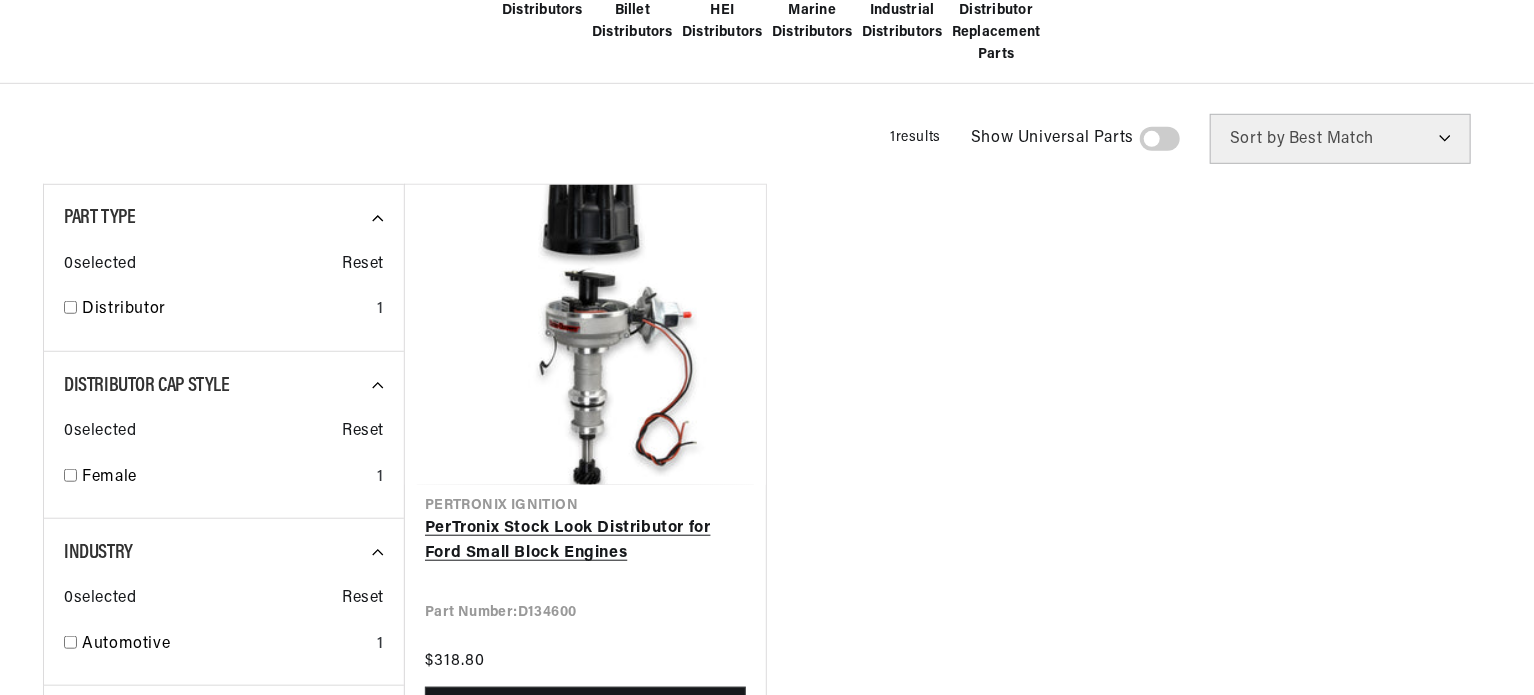 click on "PerTronix Stock Look Distributor for Ford Small Block Engines" at bounding box center (585, 541) 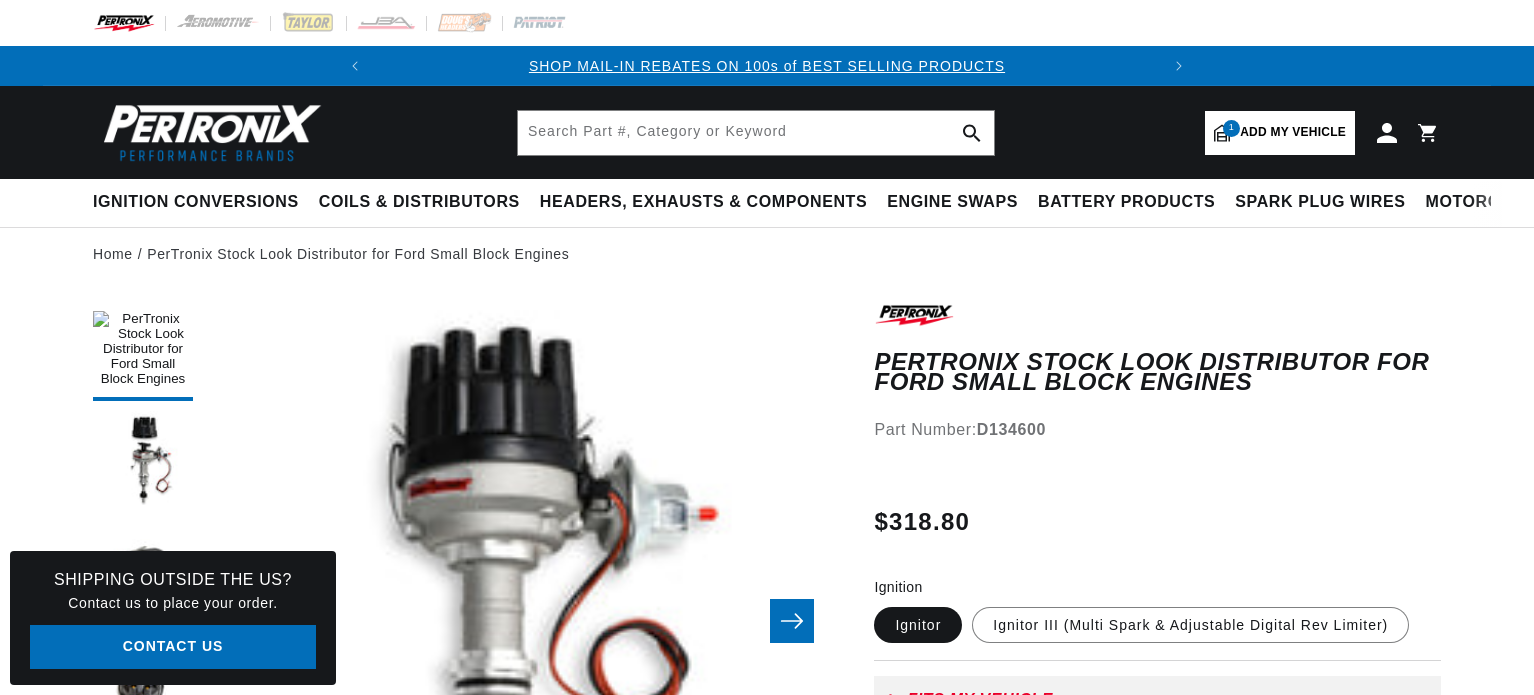 scroll, scrollTop: 0, scrollLeft: 0, axis: both 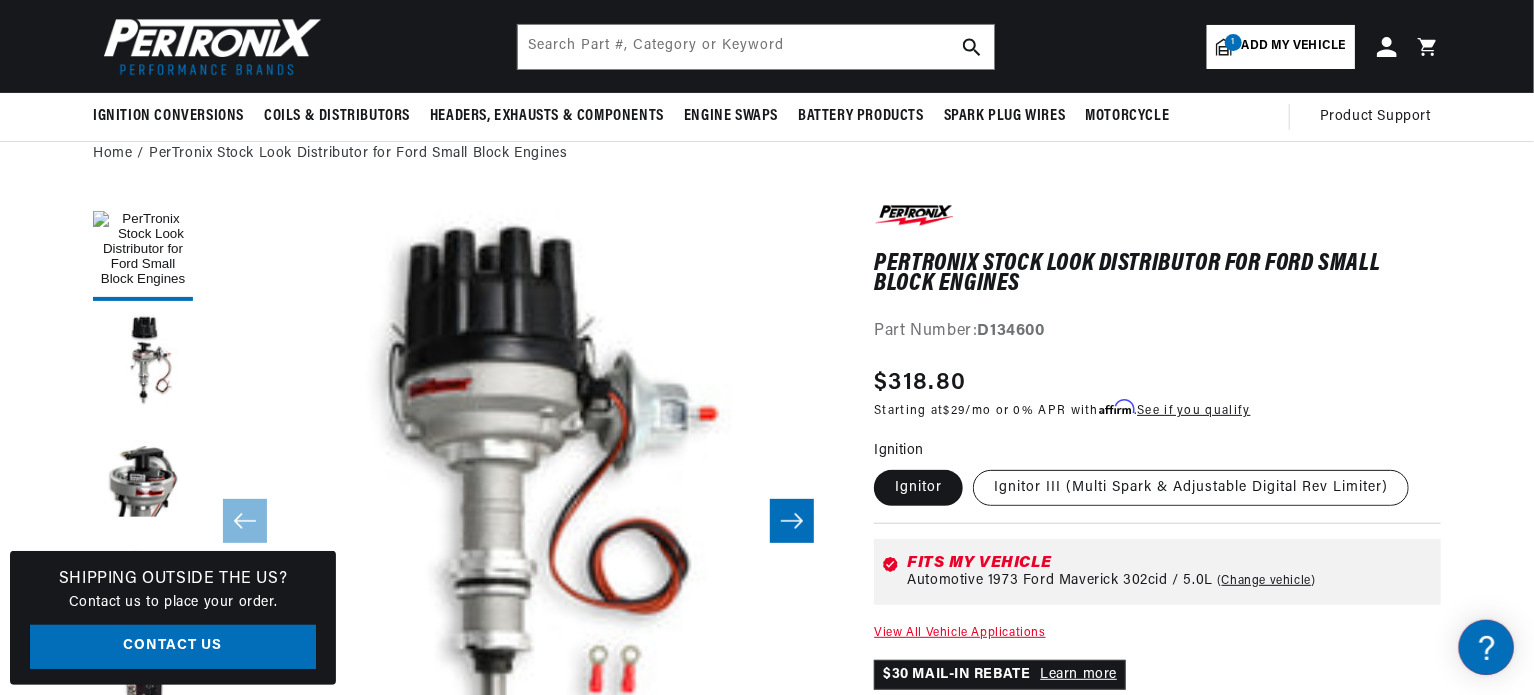 click on "Ignitor III (Multi Spark & Adjustable Digital Rev Limiter)" at bounding box center (1191, 488) 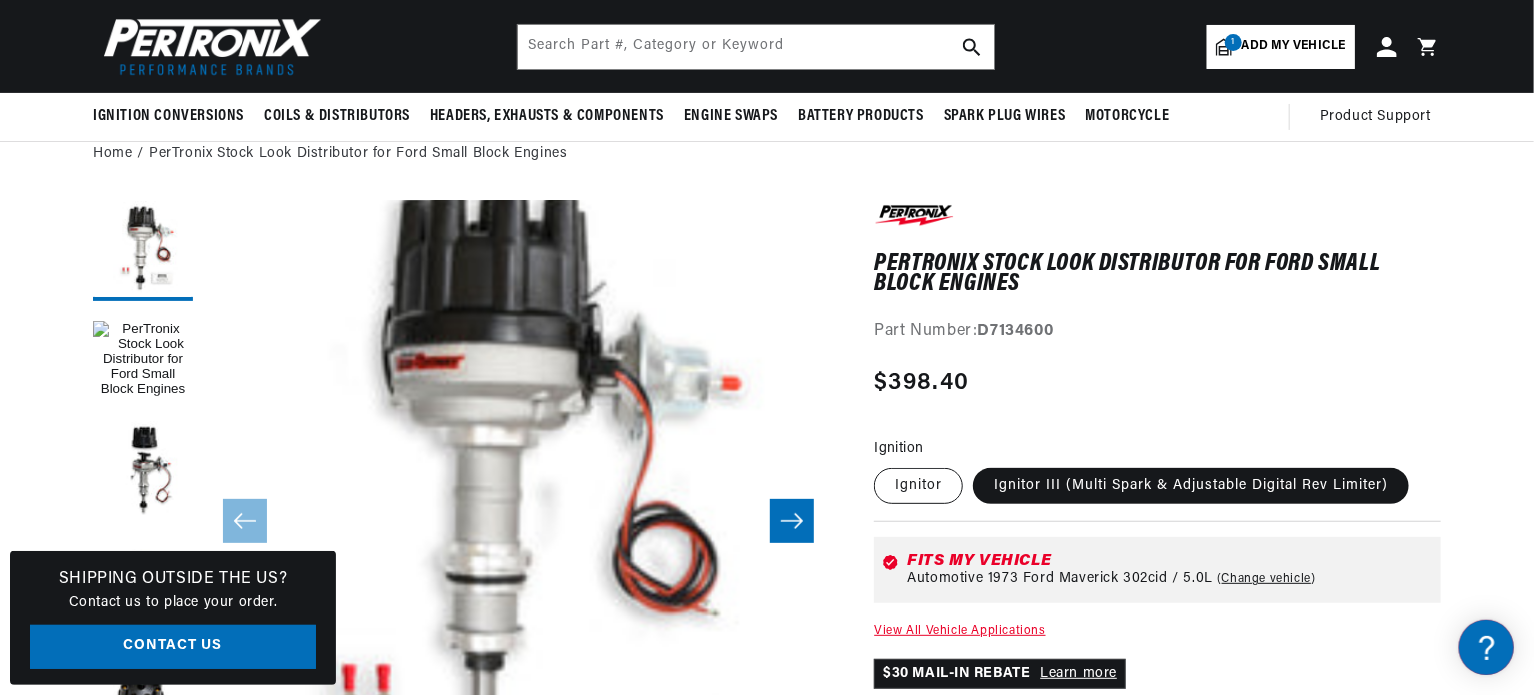 scroll, scrollTop: 0, scrollLeft: 0, axis: both 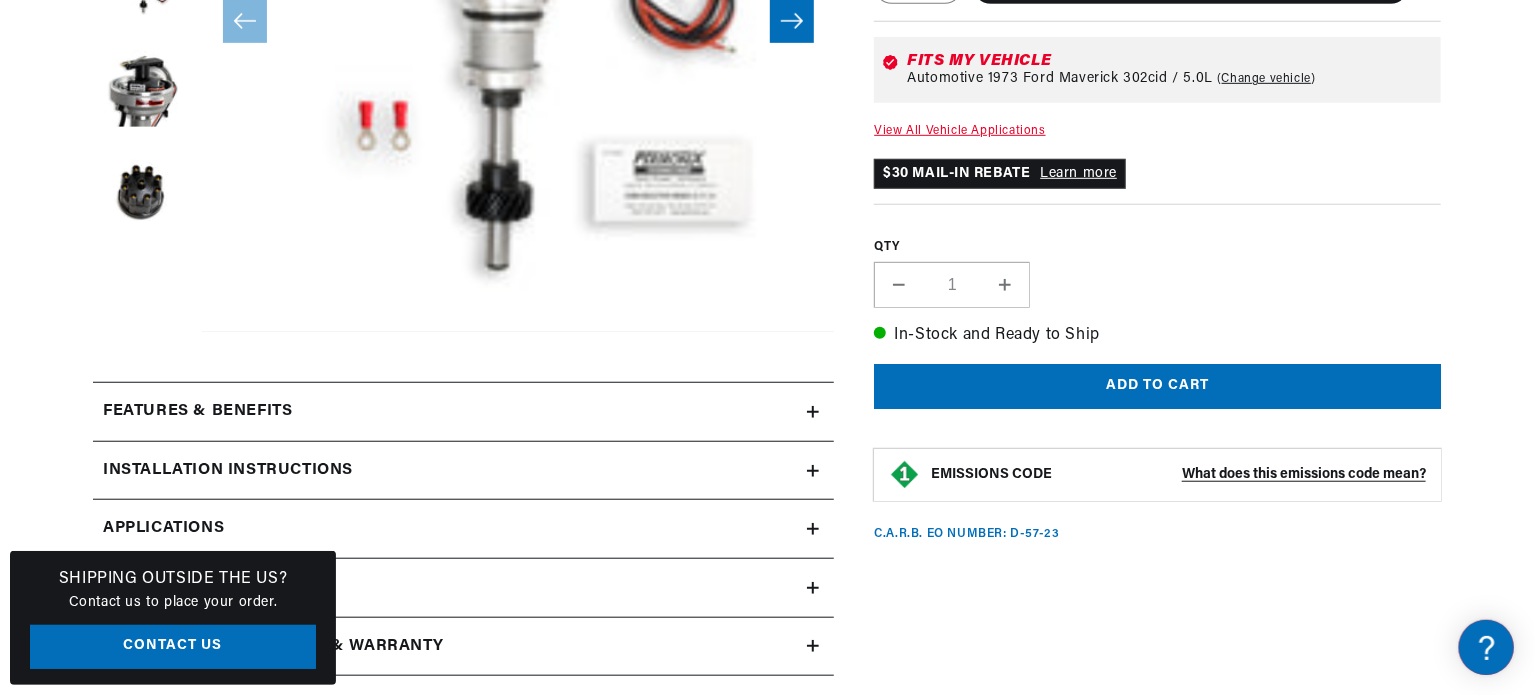click on "Features & Benefits" at bounding box center [450, 412] 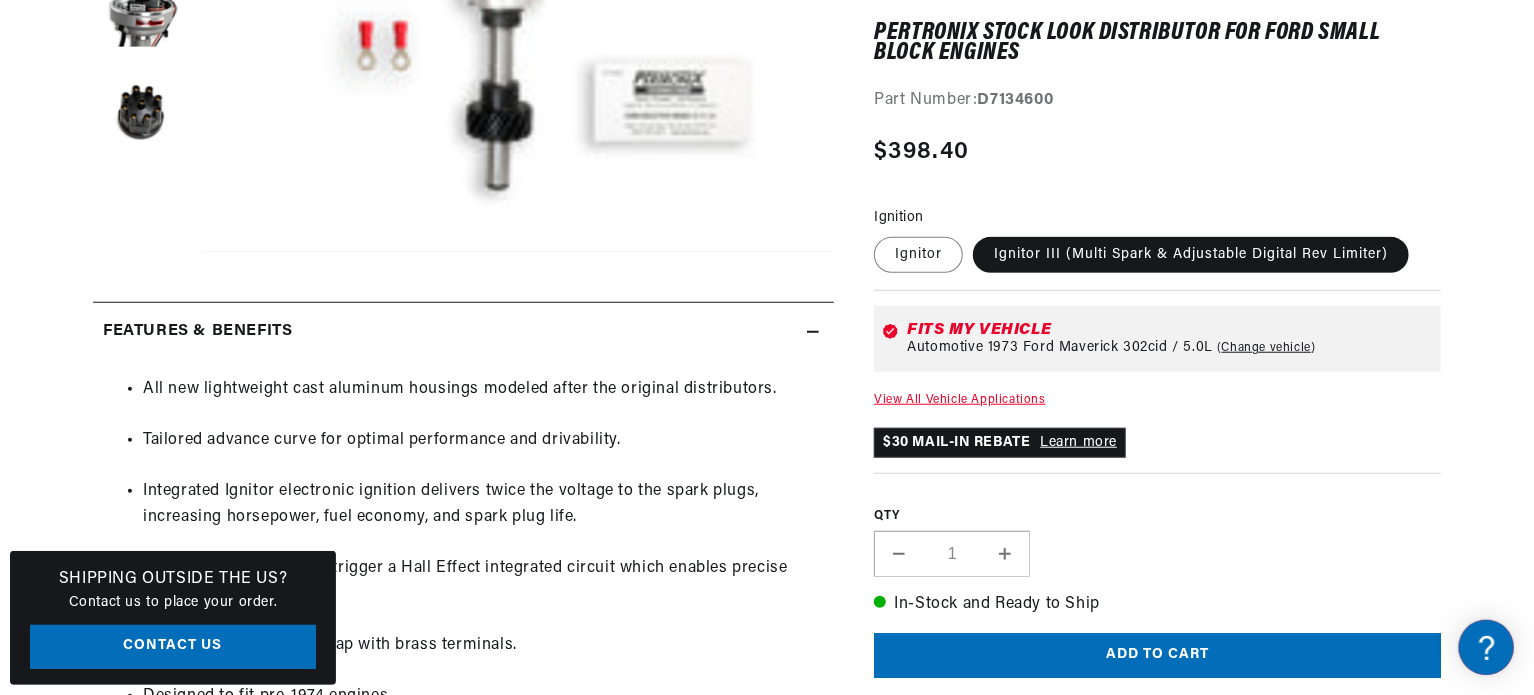 scroll, scrollTop: 800, scrollLeft: 0, axis: vertical 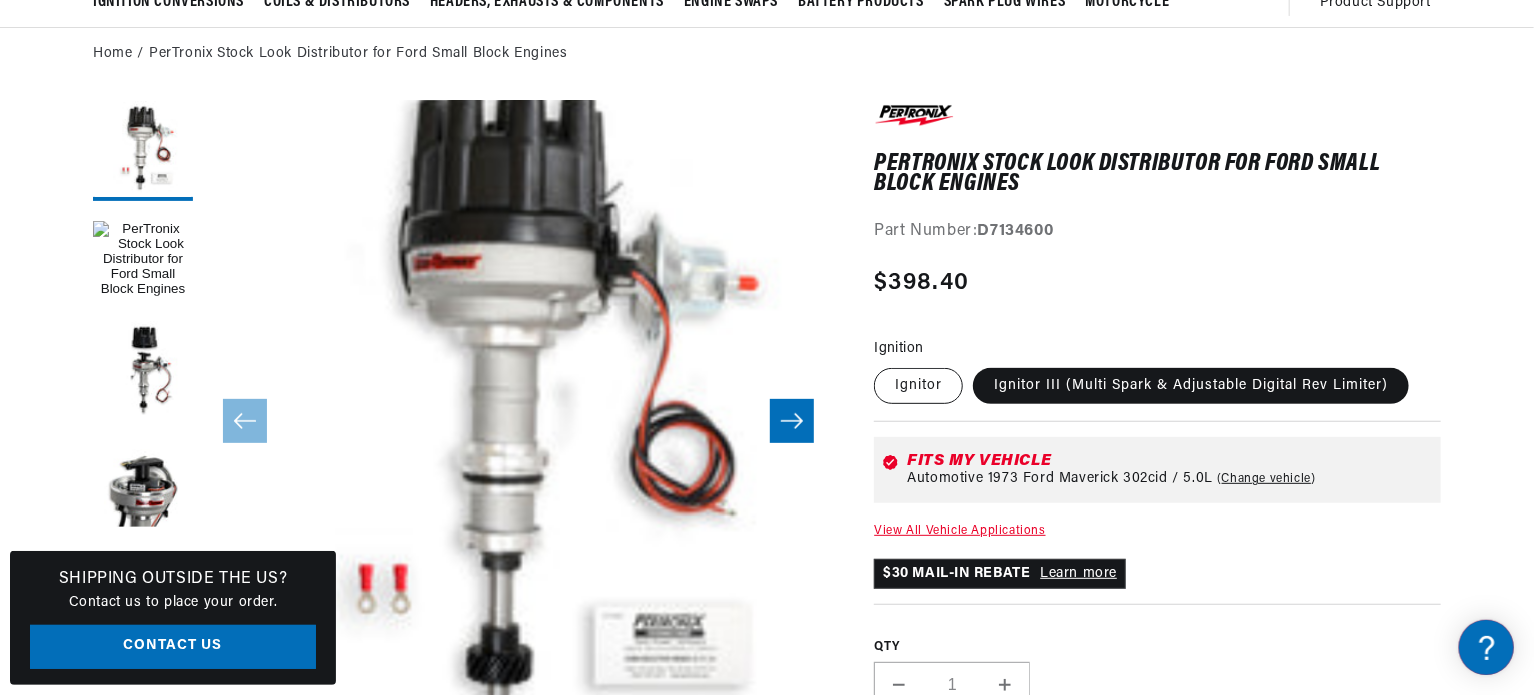 click on "Ignitor" at bounding box center (918, 386) 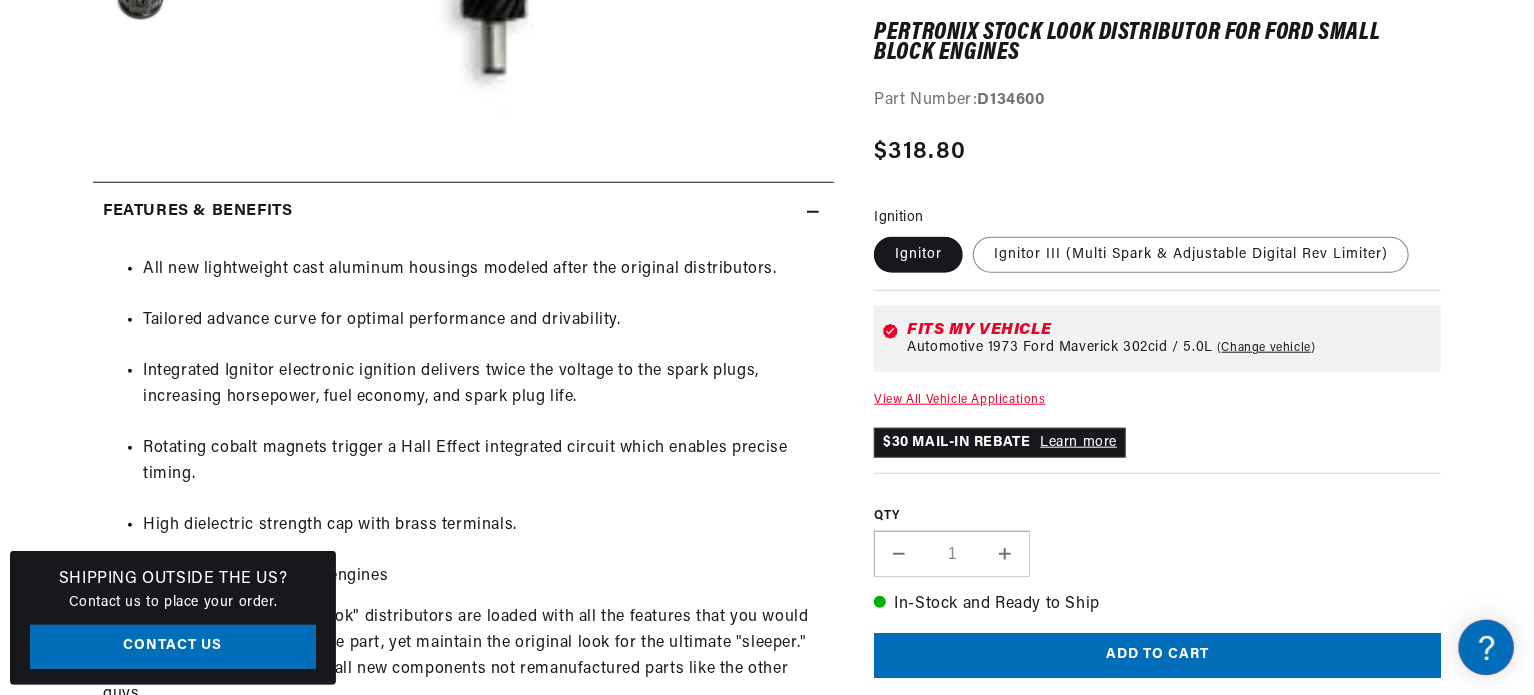 scroll, scrollTop: 0, scrollLeft: 736, axis: horizontal 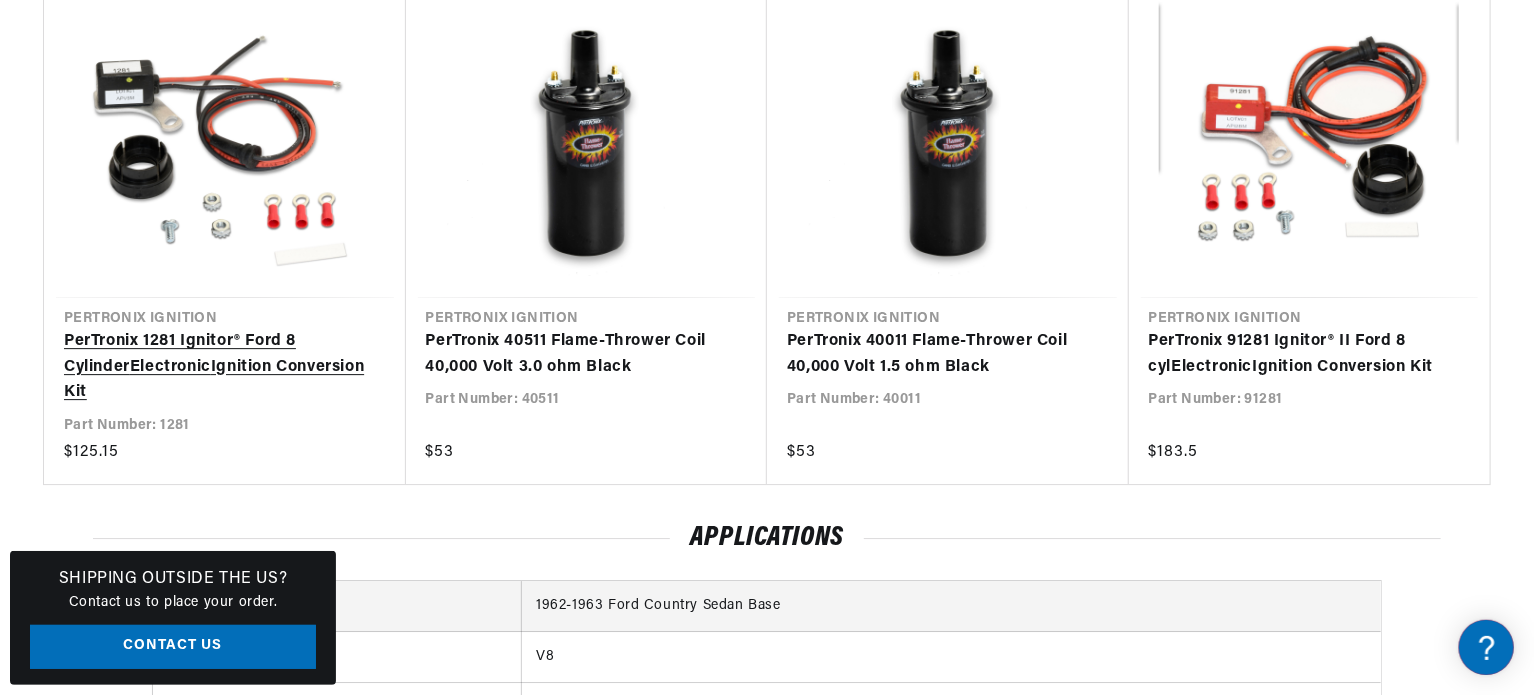 click on "PerTronix 1281 Ignitor® Ford 8 Cylinder  Electronic  Ignition Conversion Kit" at bounding box center (215, 367) 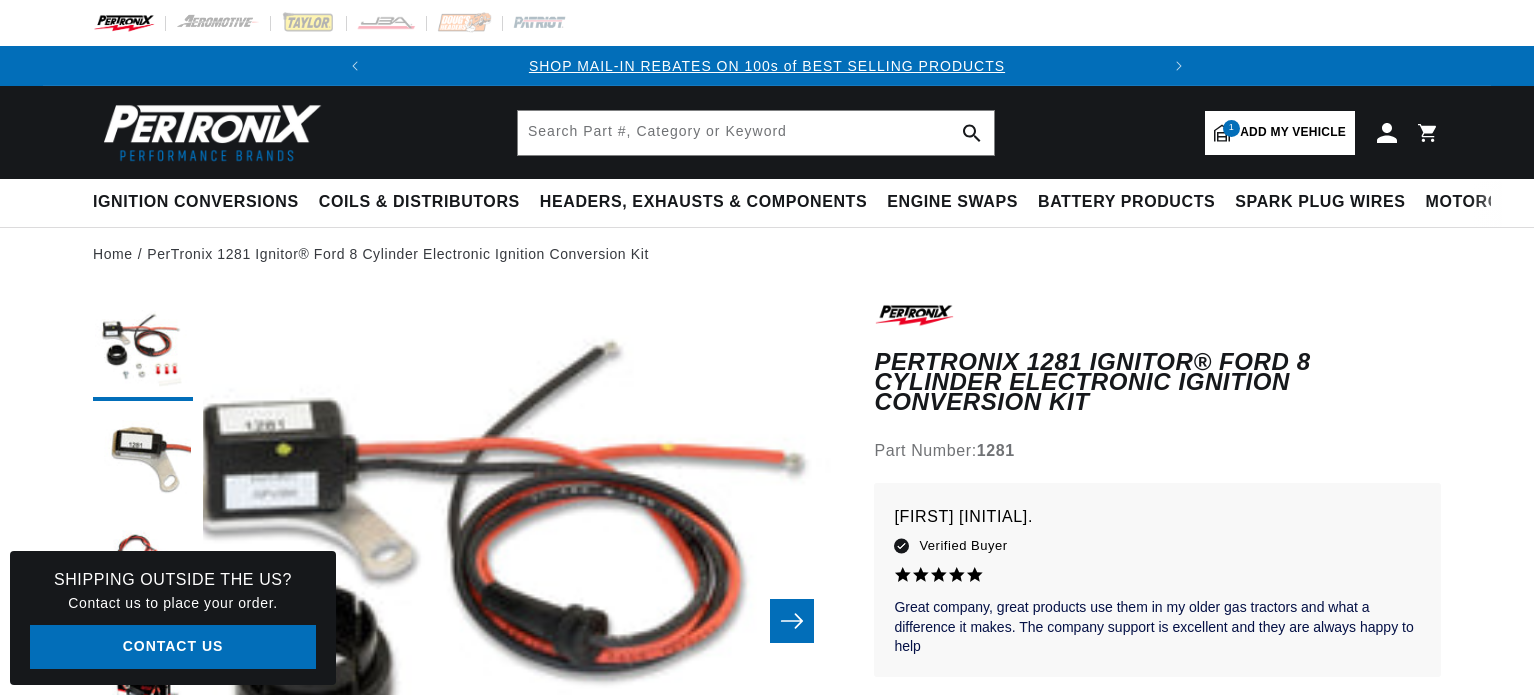 scroll, scrollTop: 0, scrollLeft: 0, axis: both 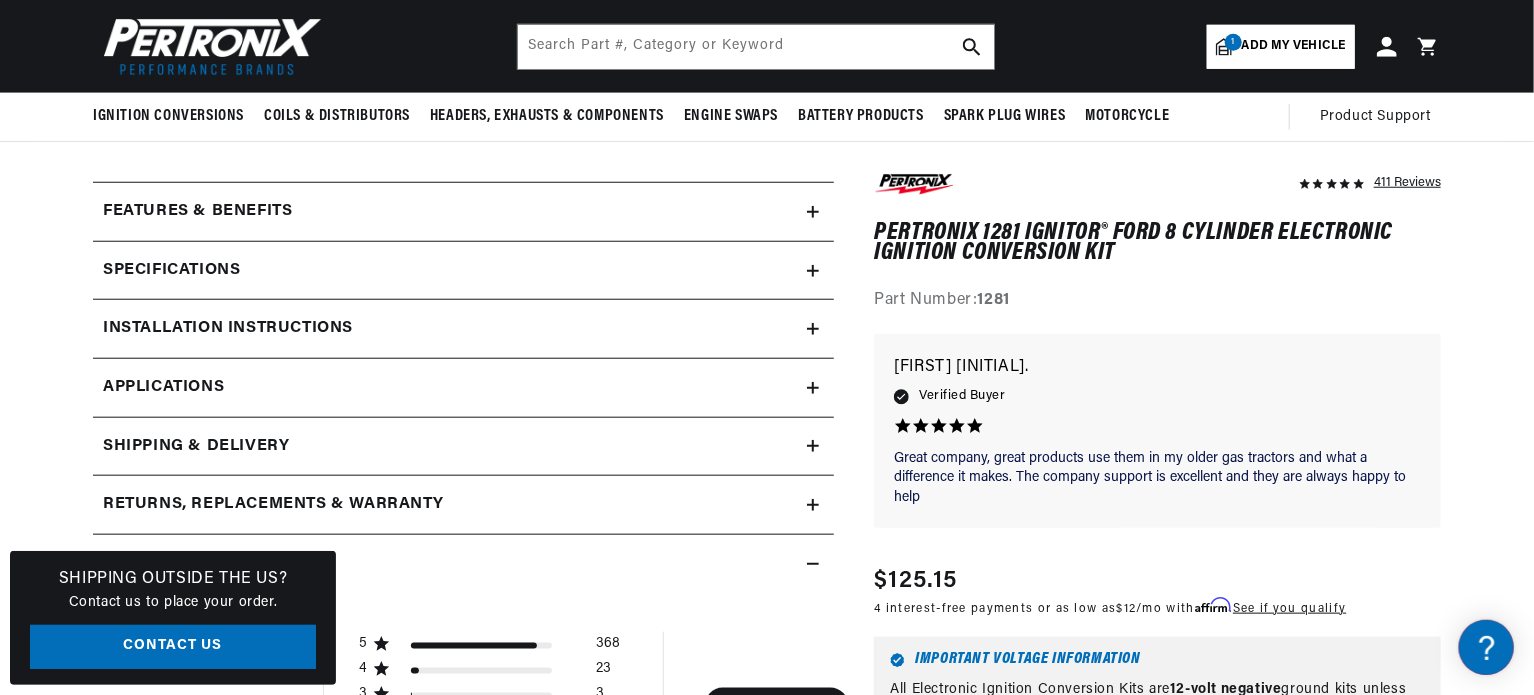 click on "Features & Benefits" at bounding box center (450, 212) 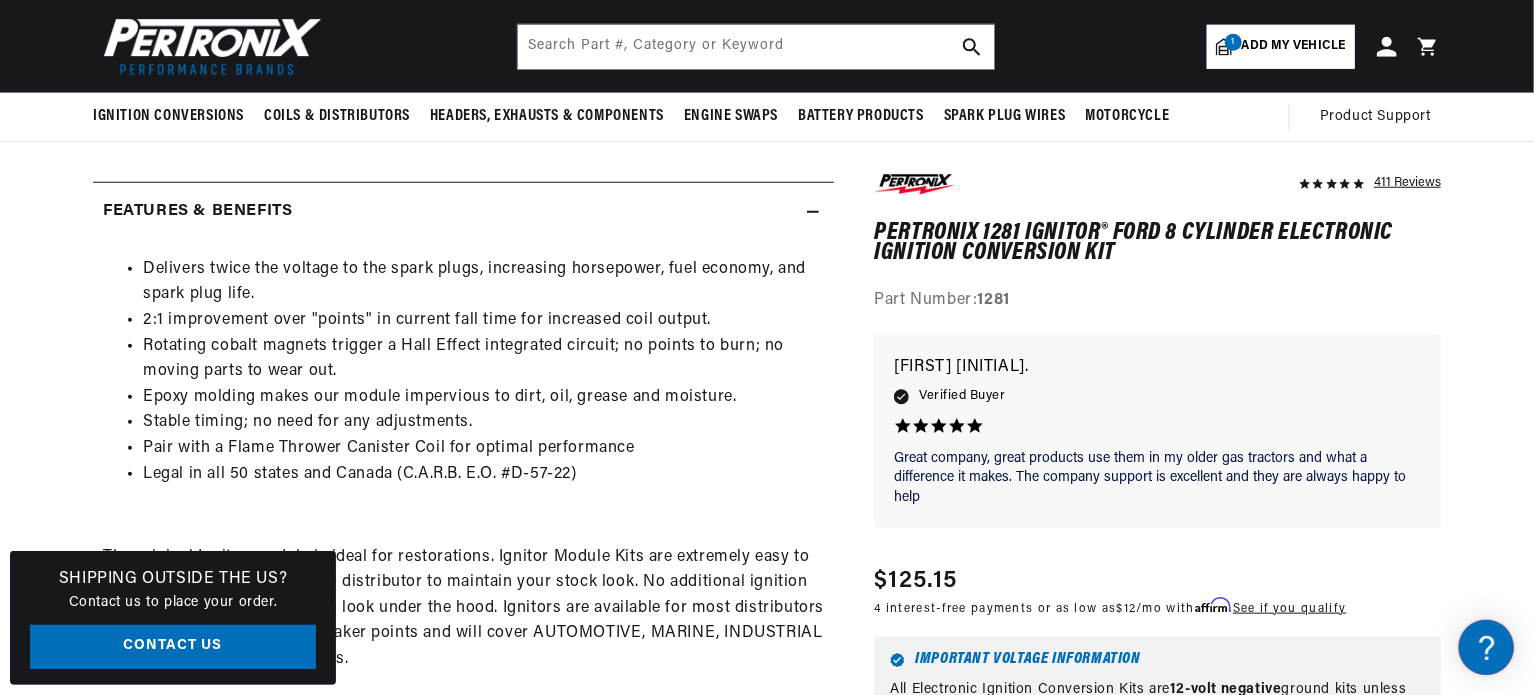 scroll, scrollTop: 0, scrollLeft: 0, axis: both 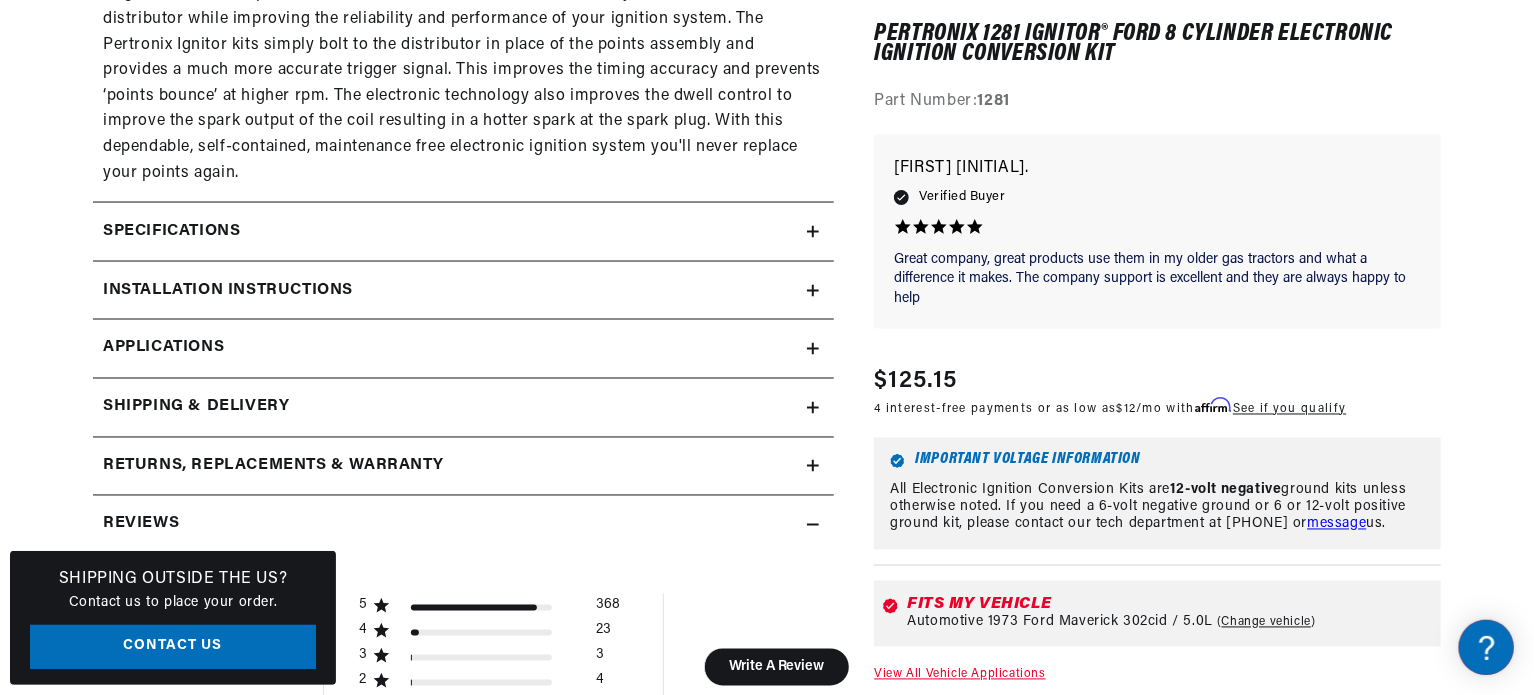 click on "Specifications" at bounding box center (450, -588) 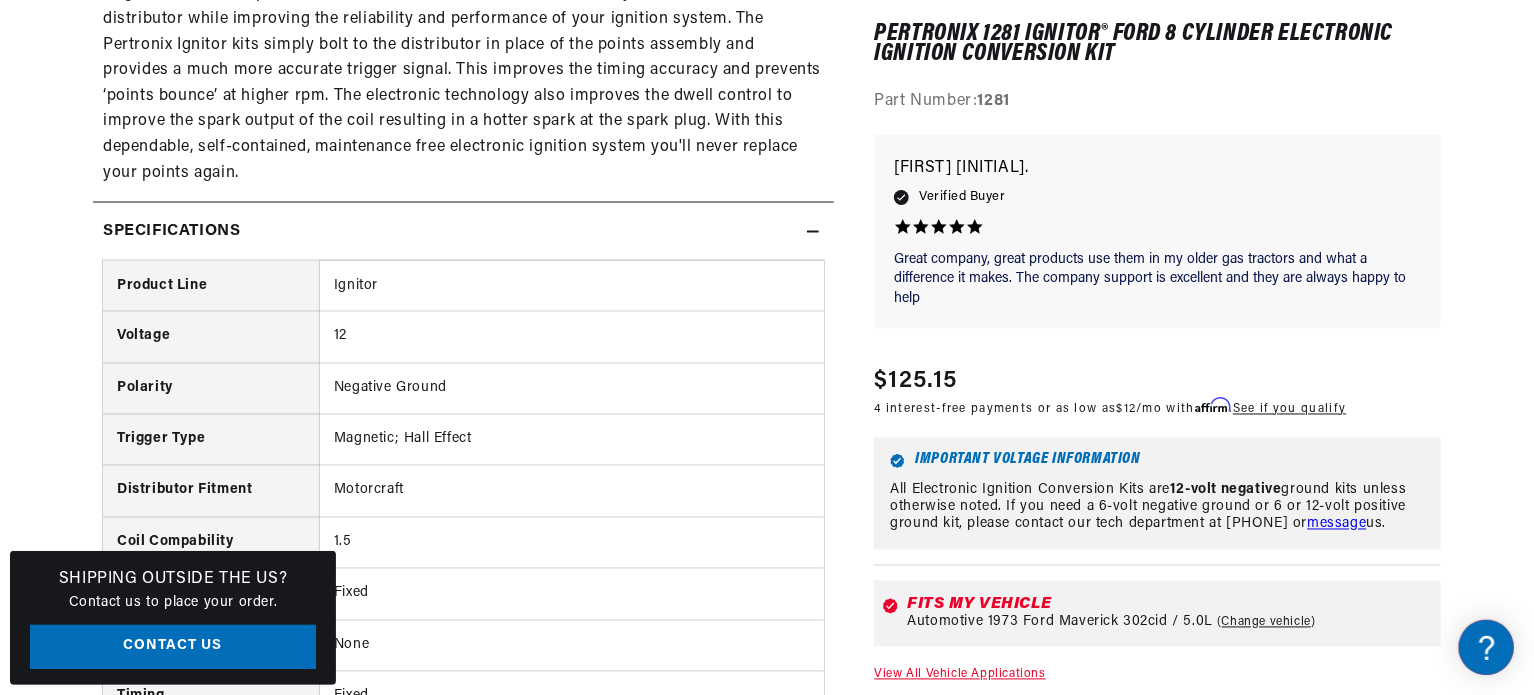 scroll, scrollTop: 0, scrollLeft: 746, axis: horizontal 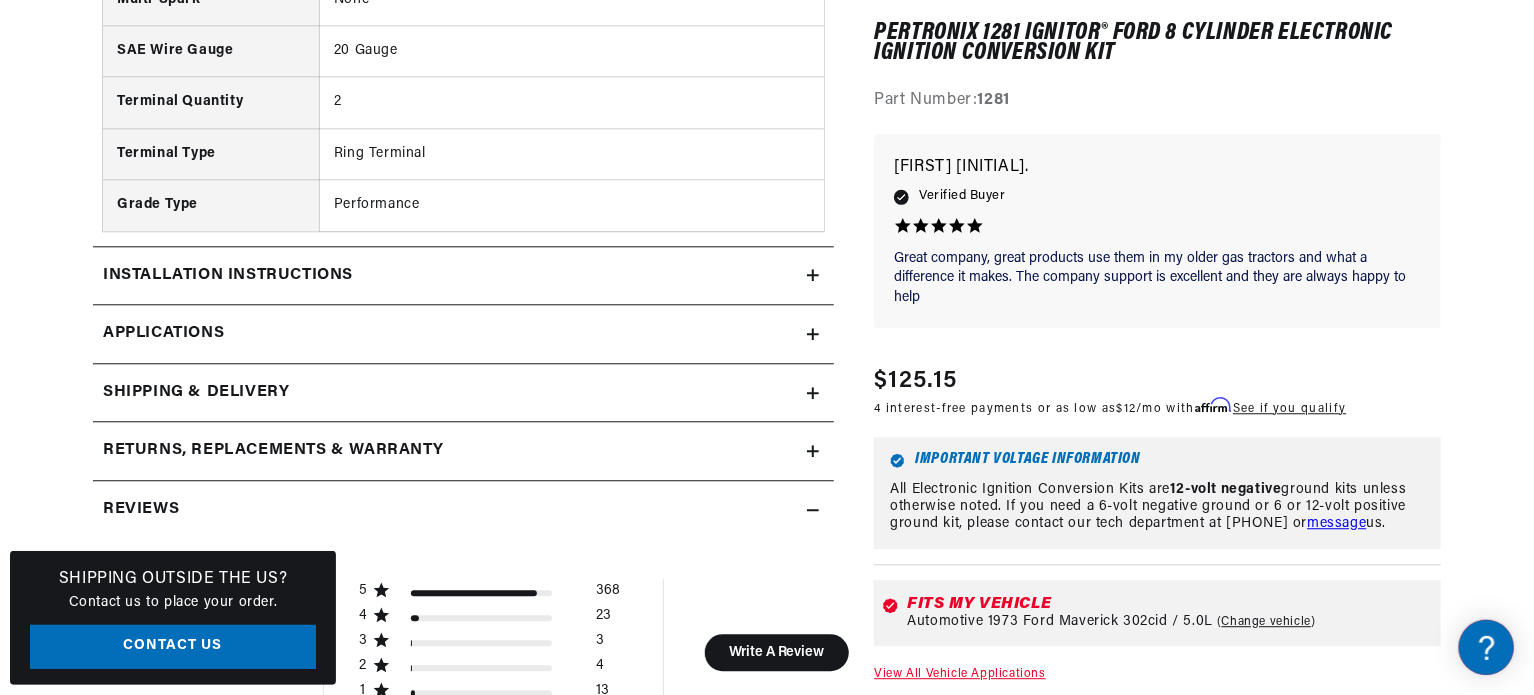 click on "Installation instructions" at bounding box center (450, -1388) 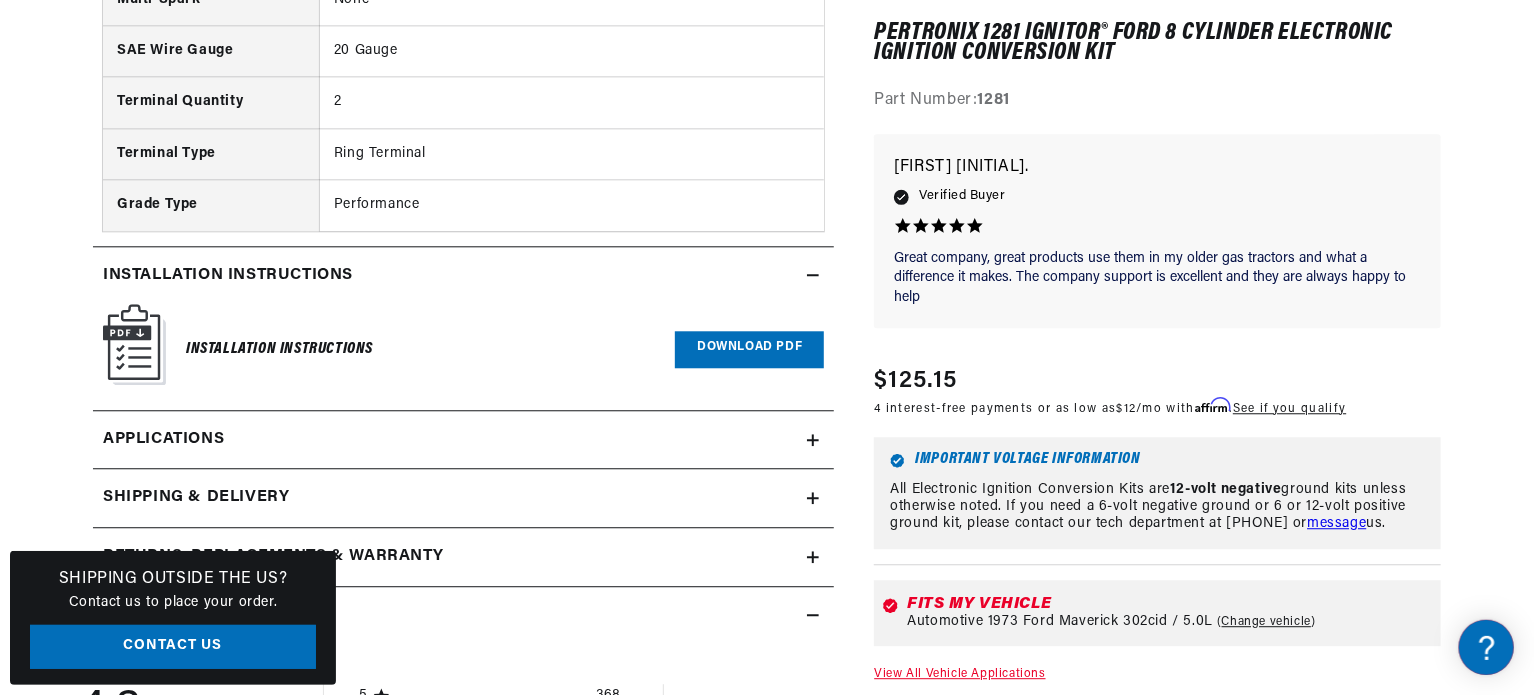 click on "Download PDF" at bounding box center (749, 349) 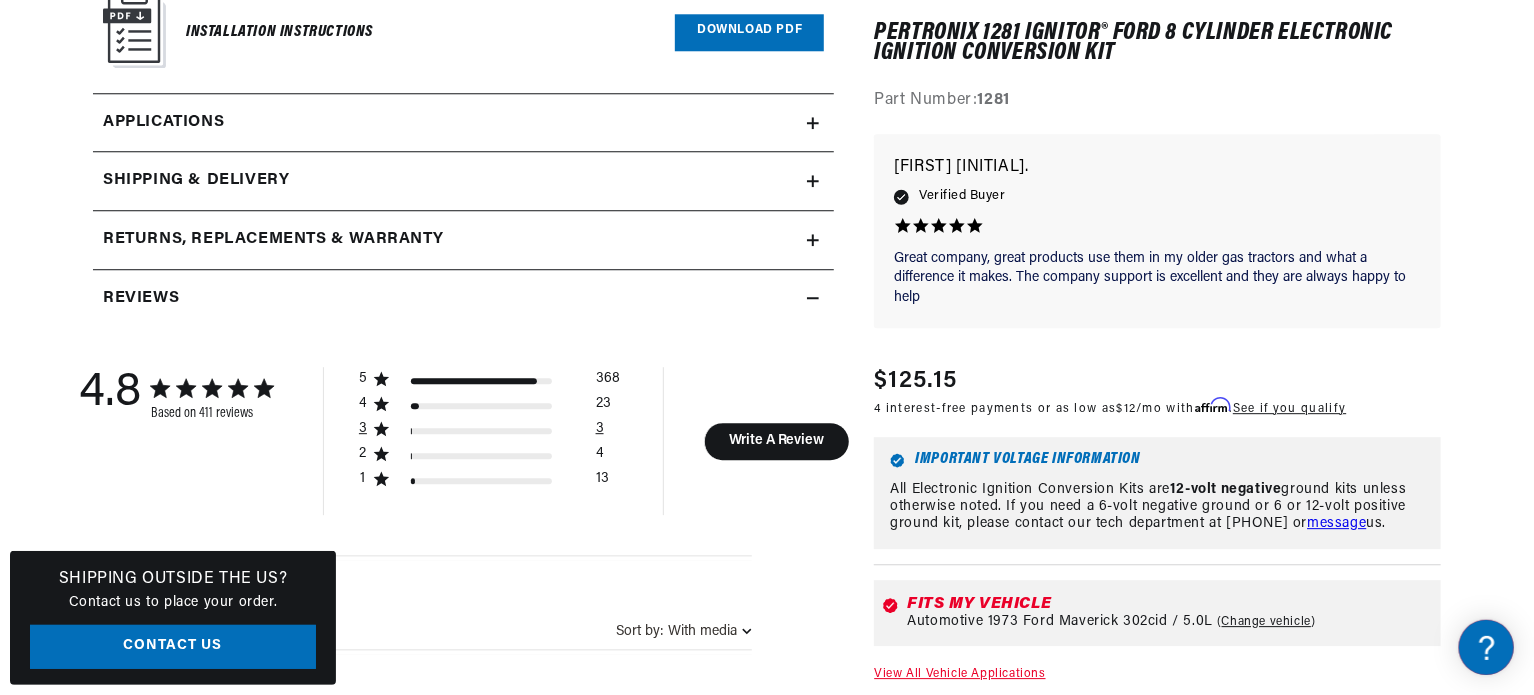 scroll, scrollTop: 2800, scrollLeft: 0, axis: vertical 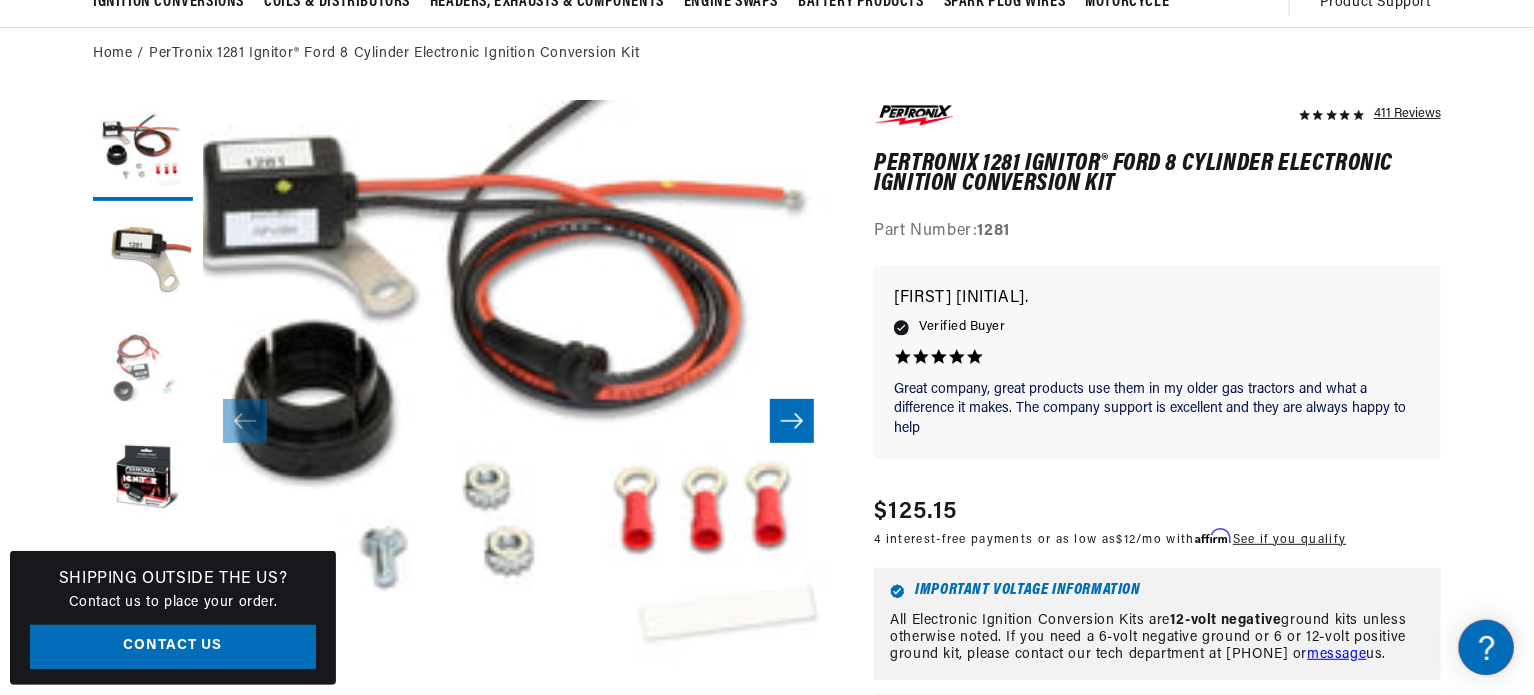 click at bounding box center [143, 371] 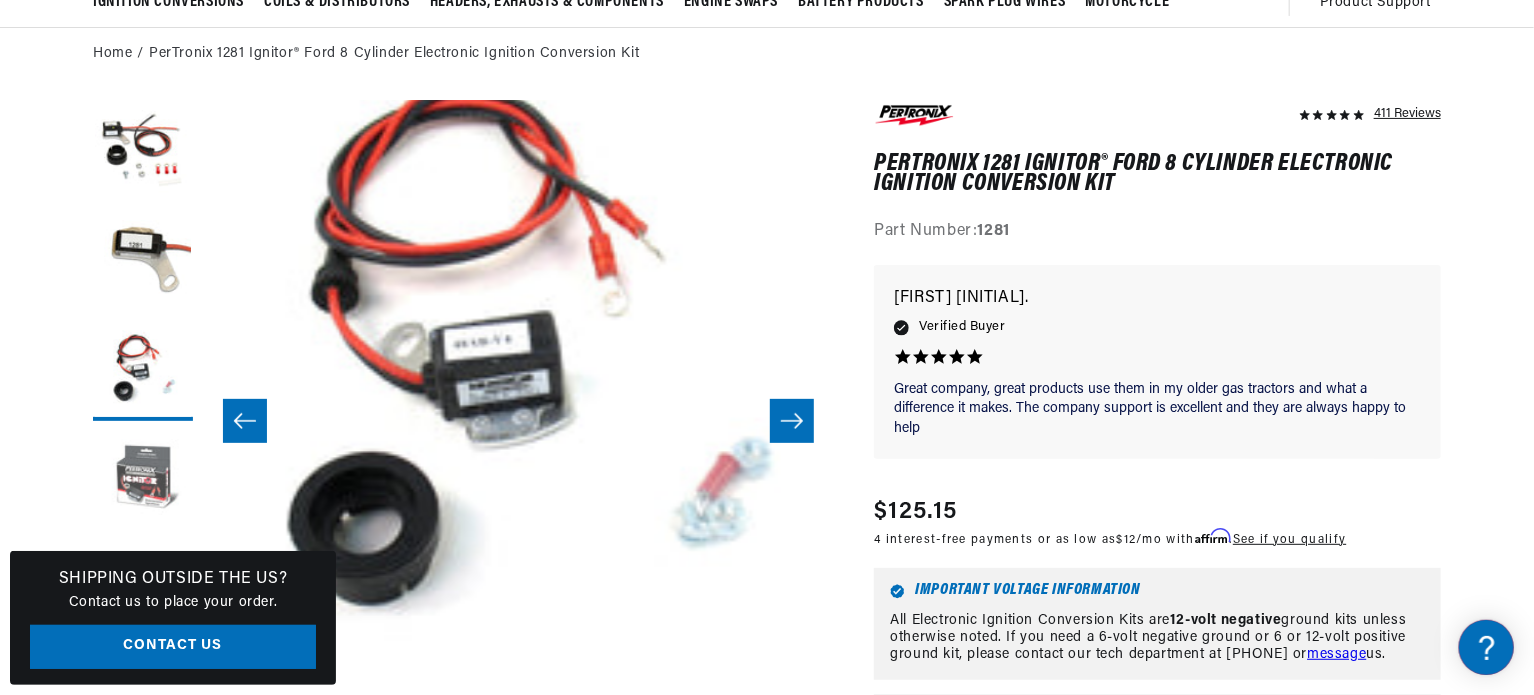 click at bounding box center [143, 481] 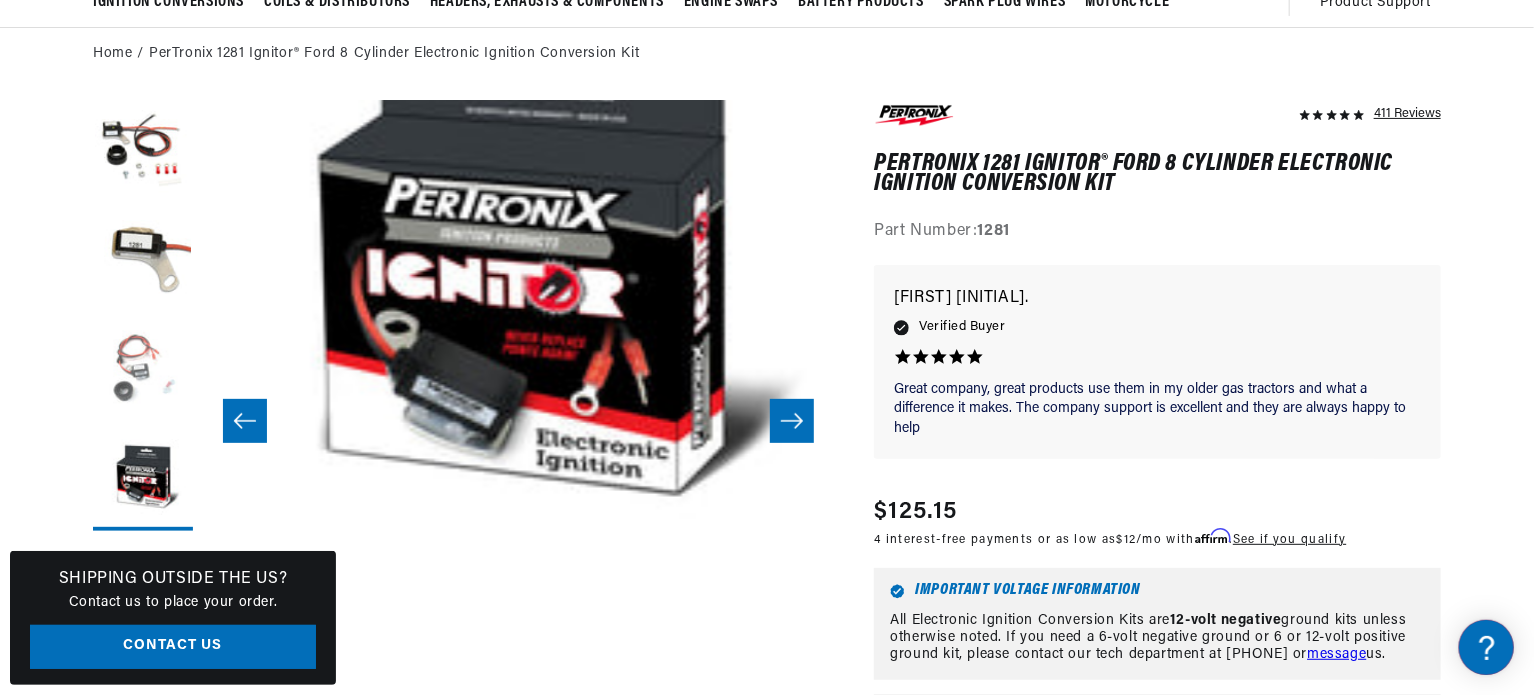 click at bounding box center (143, 371) 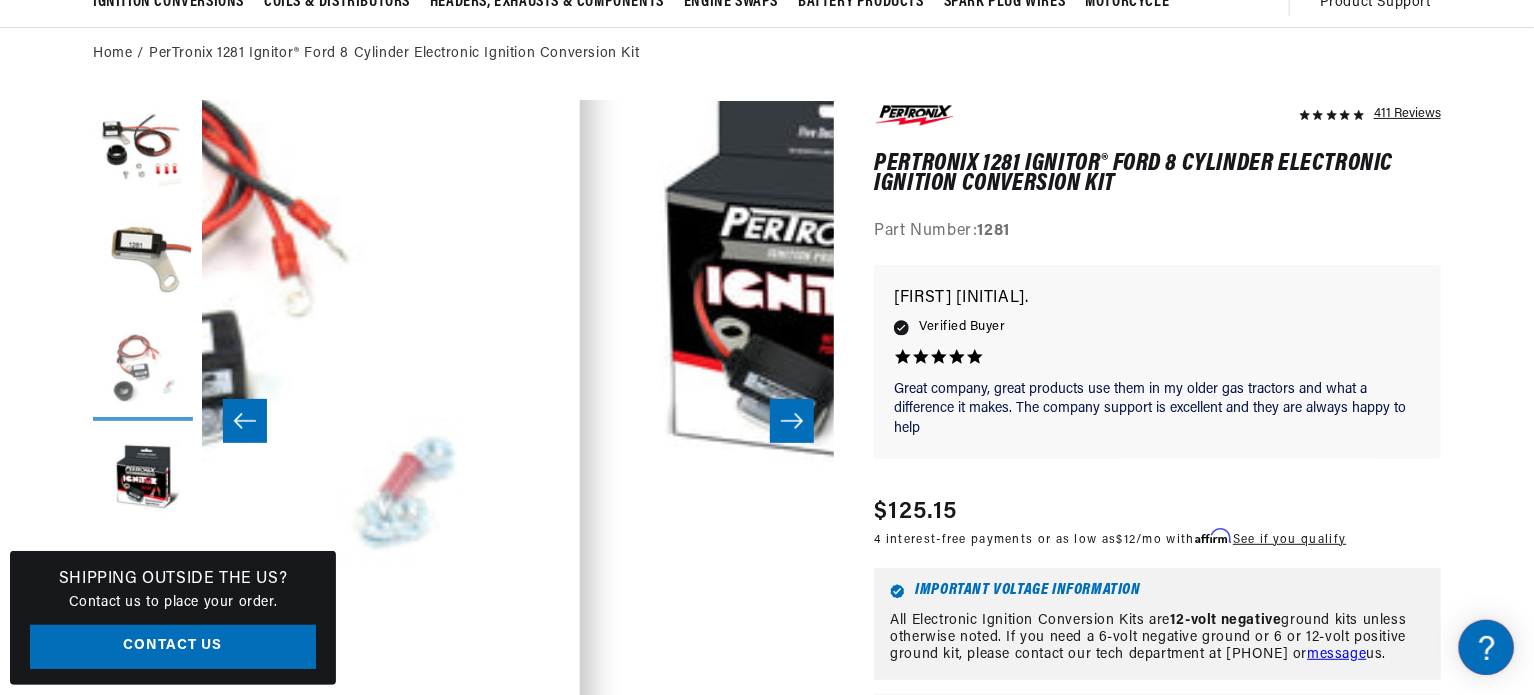 scroll, scrollTop: 63, scrollLeft: 1263, axis: both 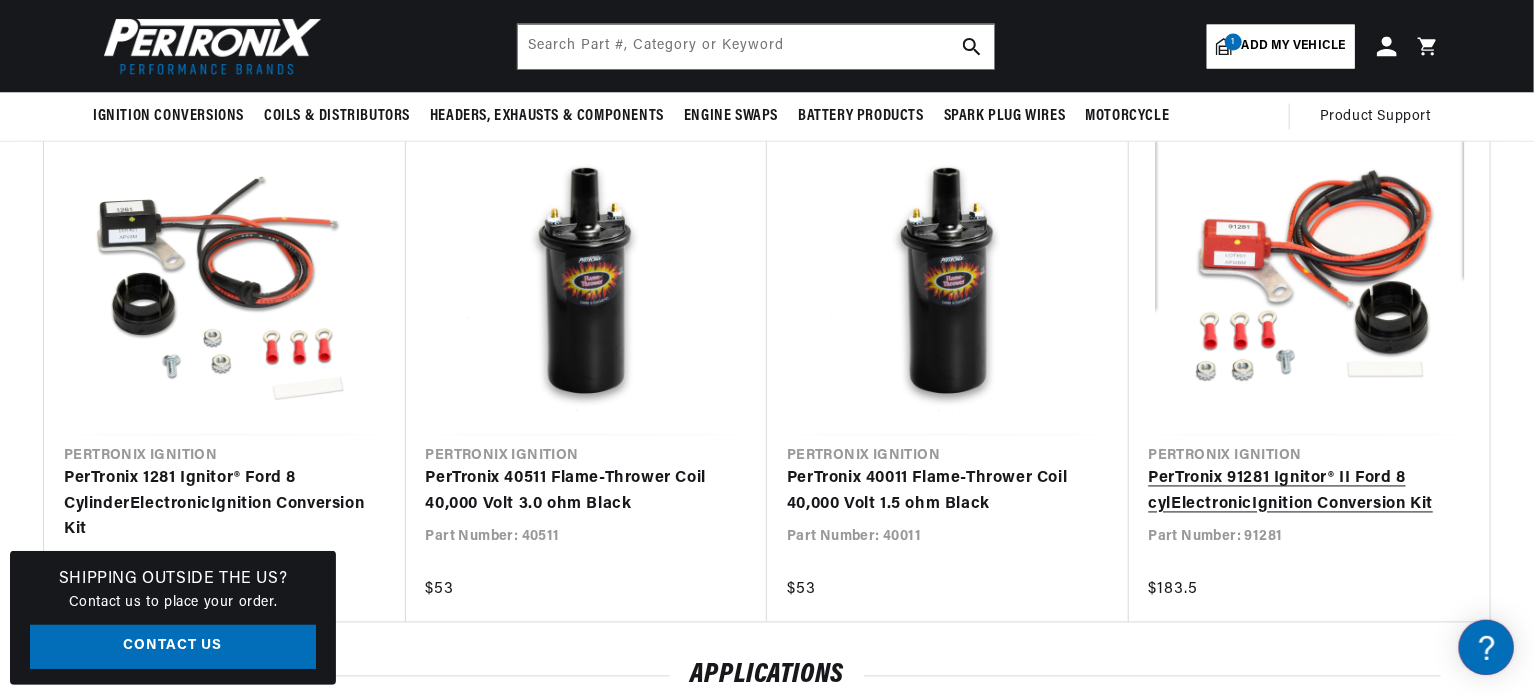 click on "PerTronix 91281 Ignitor® II Ford 8 cyl  Electronic  Ignition Conversion Kit" at bounding box center [1300, 492] 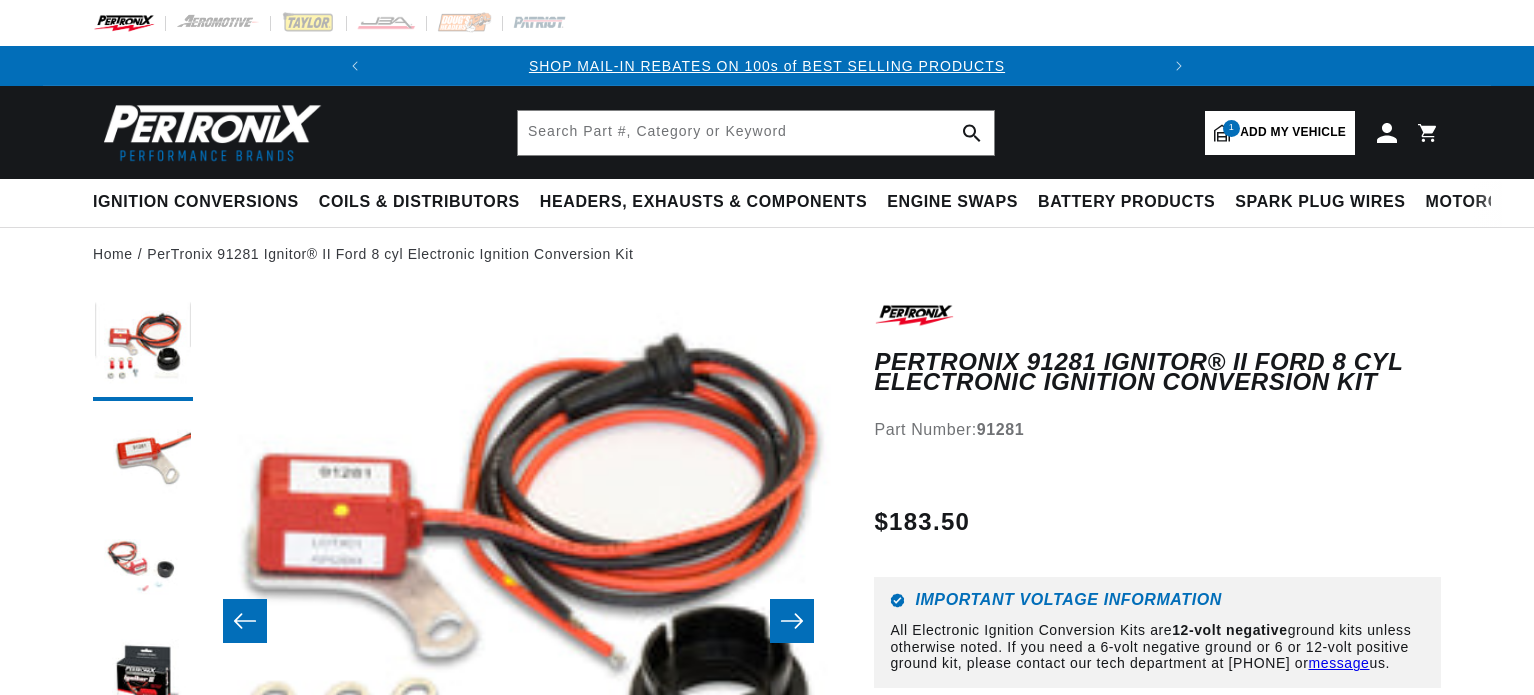 scroll, scrollTop: 0, scrollLeft: 0, axis: both 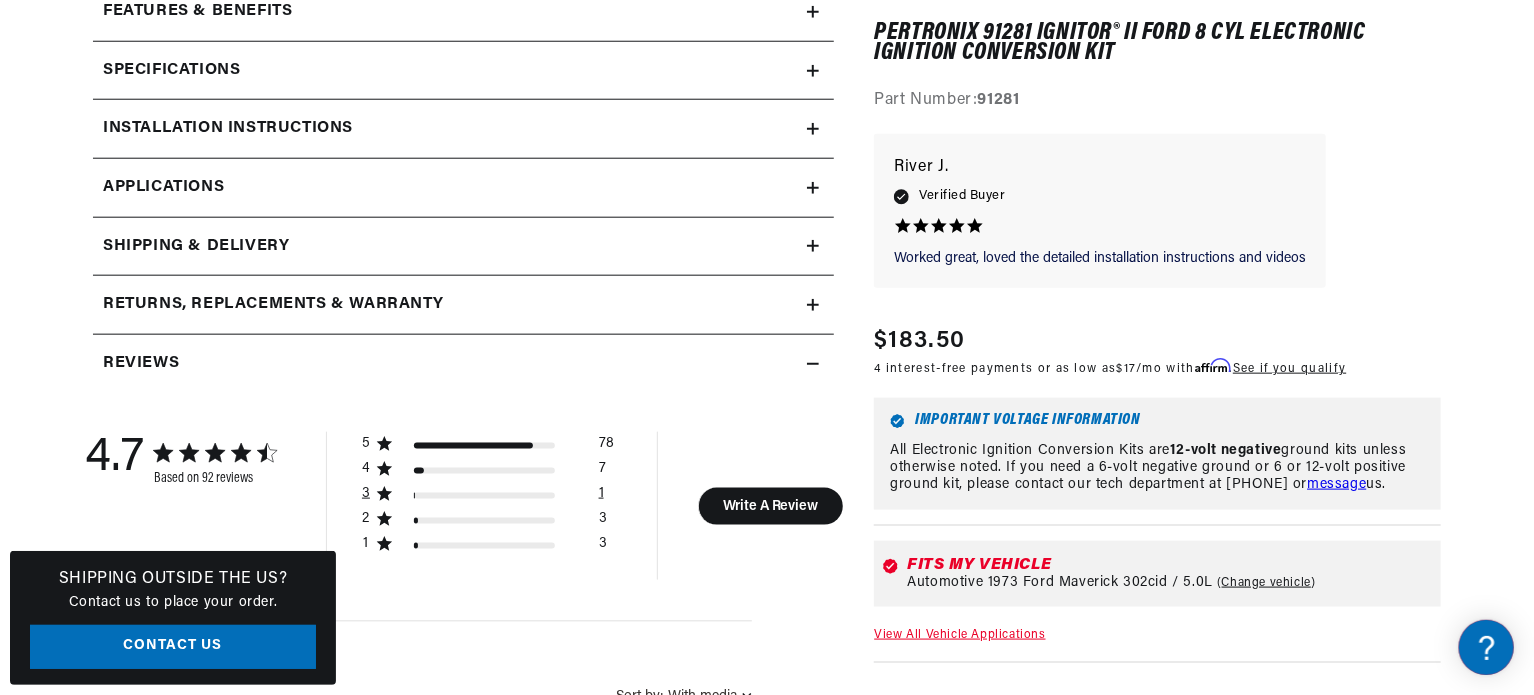 click on "1" at bounding box center [601, 497] 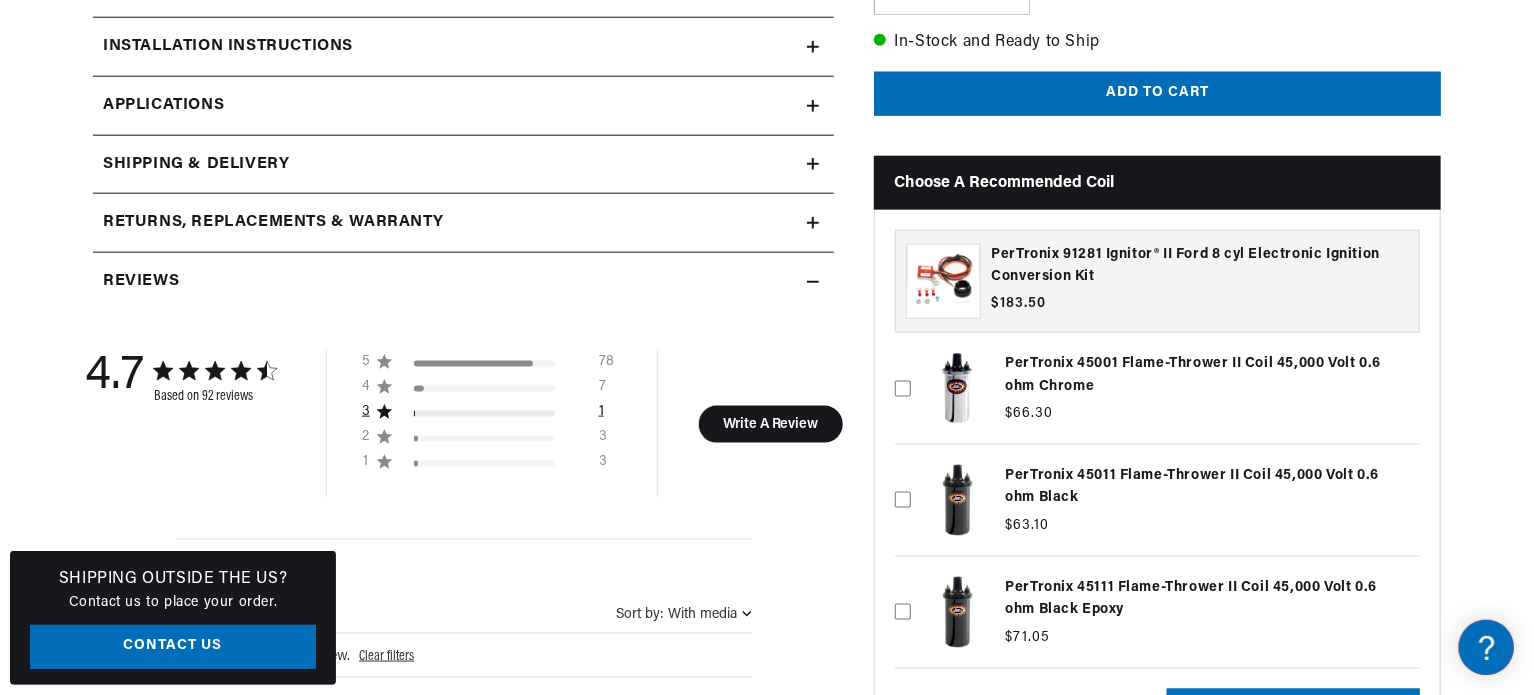 scroll, scrollTop: 1328, scrollLeft: 0, axis: vertical 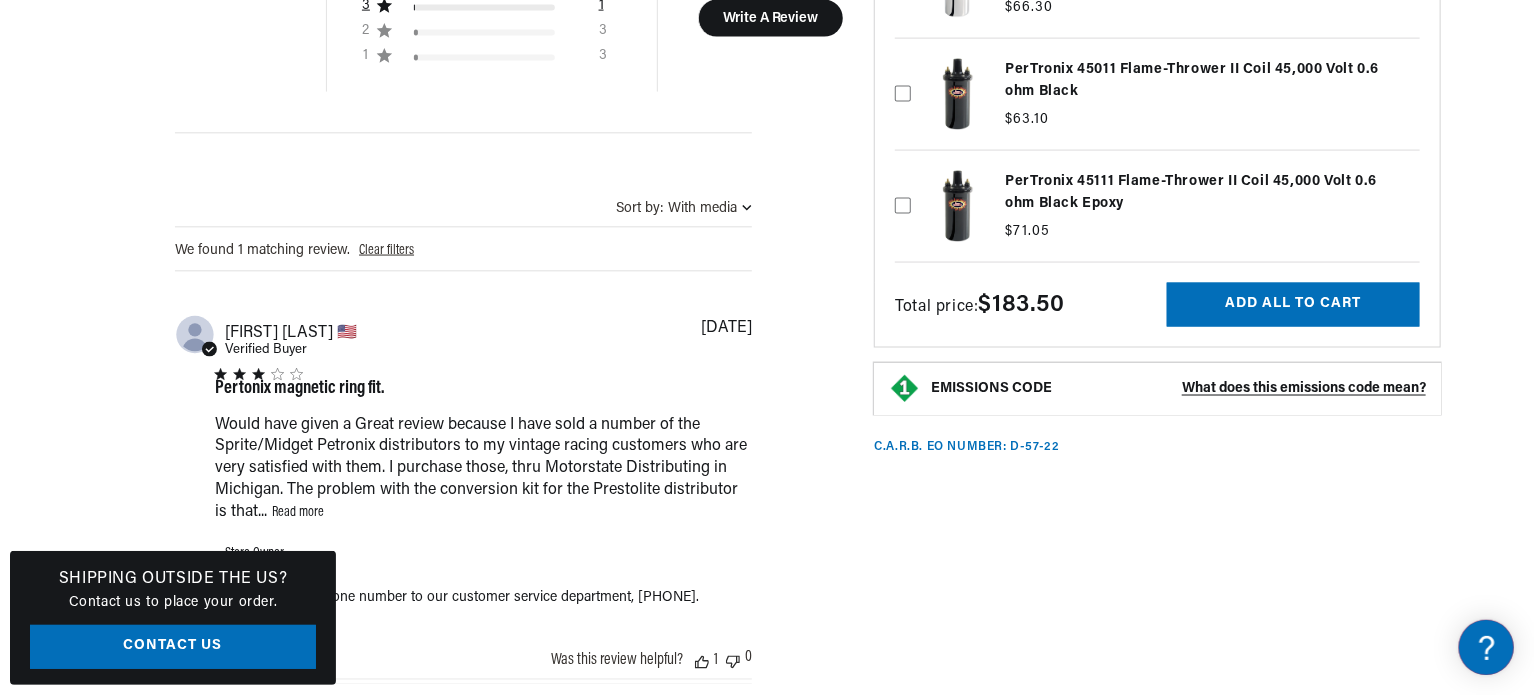 click on "Read more" at bounding box center (298, 513) 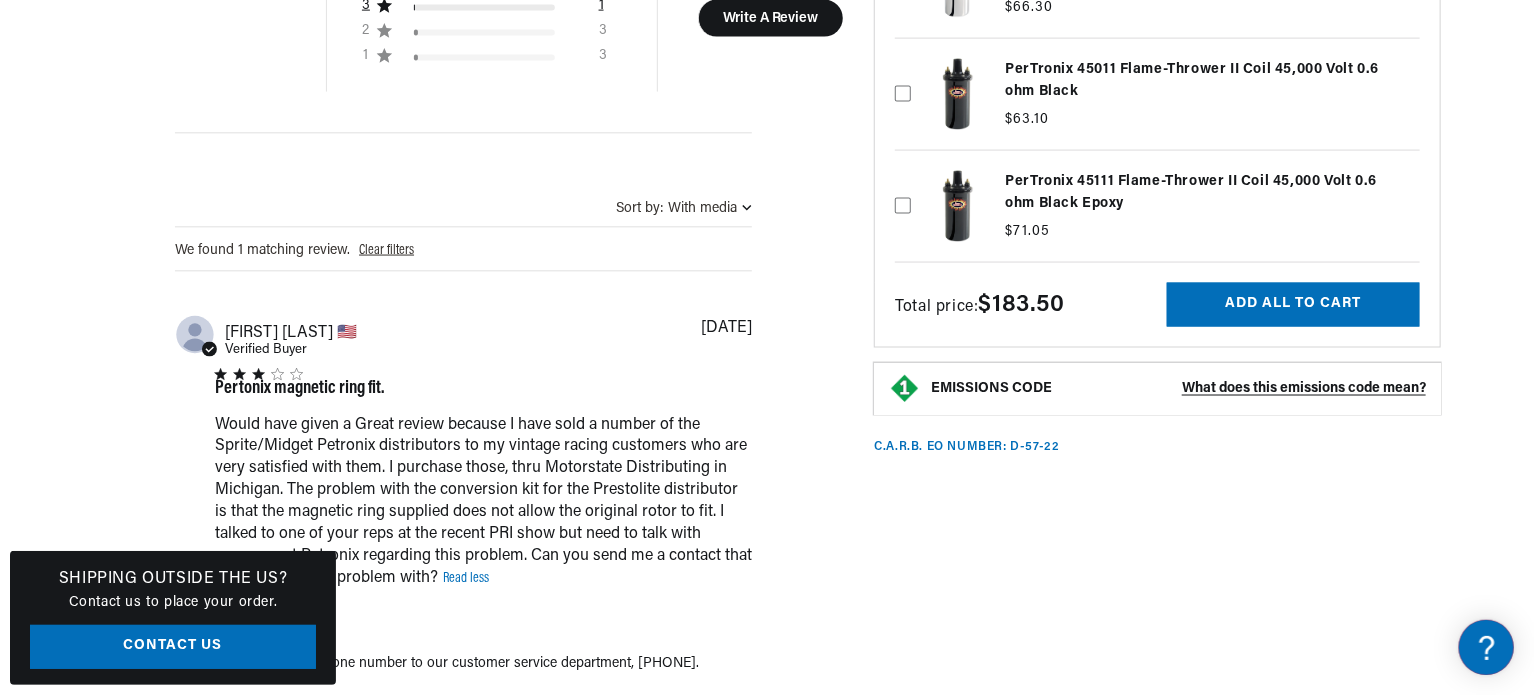 scroll, scrollTop: 0, scrollLeft: 746, axis: horizontal 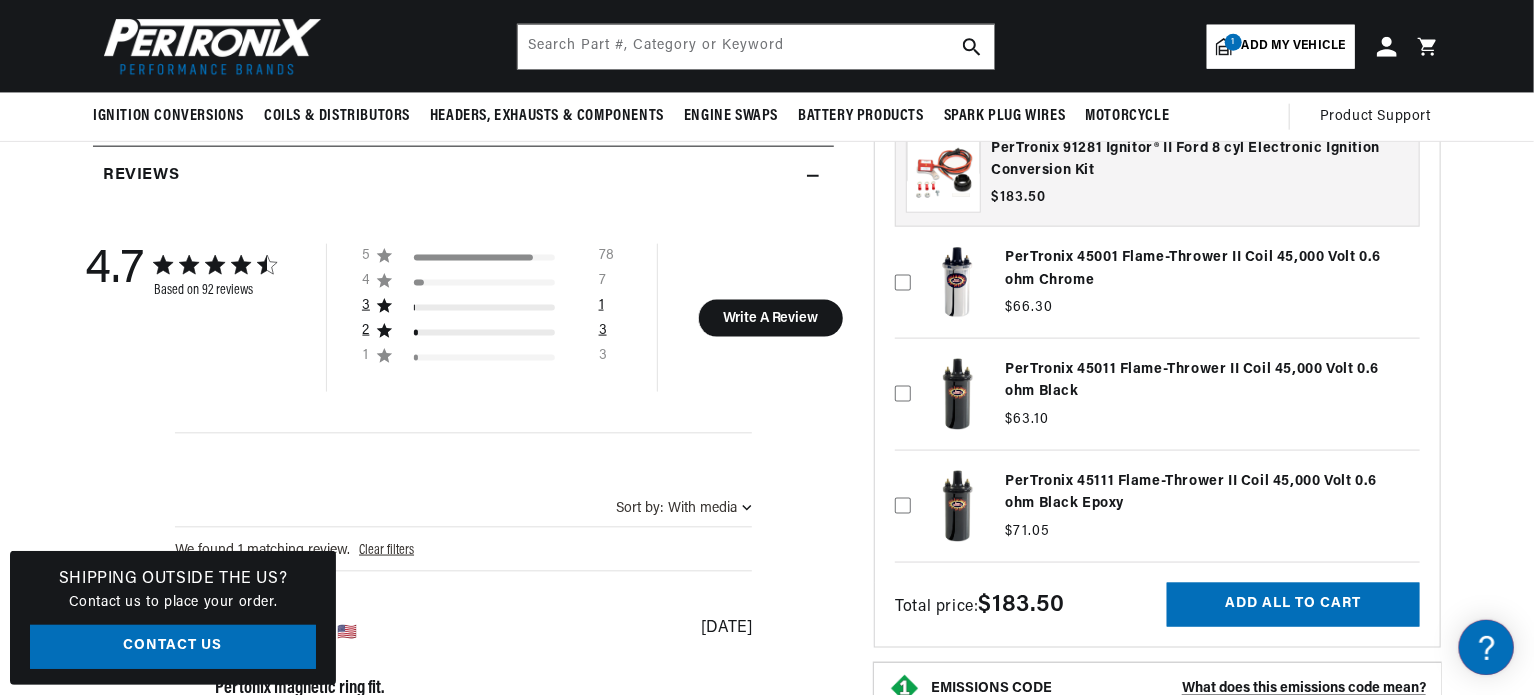 click on "3" at bounding box center [603, 334] 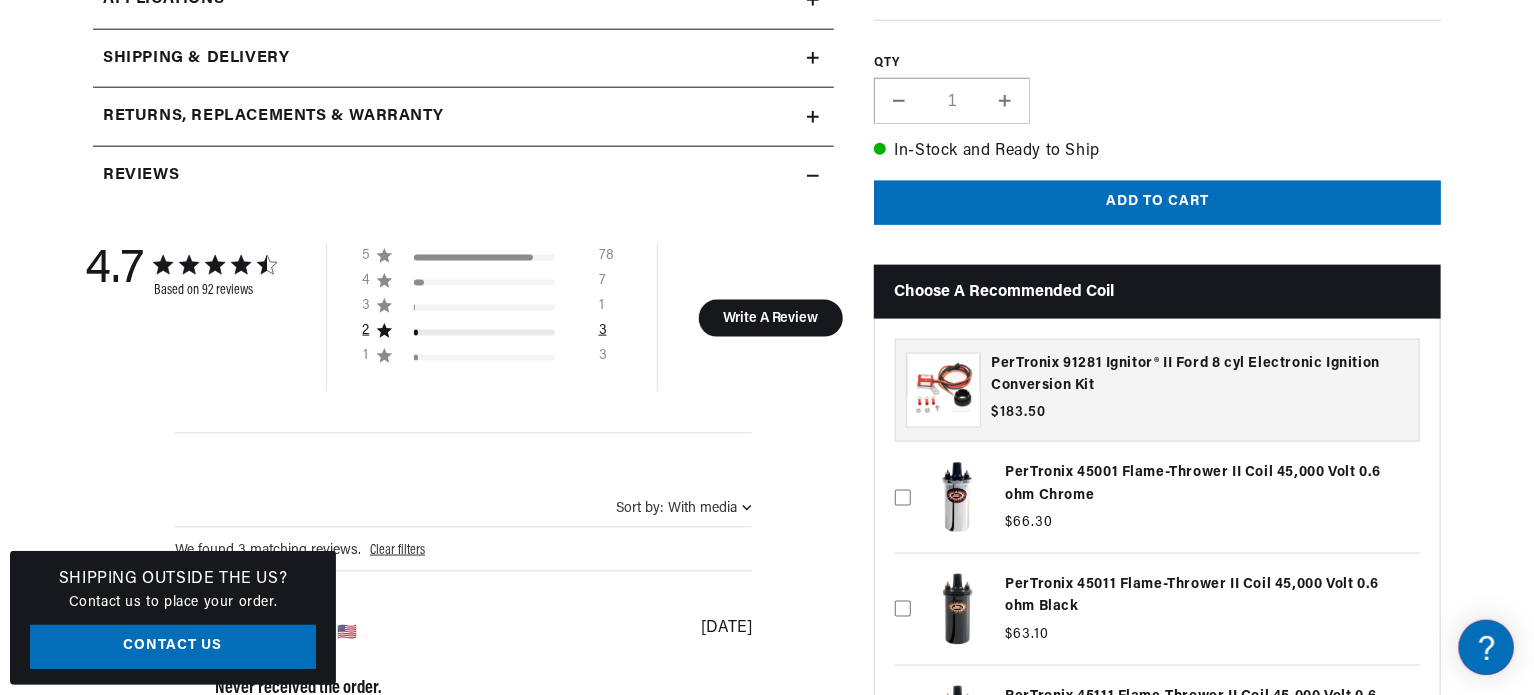 scroll, scrollTop: 1488, scrollLeft: 0, axis: vertical 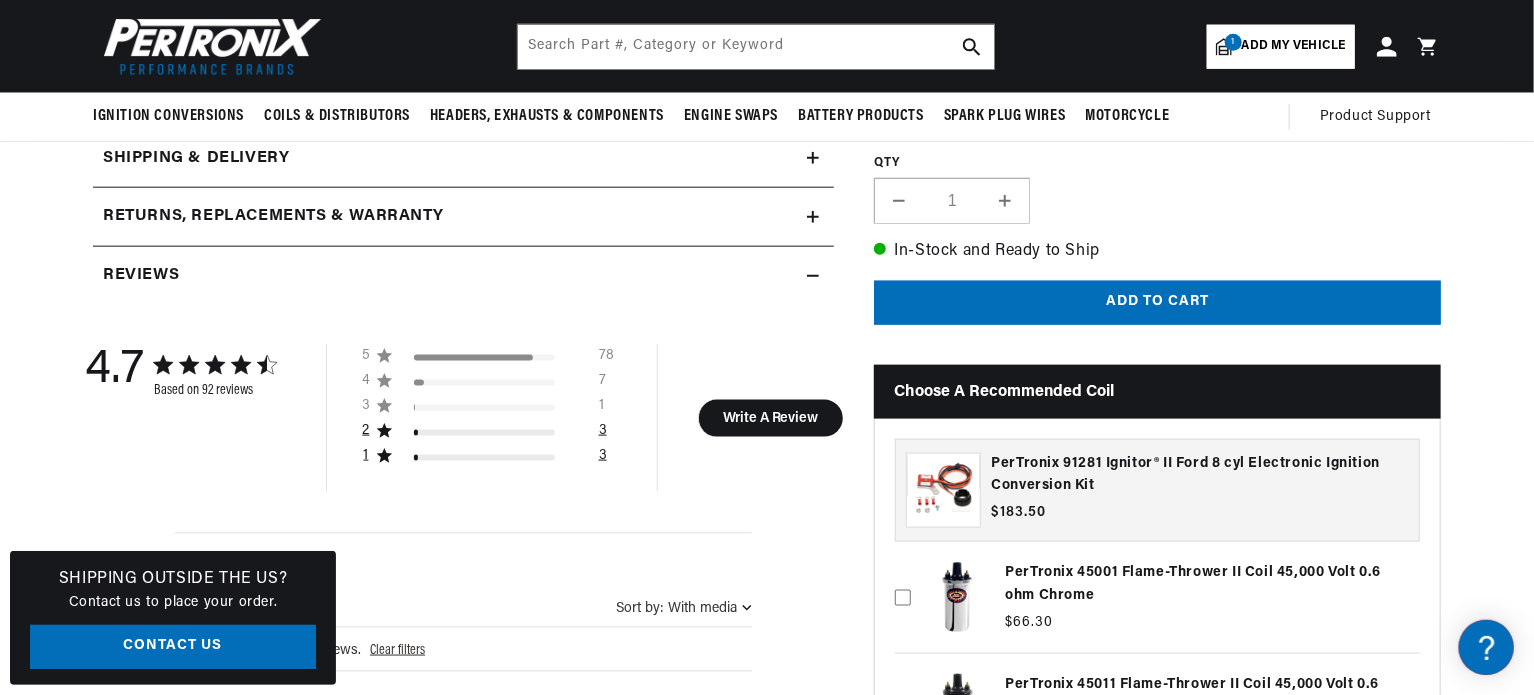 click on "3" at bounding box center [603, 459] 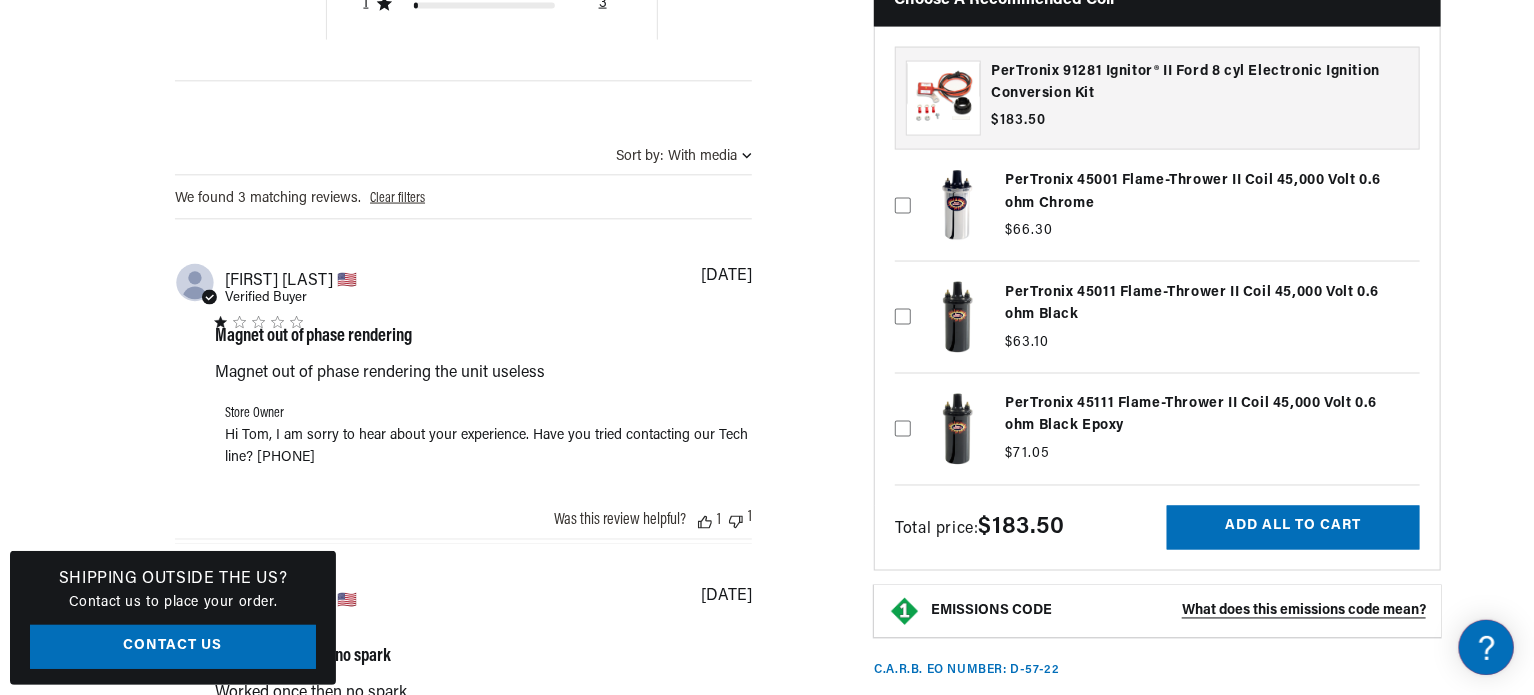 scroll, scrollTop: 1588, scrollLeft: 0, axis: vertical 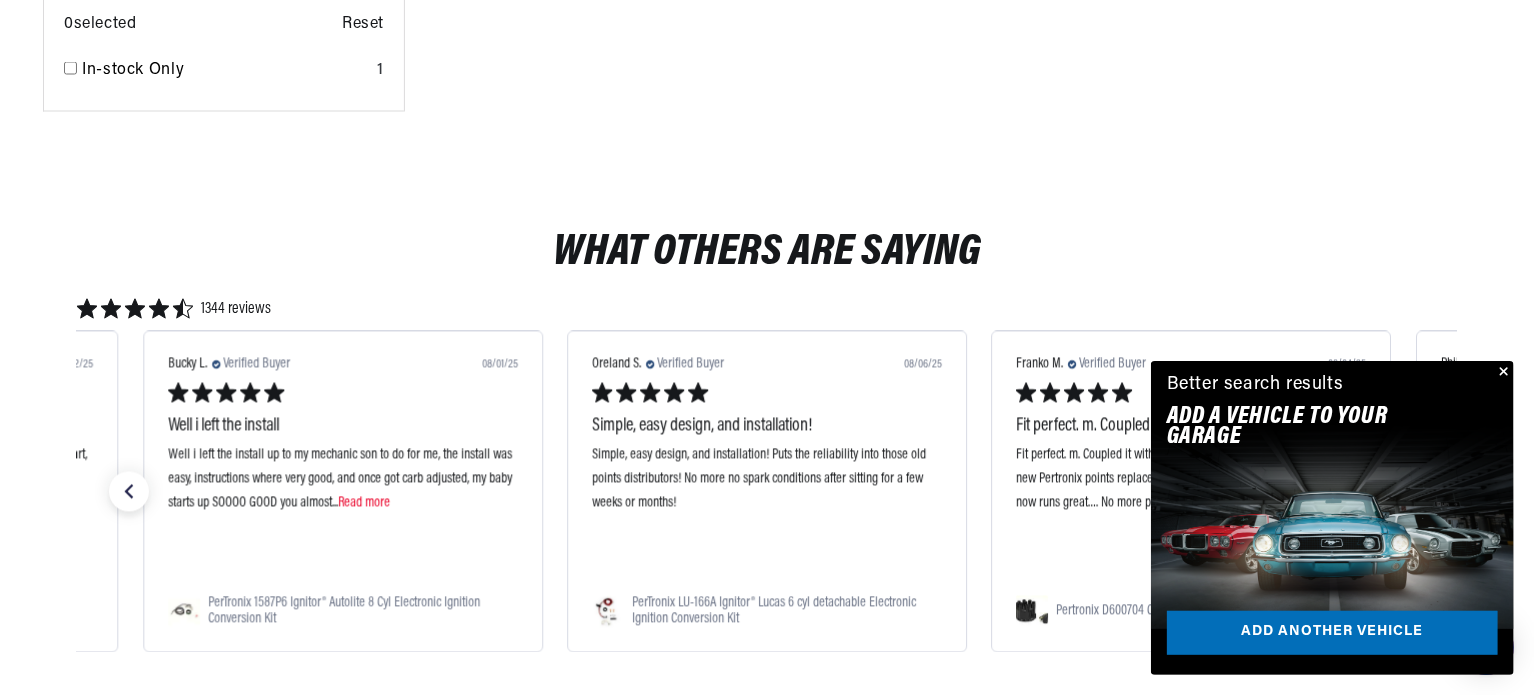 click at bounding box center [1502, 373] 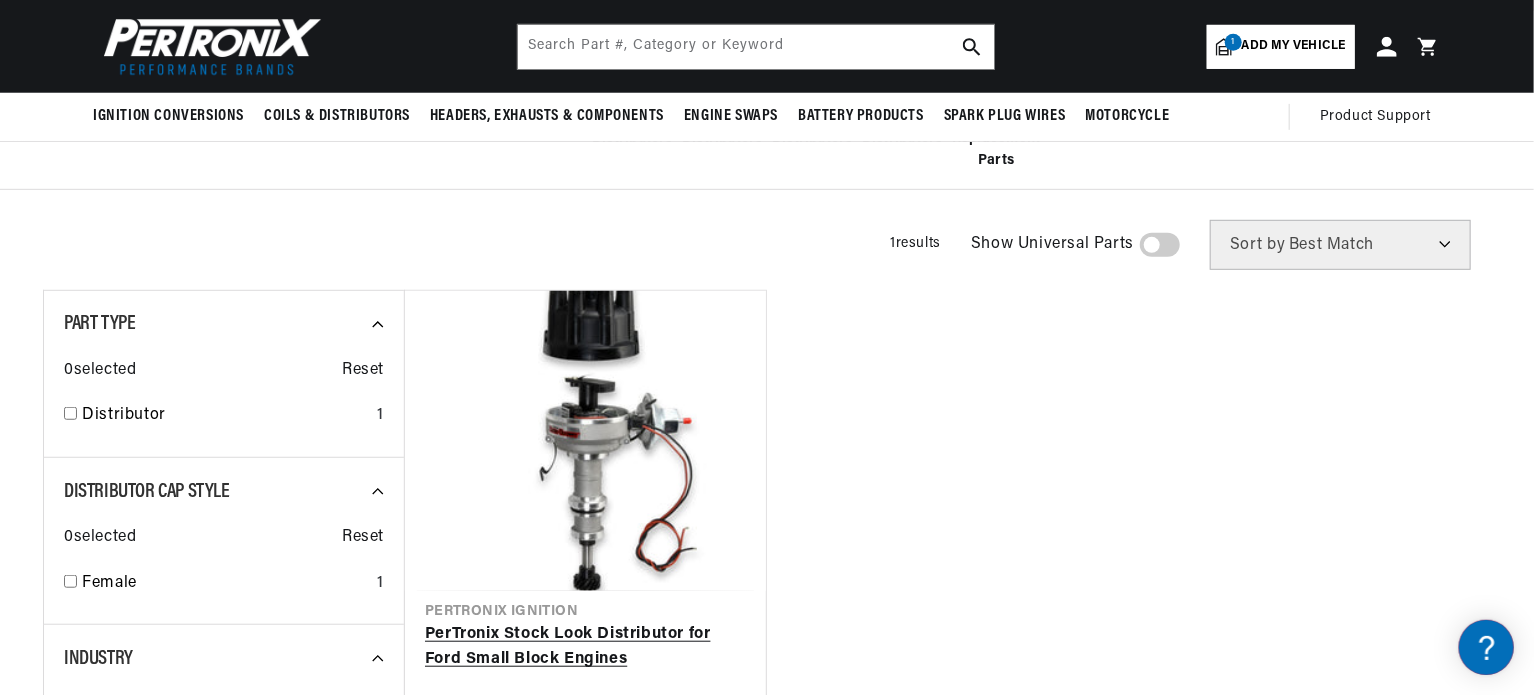 scroll, scrollTop: 0, scrollLeft: 0, axis: both 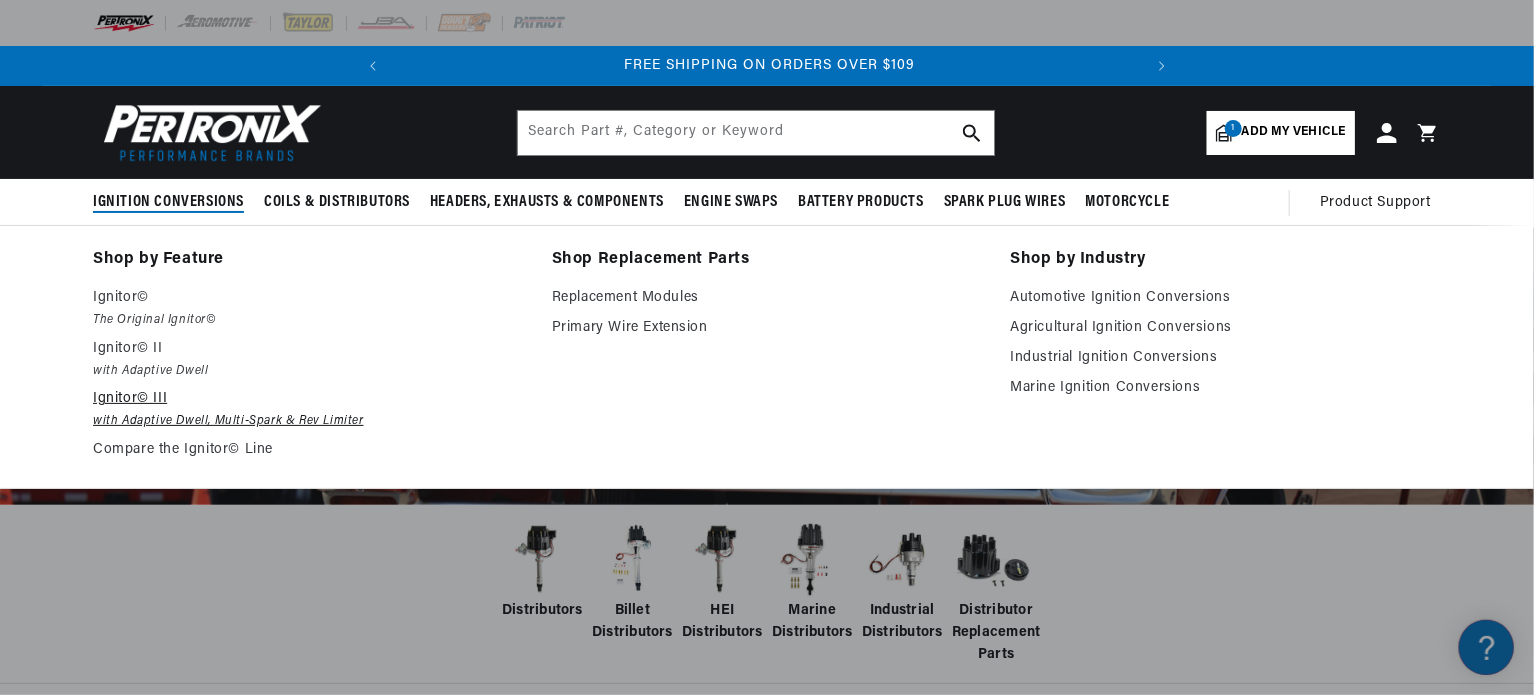 click on "with Adaptive Dwell, Multi-Spark & Rev Limiter" at bounding box center (308, 421) 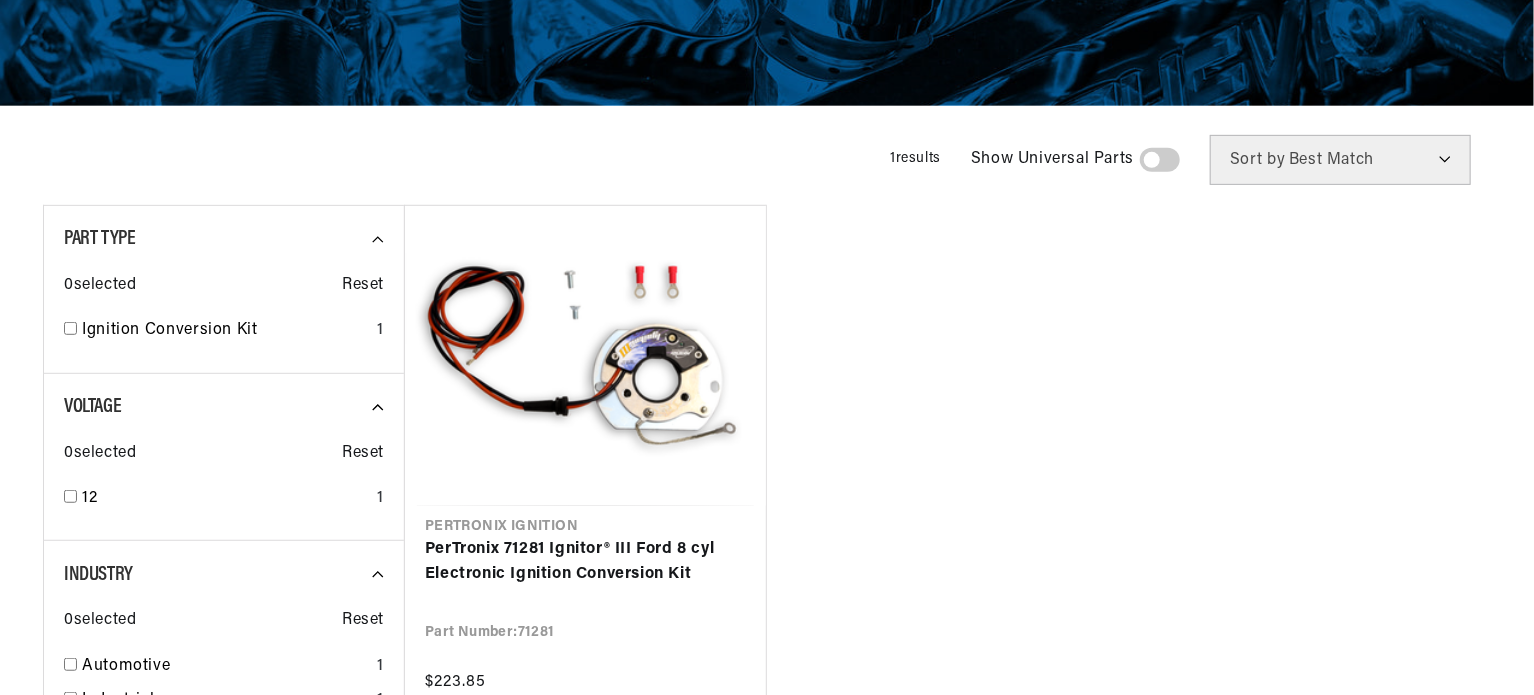 scroll, scrollTop: 400, scrollLeft: 0, axis: vertical 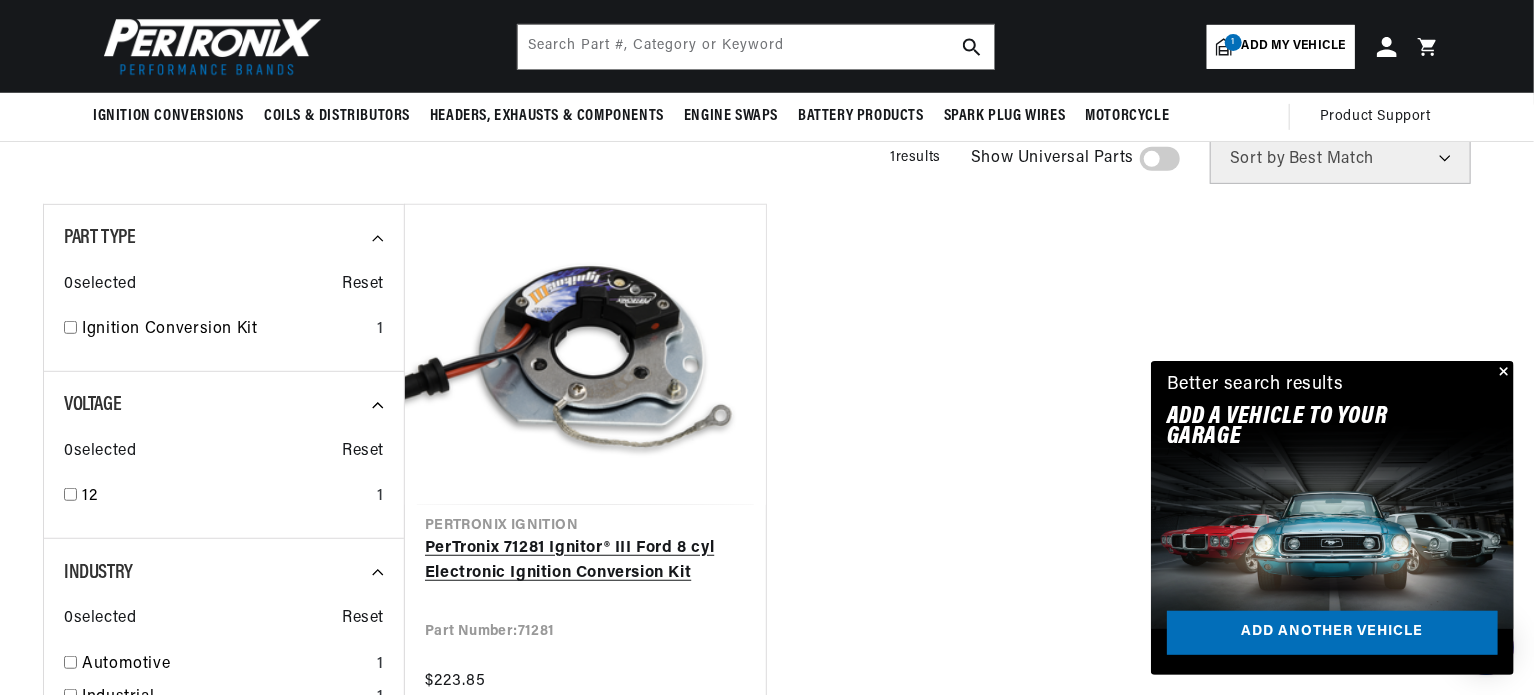 click on "PerTronix 71281 Ignitor® III Ford 8 cyl Electronic Ignition Conversion Kit" at bounding box center (585, 561) 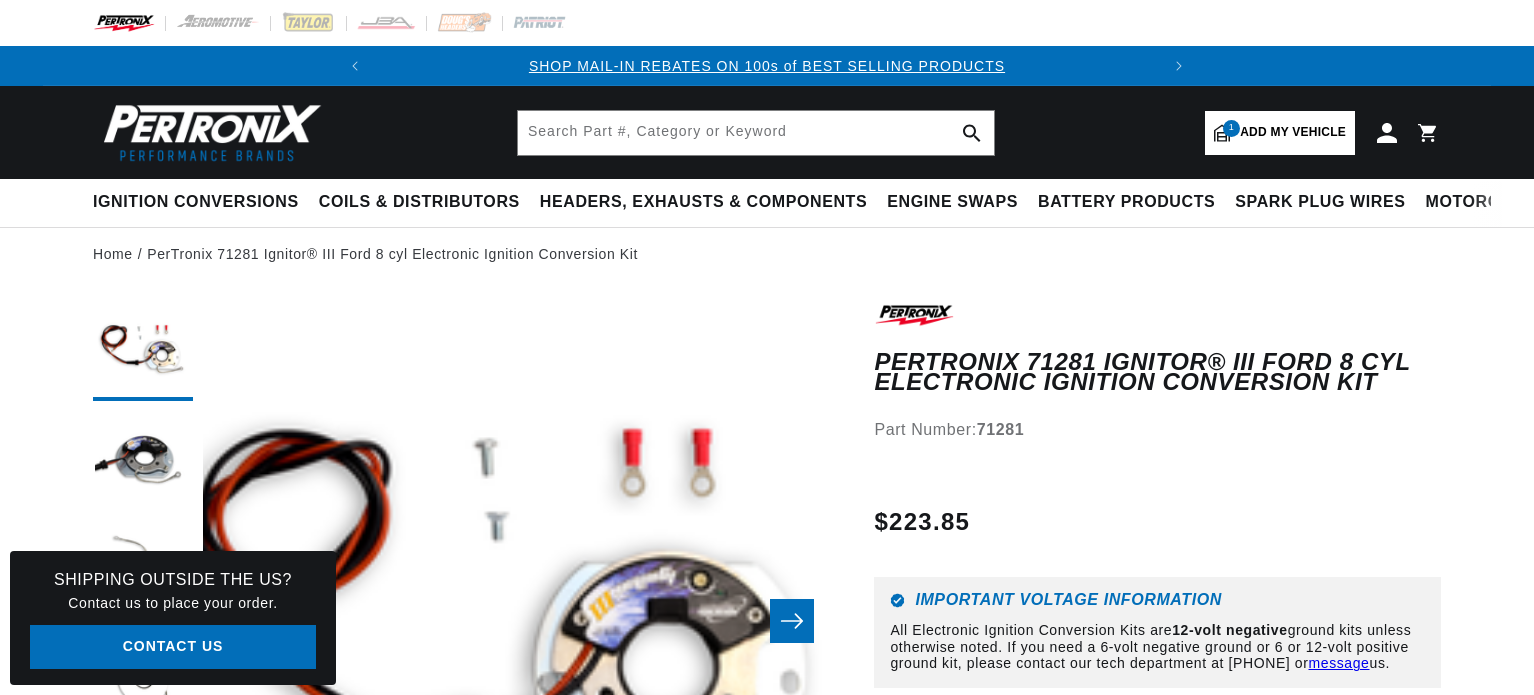 scroll, scrollTop: 0, scrollLeft: 0, axis: both 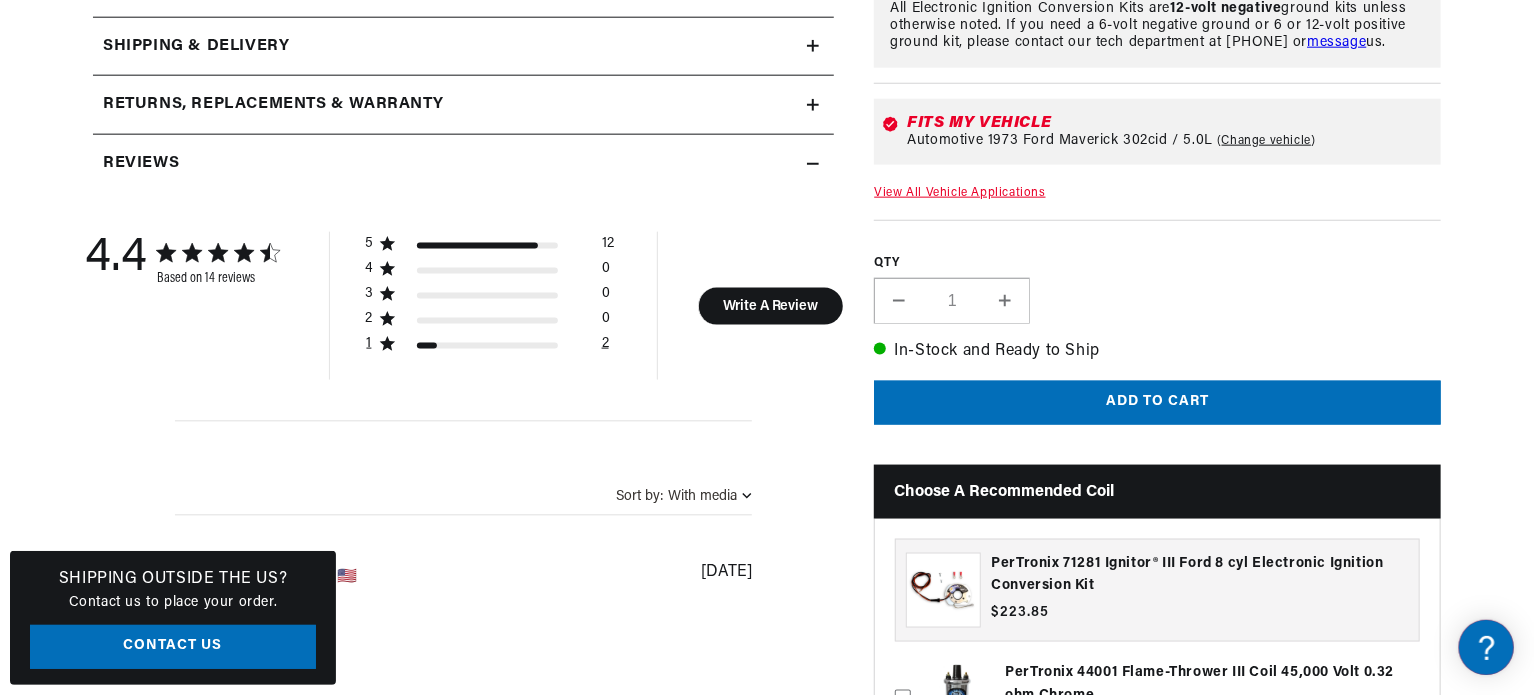 click on "2" at bounding box center [605, 347] 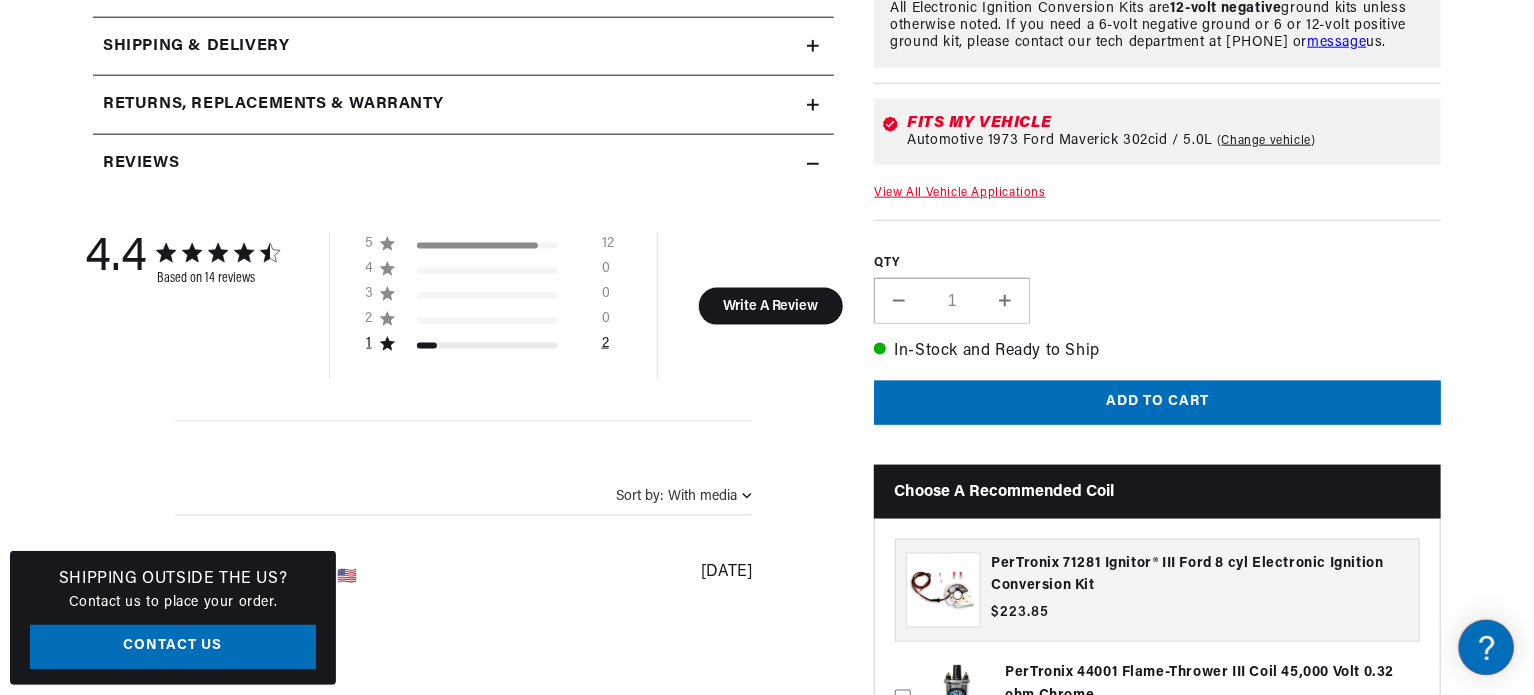 scroll, scrollTop: 0, scrollLeft: 746, axis: horizontal 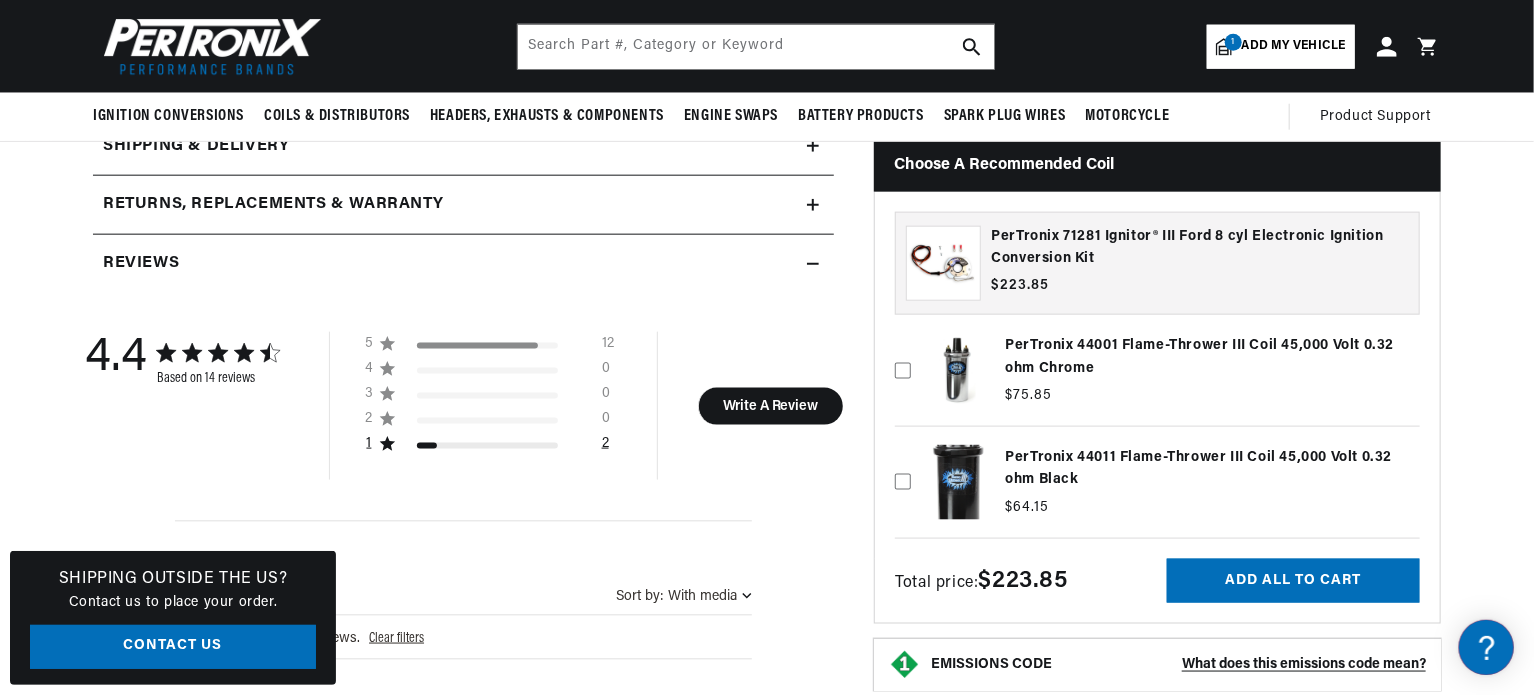 click on "5 12 4 0 3 0 2 0 1 2" at bounding box center (494, 406) 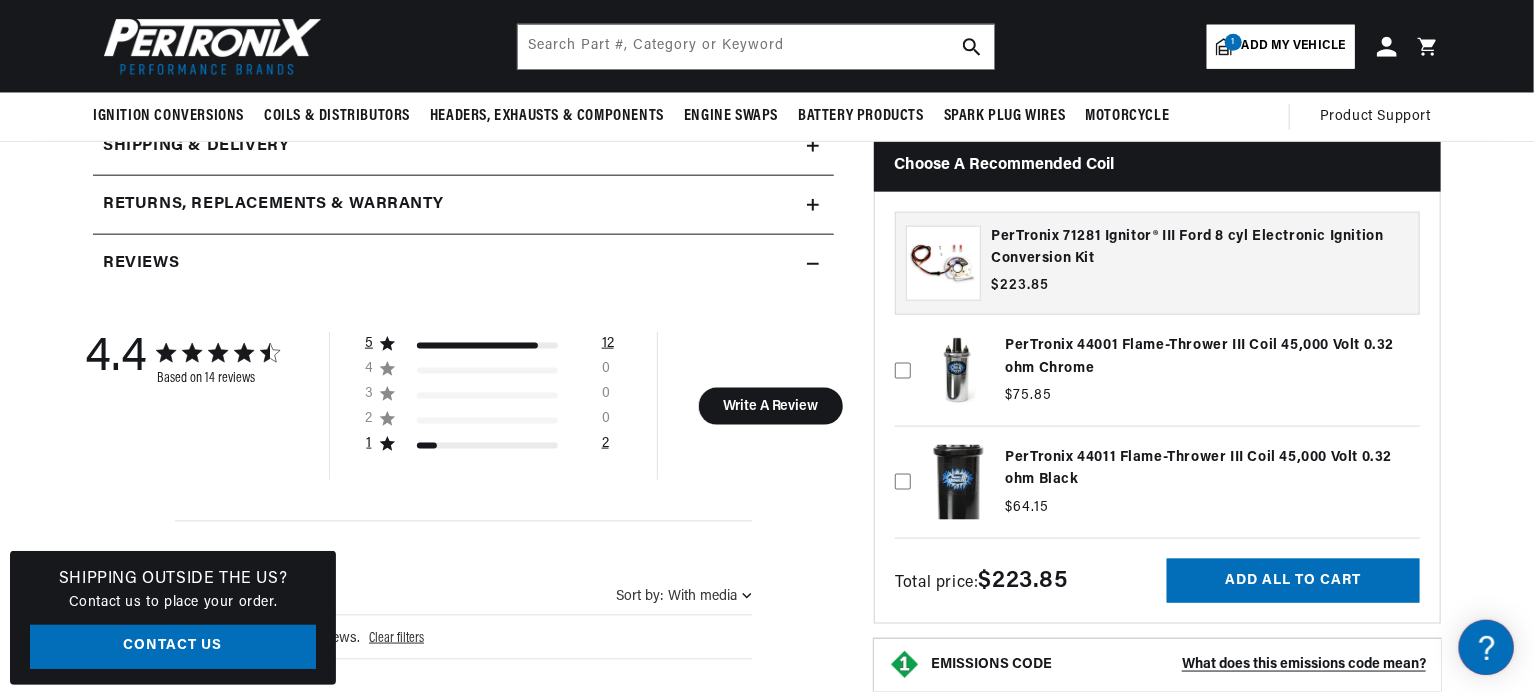 click on "12" at bounding box center (608, 347) 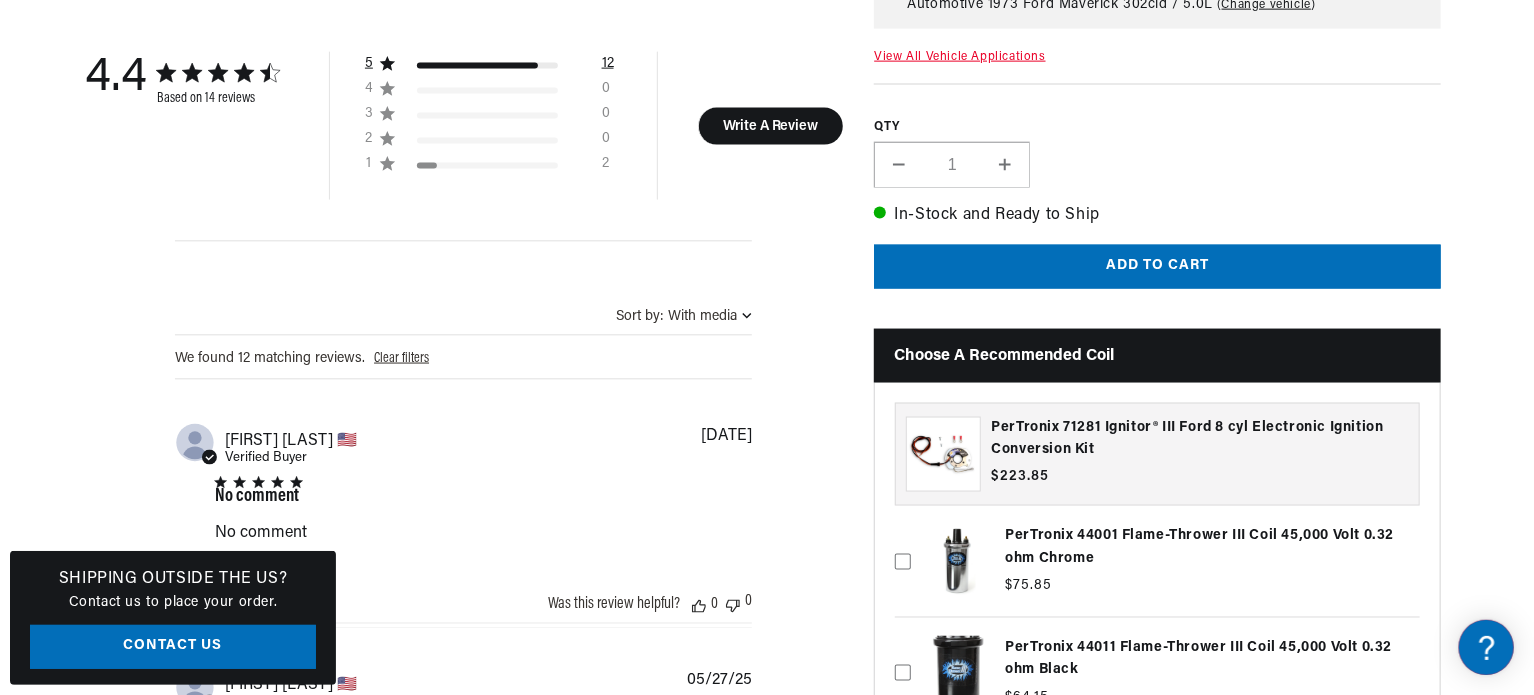 scroll, scrollTop: 1500, scrollLeft: 0, axis: vertical 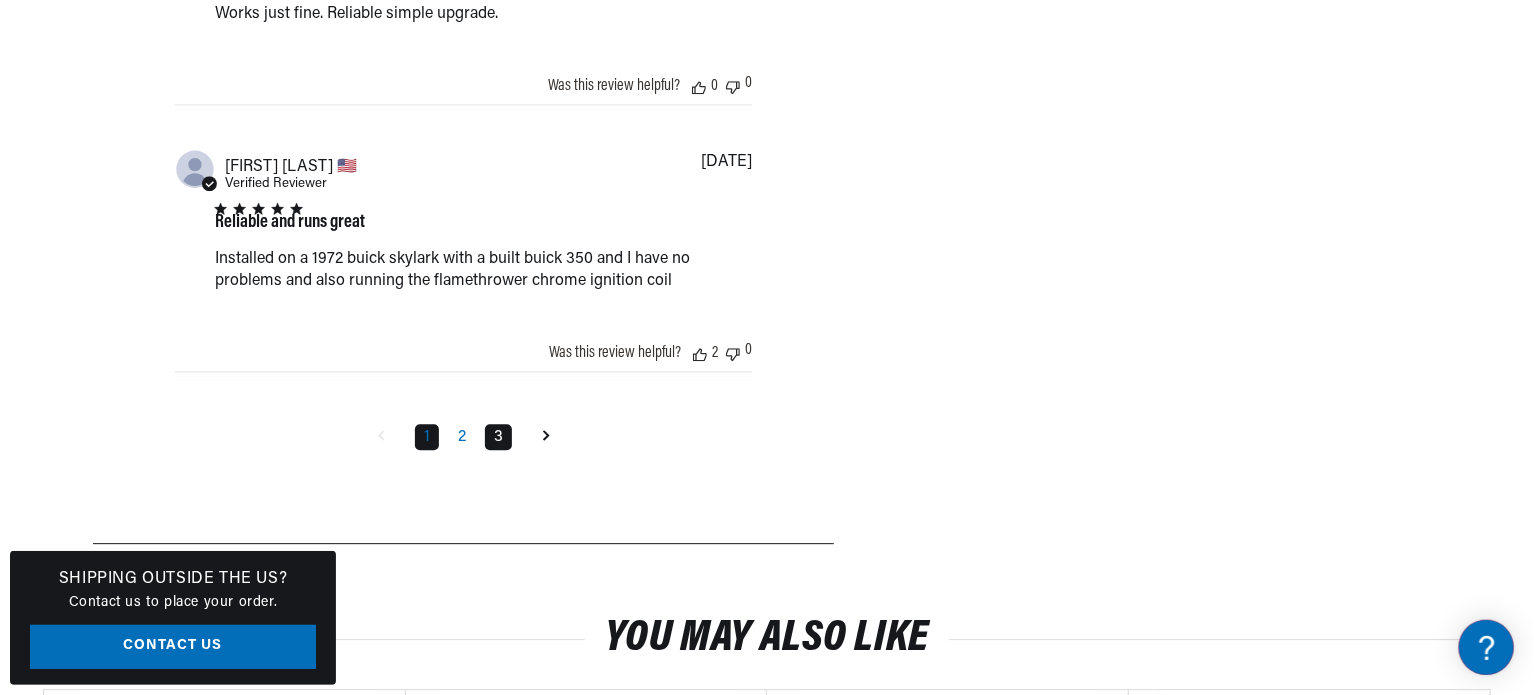 click on "3" at bounding box center [498, 437] 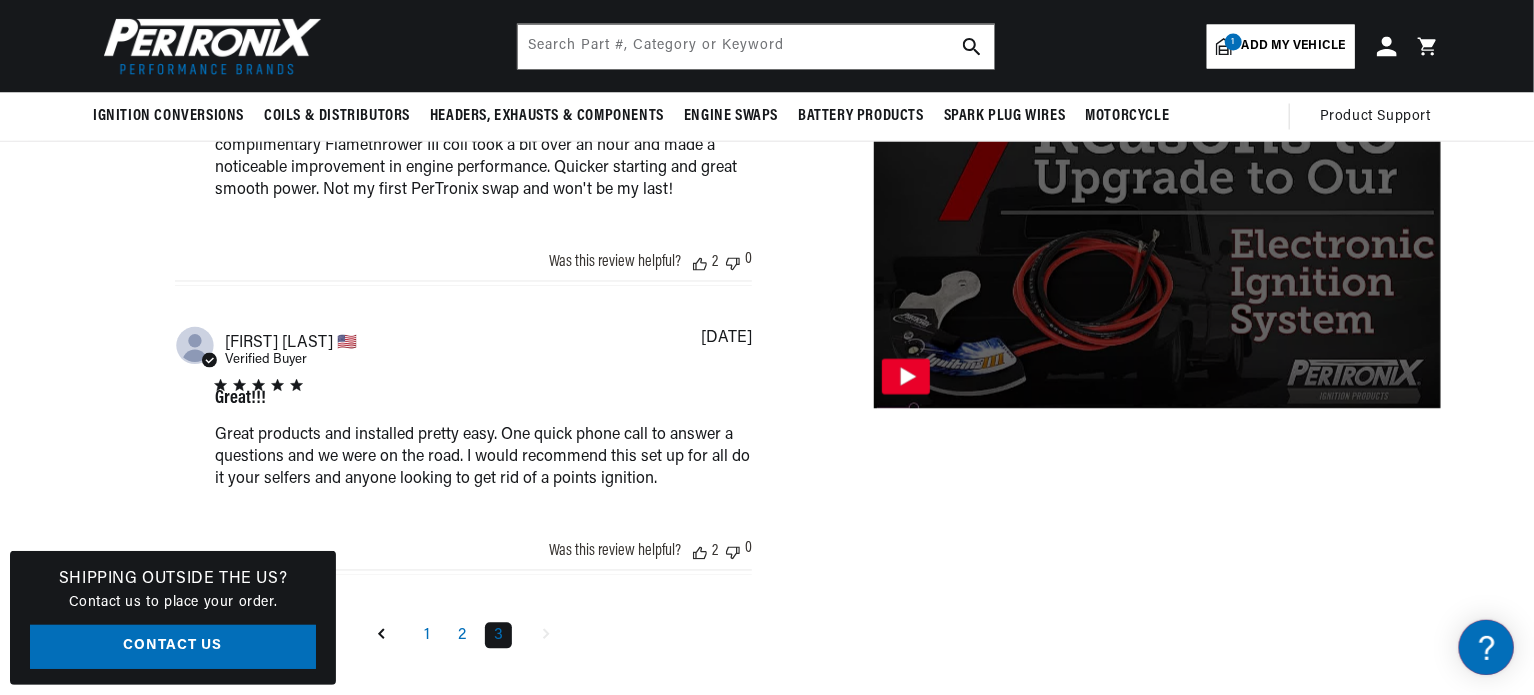 scroll, scrollTop: 1759, scrollLeft: 0, axis: vertical 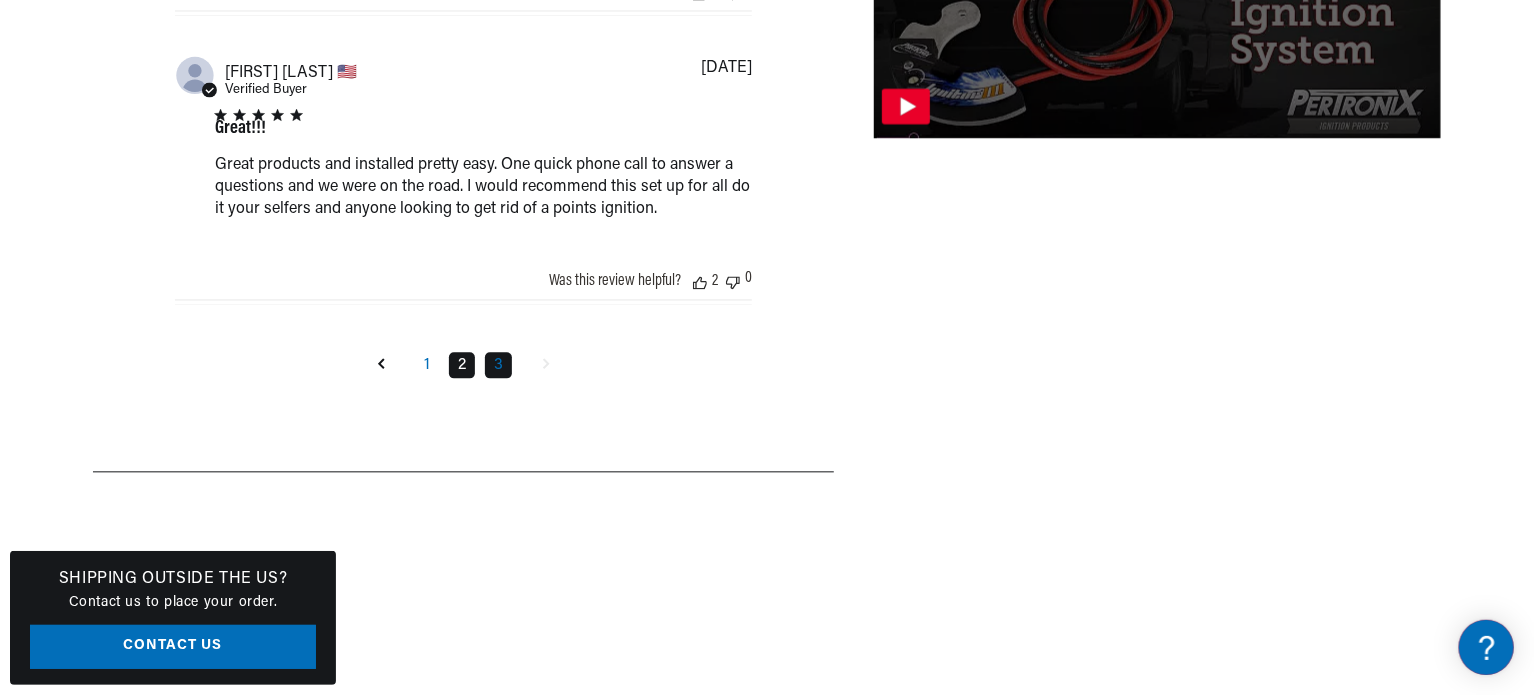 click on "2" at bounding box center [462, 365] 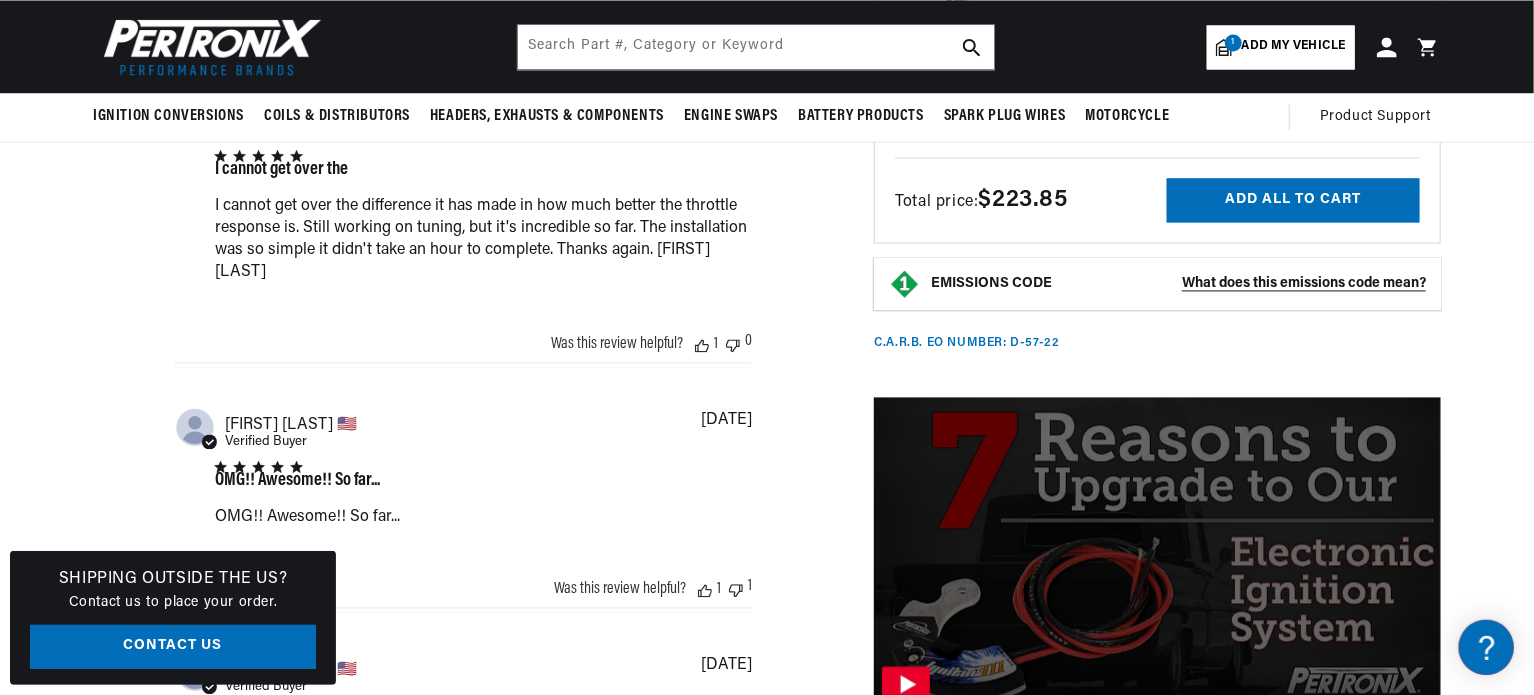 scroll, scrollTop: 1759, scrollLeft: 0, axis: vertical 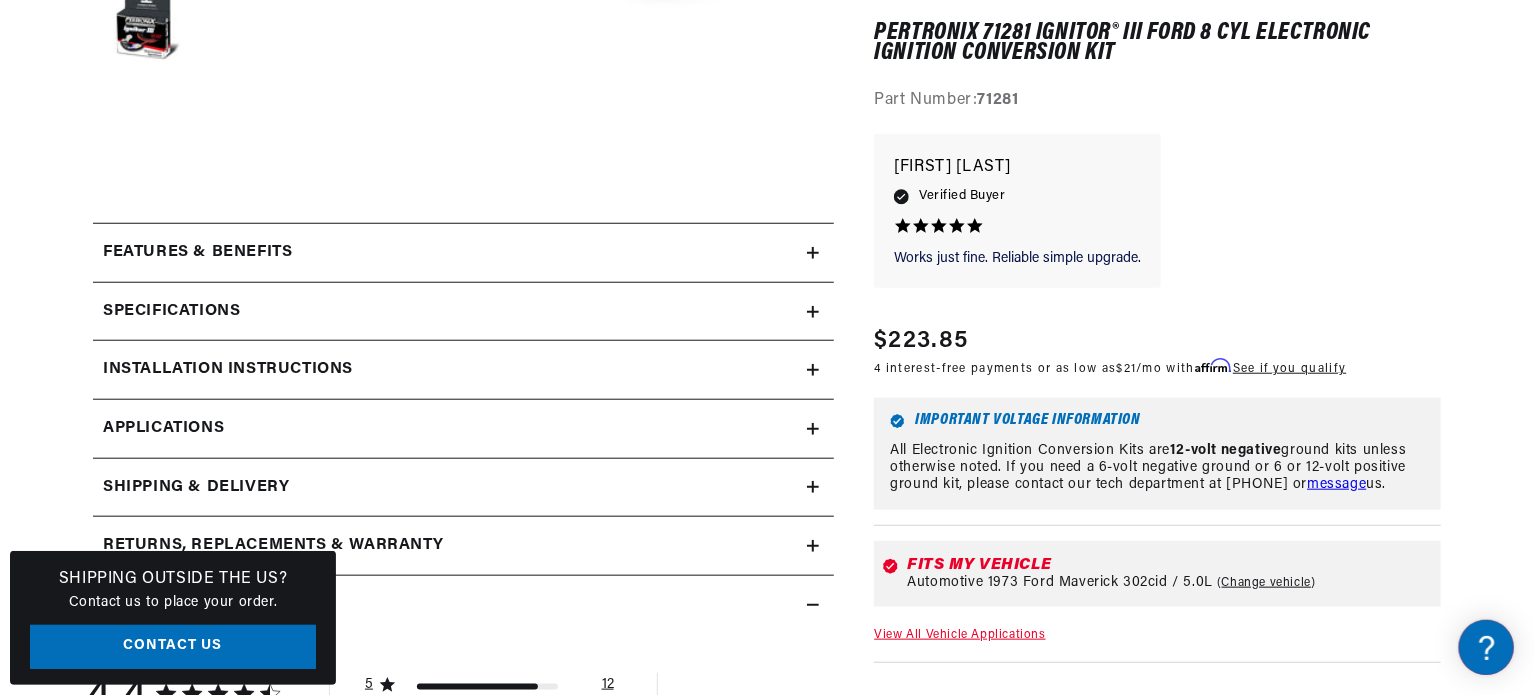 click on "Features & Benefits" at bounding box center [450, 253] 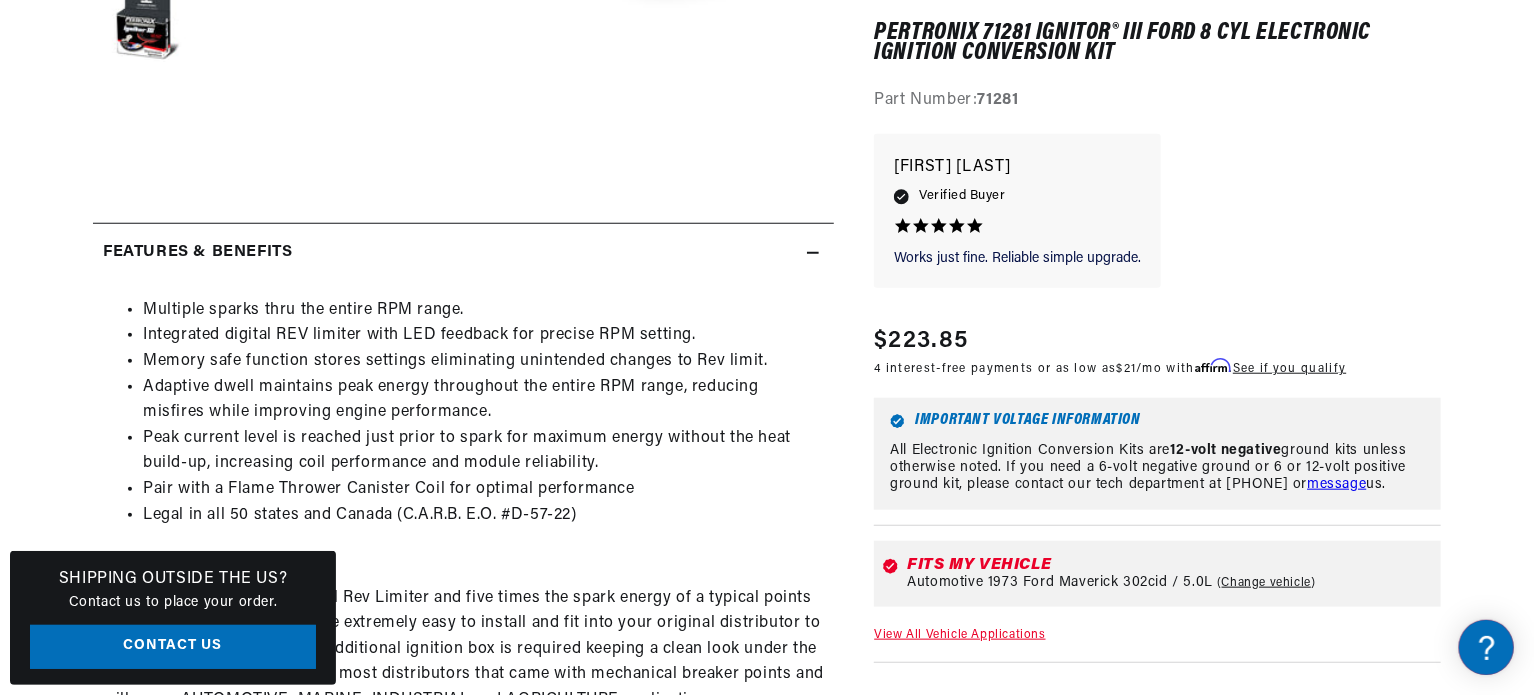 scroll, scrollTop: 0, scrollLeft: 746, axis: horizontal 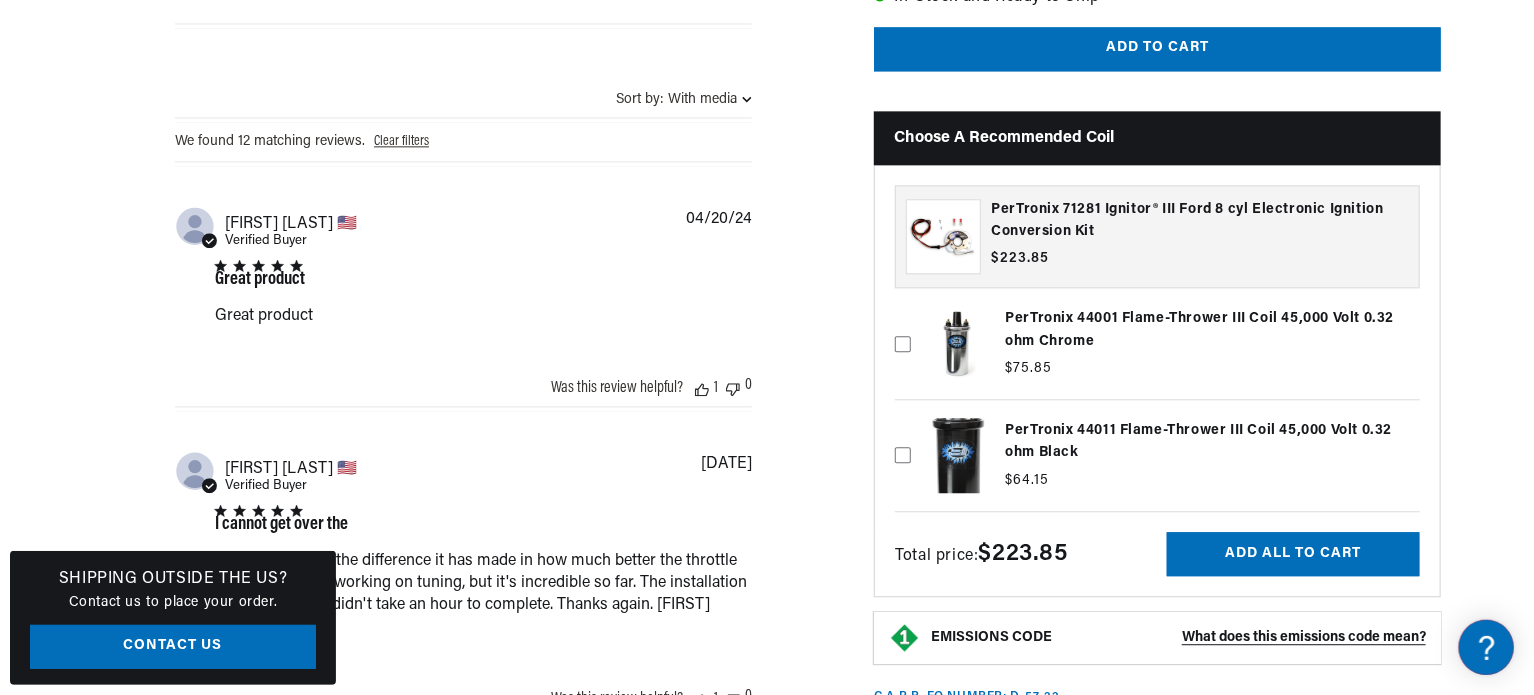 click at bounding box center (1157, 455) 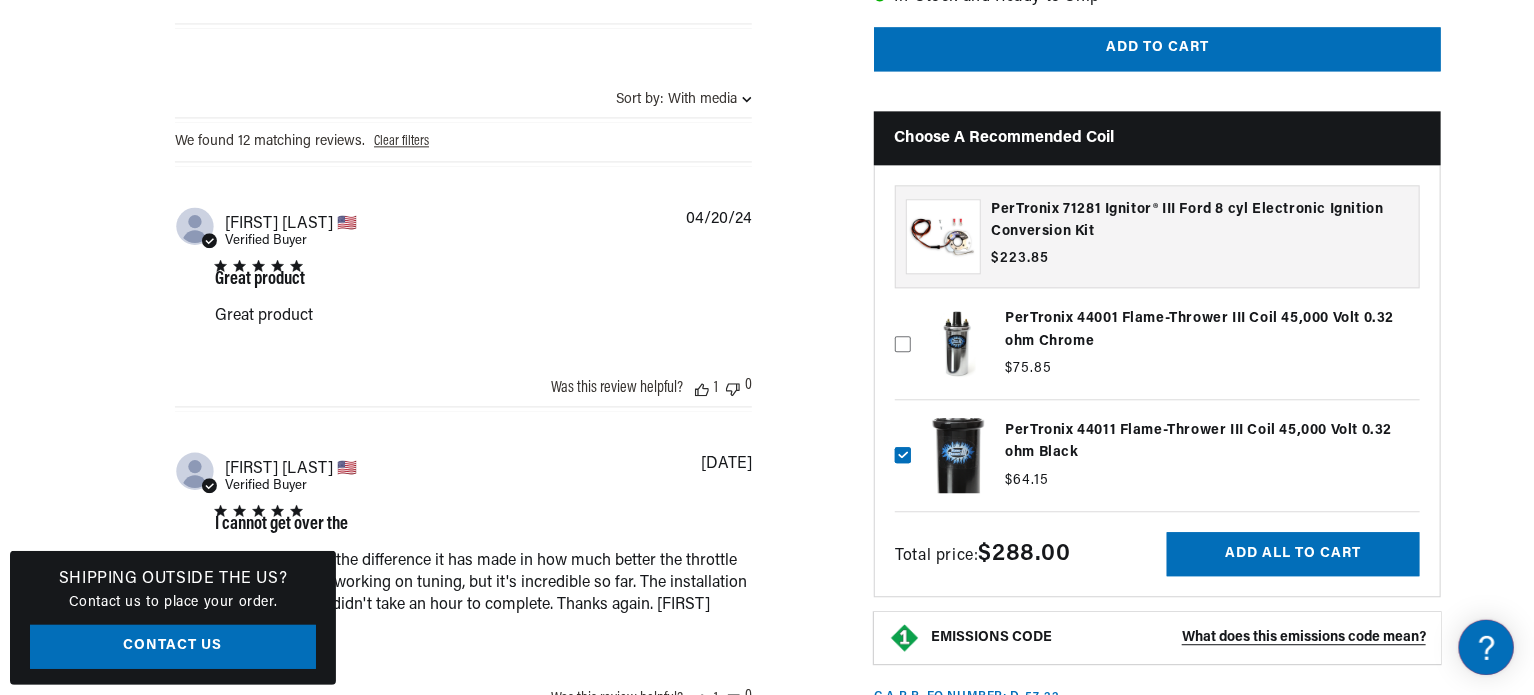 click at bounding box center (1157, 455) 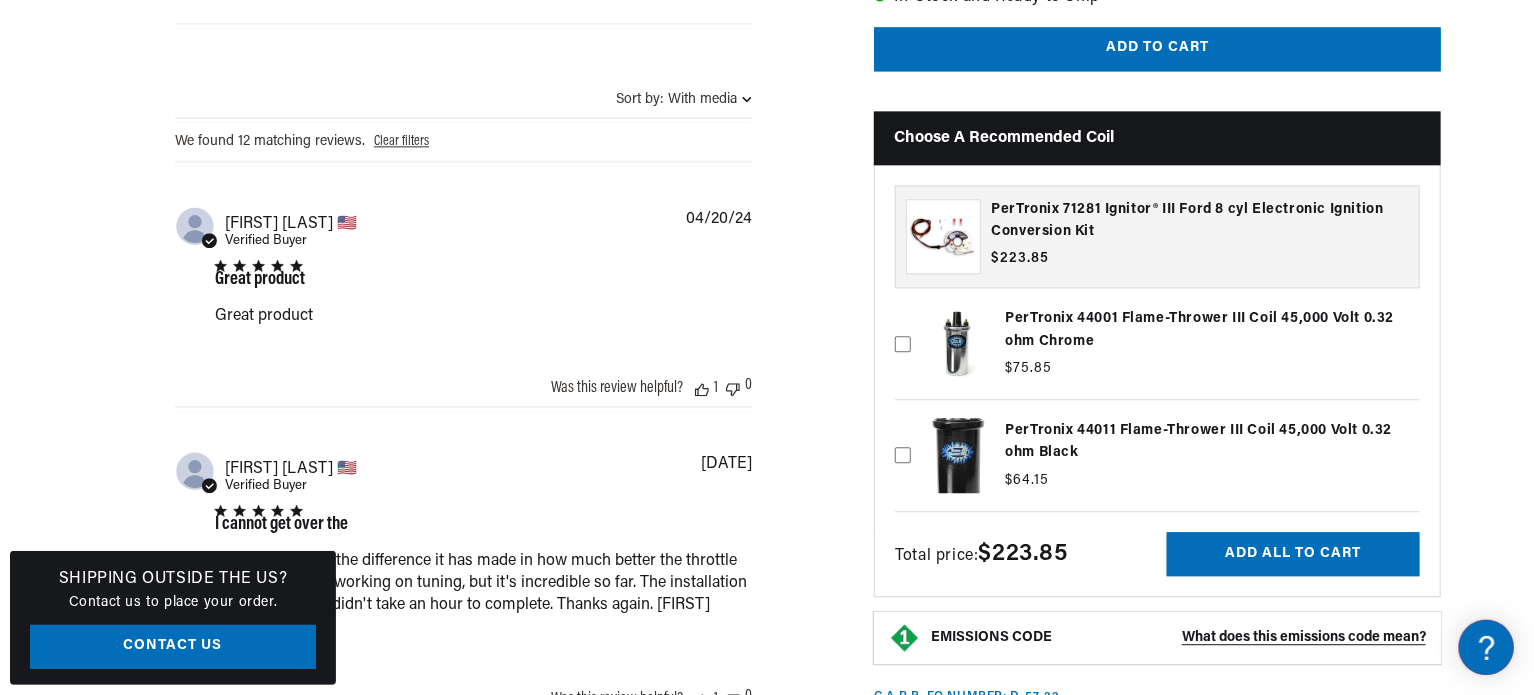 scroll, scrollTop: 0, scrollLeft: 746, axis: horizontal 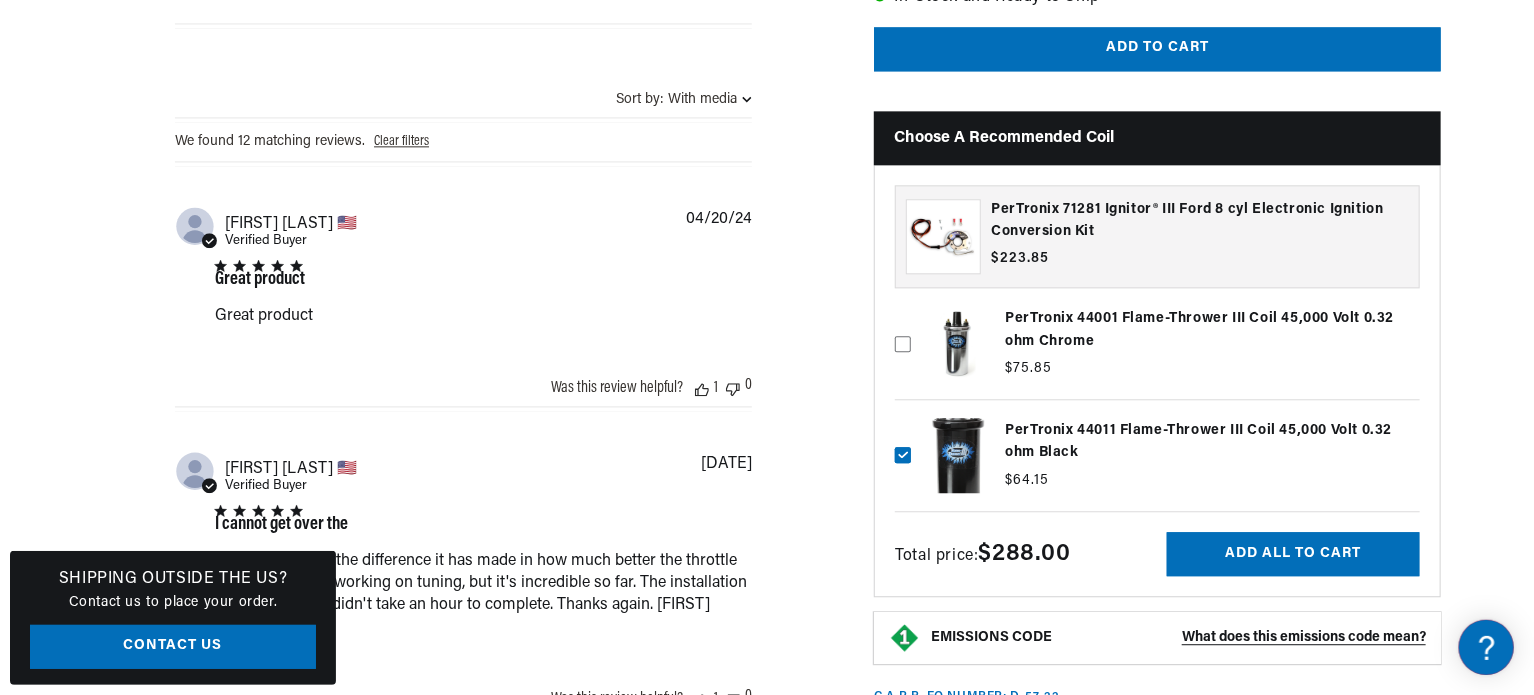 click at bounding box center [1157, 455] 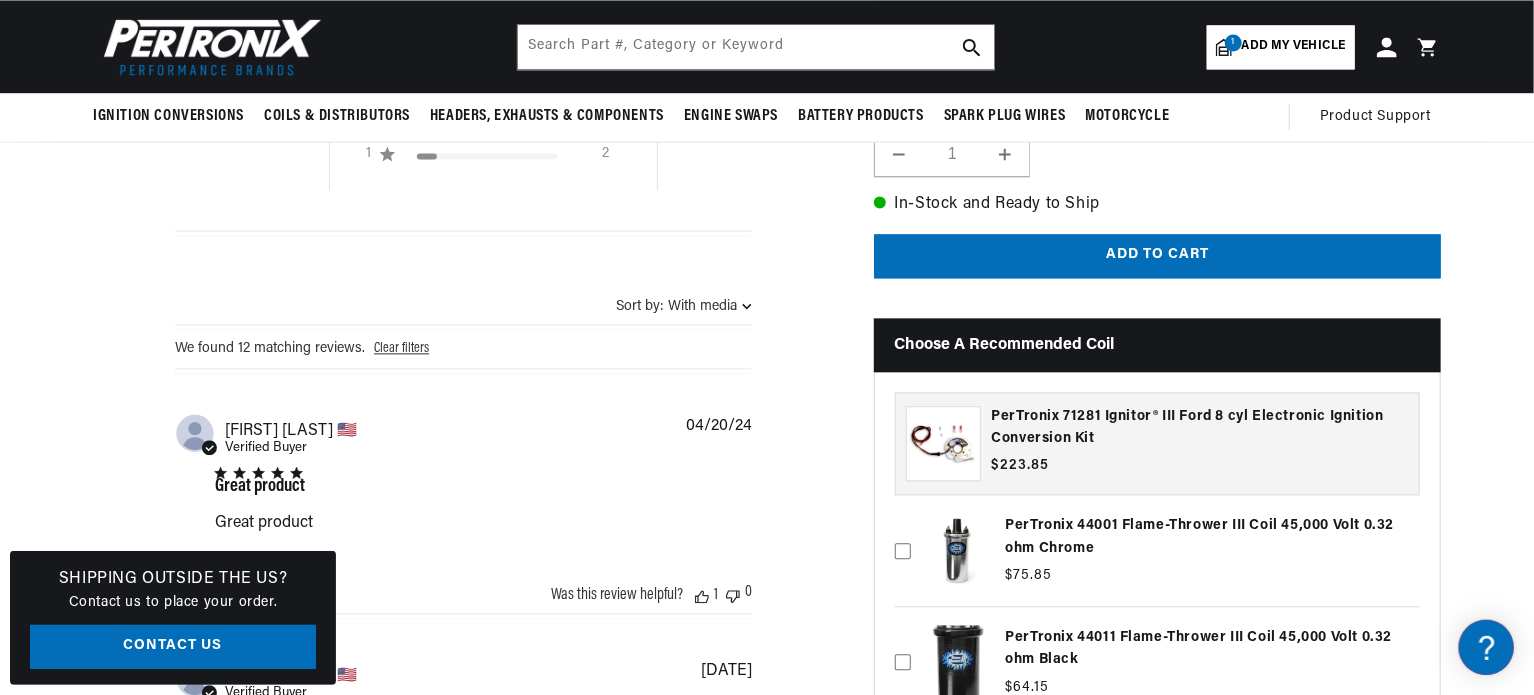 scroll, scrollTop: 1859, scrollLeft: 0, axis: vertical 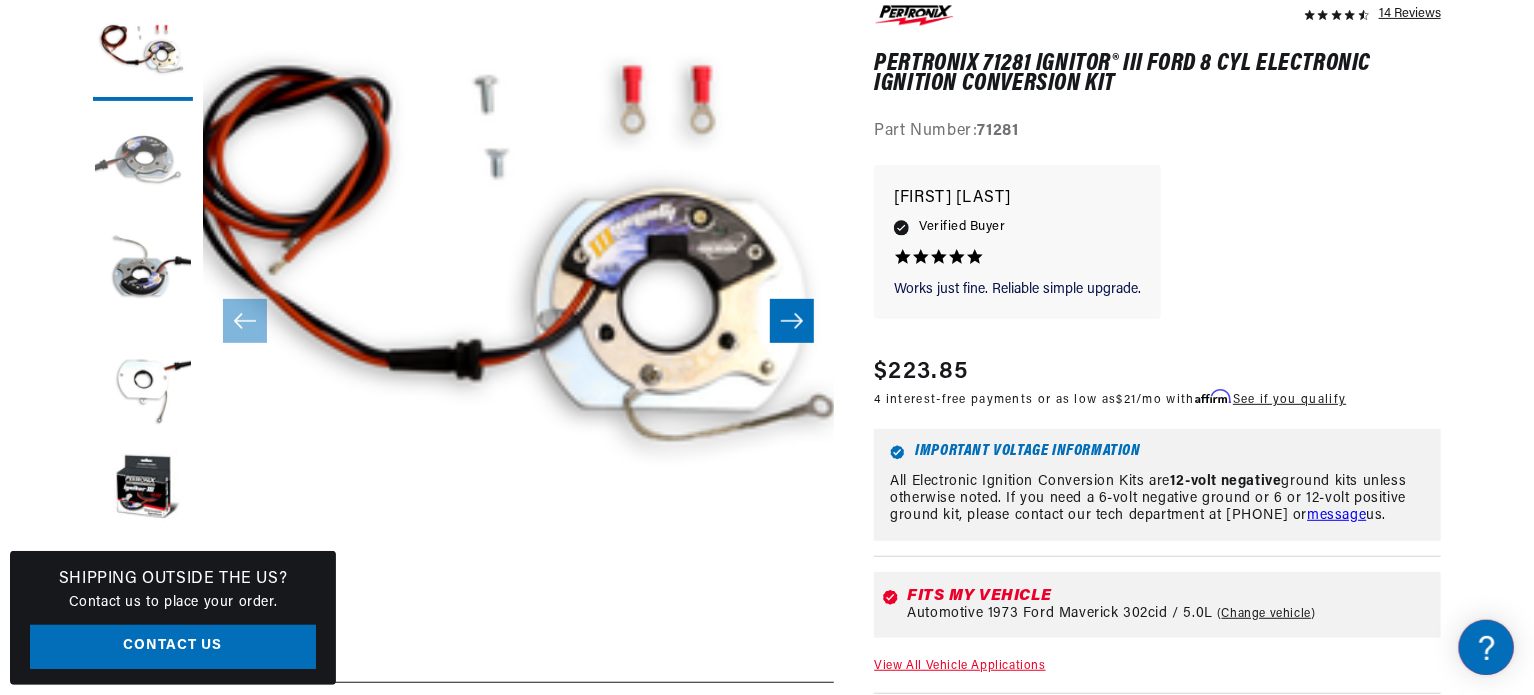click at bounding box center [143, 161] 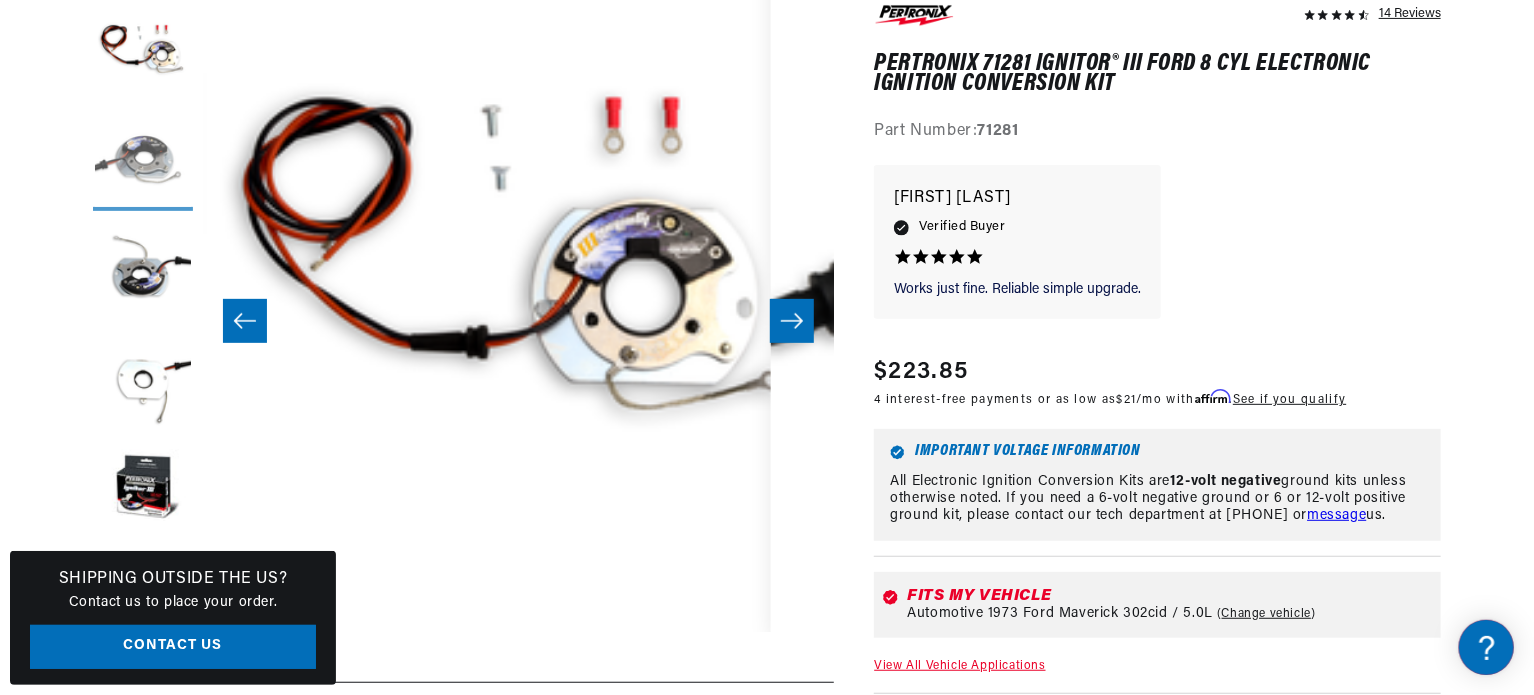 scroll, scrollTop: 0, scrollLeft: 384, axis: horizontal 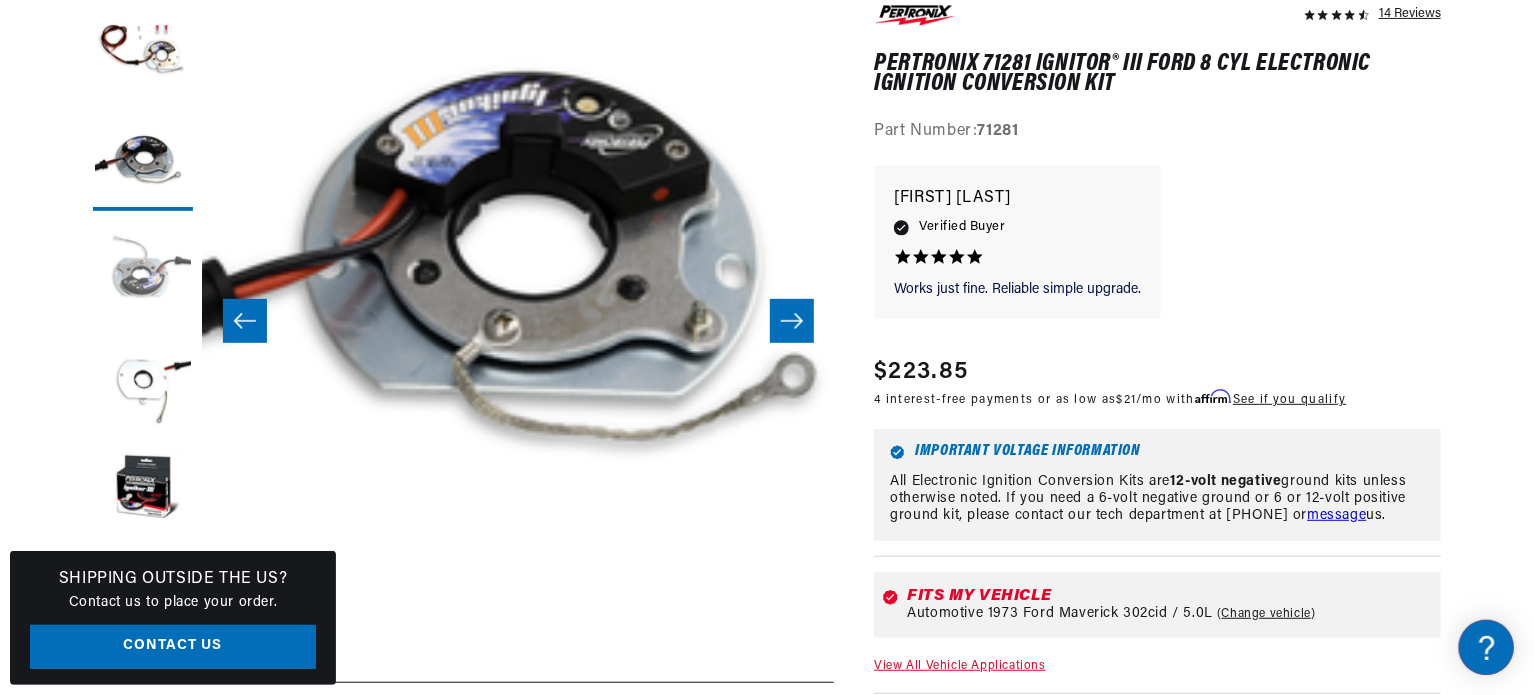 click at bounding box center (143, 271) 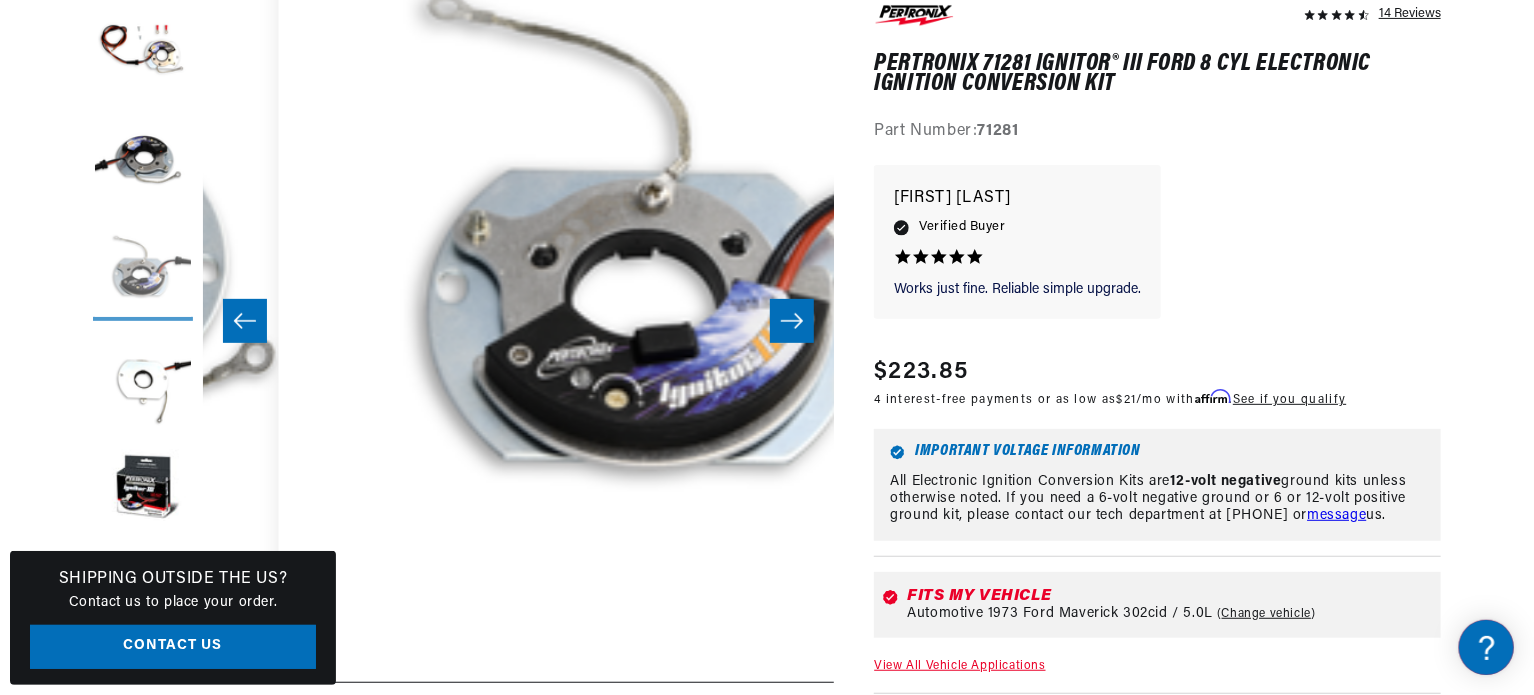scroll, scrollTop: 63, scrollLeft: 1263, axis: both 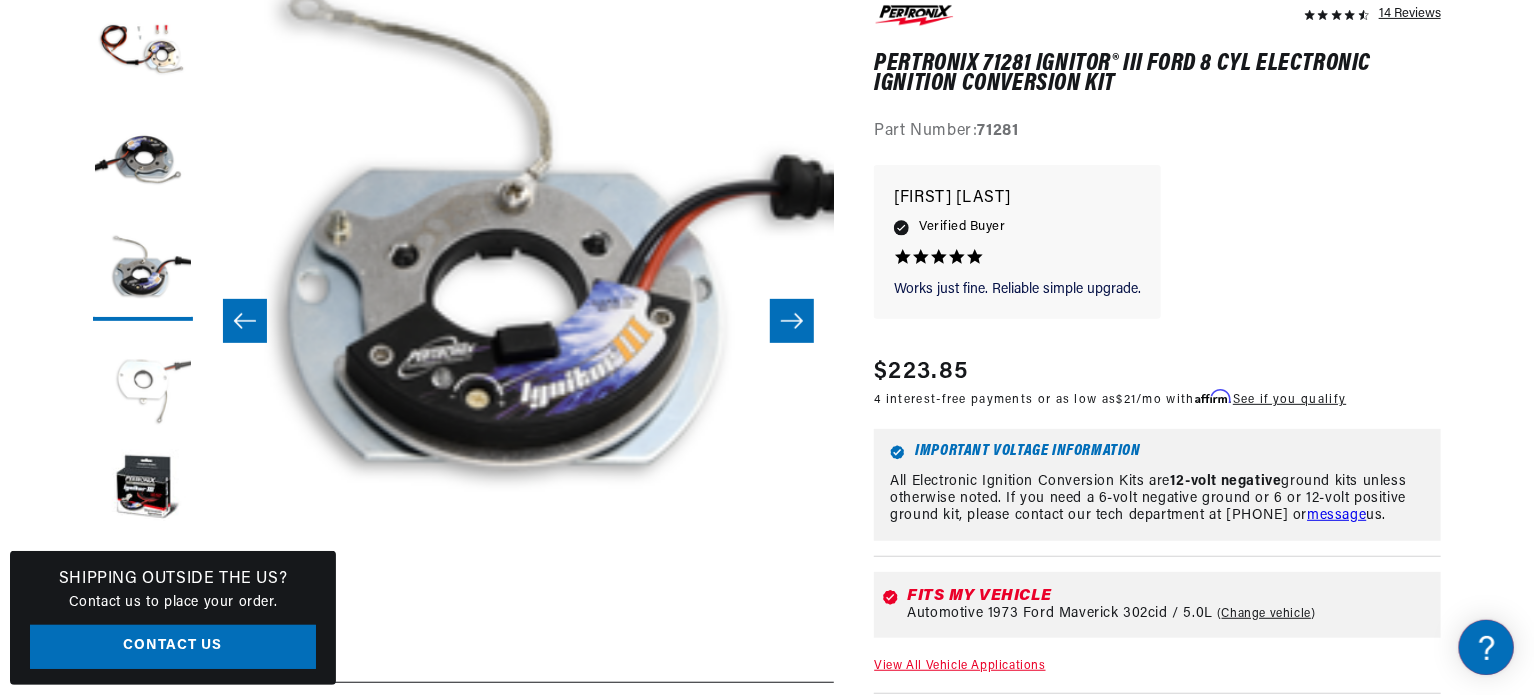 click at bounding box center (143, 381) 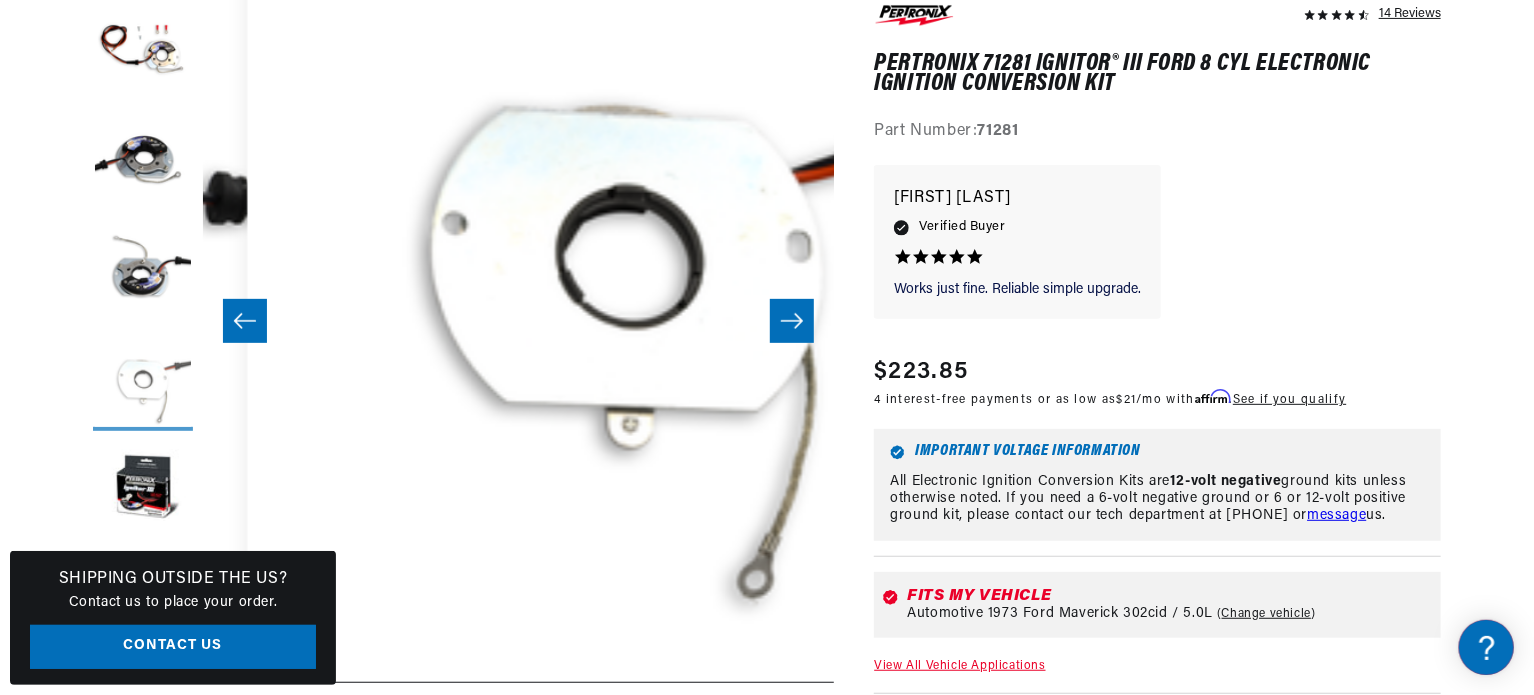 scroll, scrollTop: 63, scrollLeft: 1894, axis: both 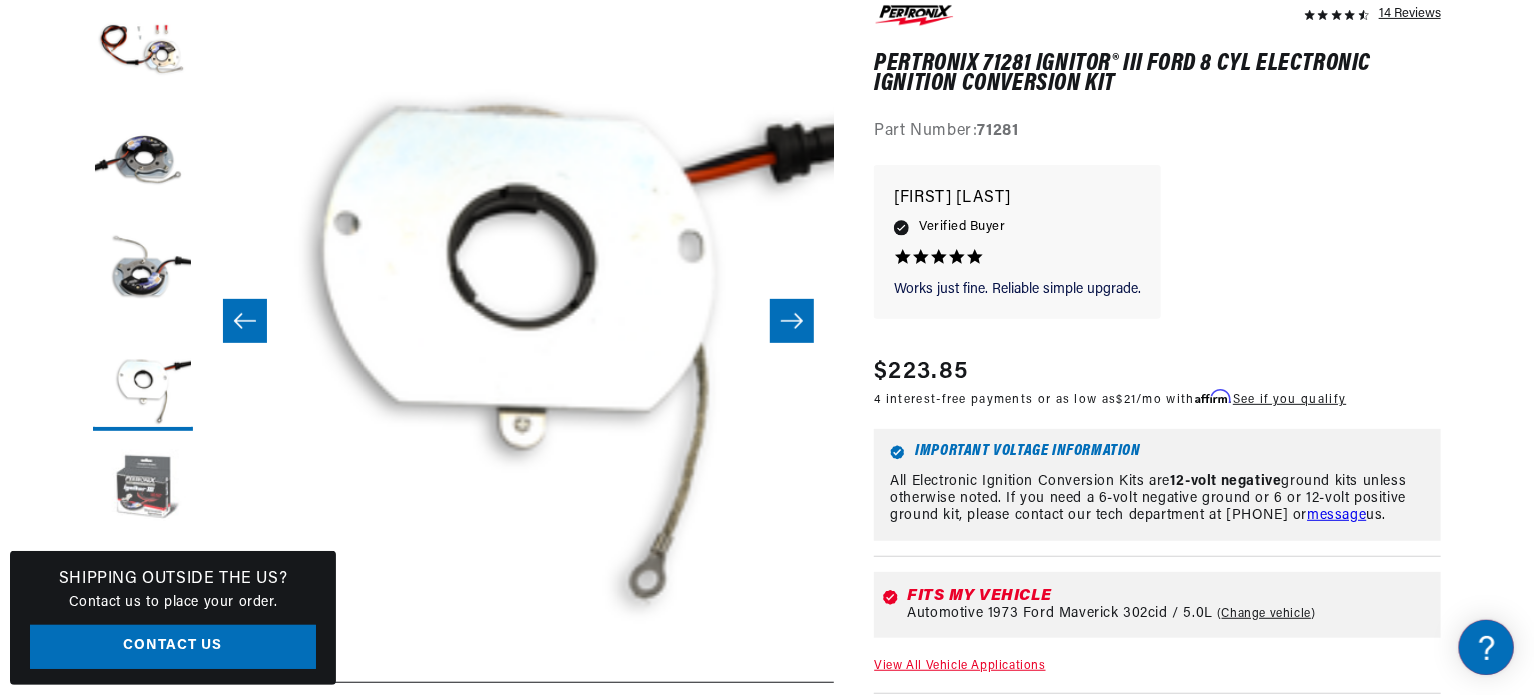 click at bounding box center (143, 491) 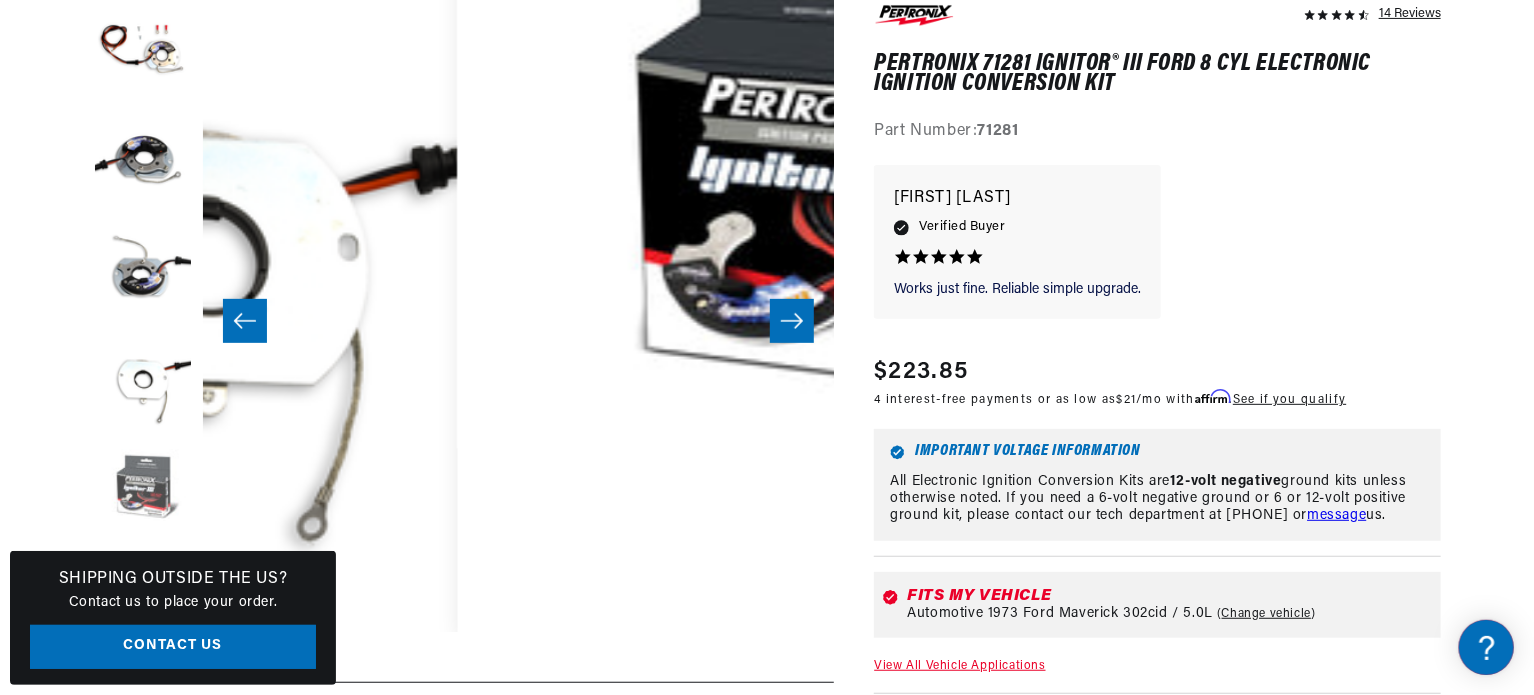 scroll, scrollTop: 63, scrollLeft: 2526, axis: both 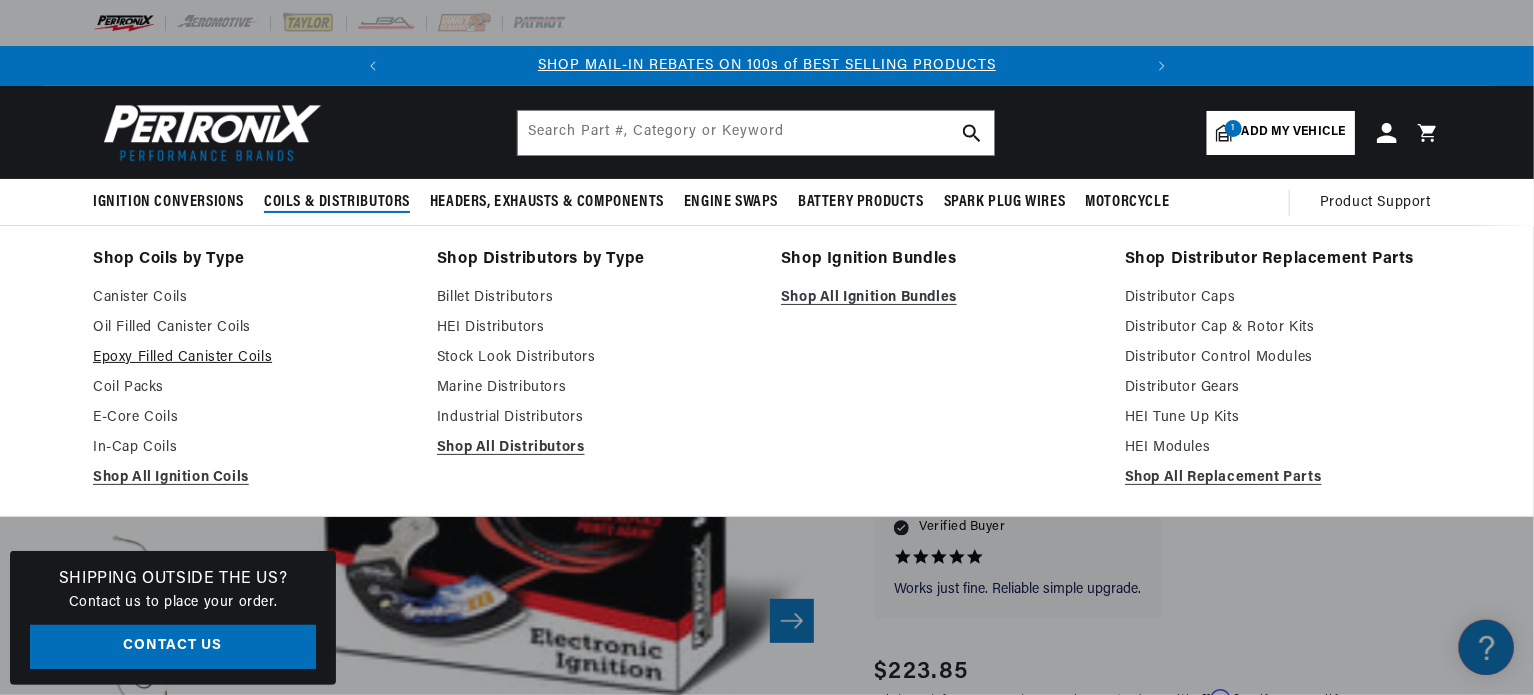 click on "Epoxy Filled Canister Coils" at bounding box center [251, 358] 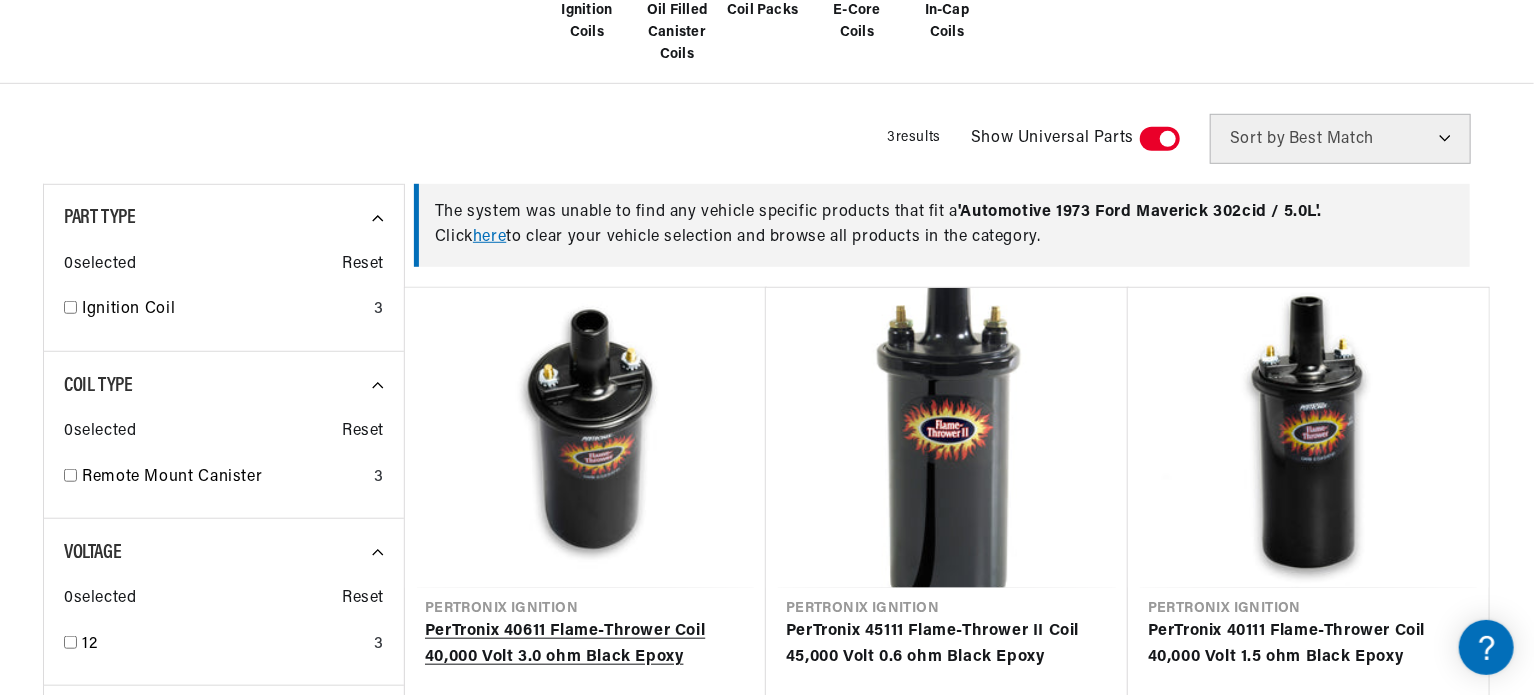 scroll, scrollTop: 900, scrollLeft: 0, axis: vertical 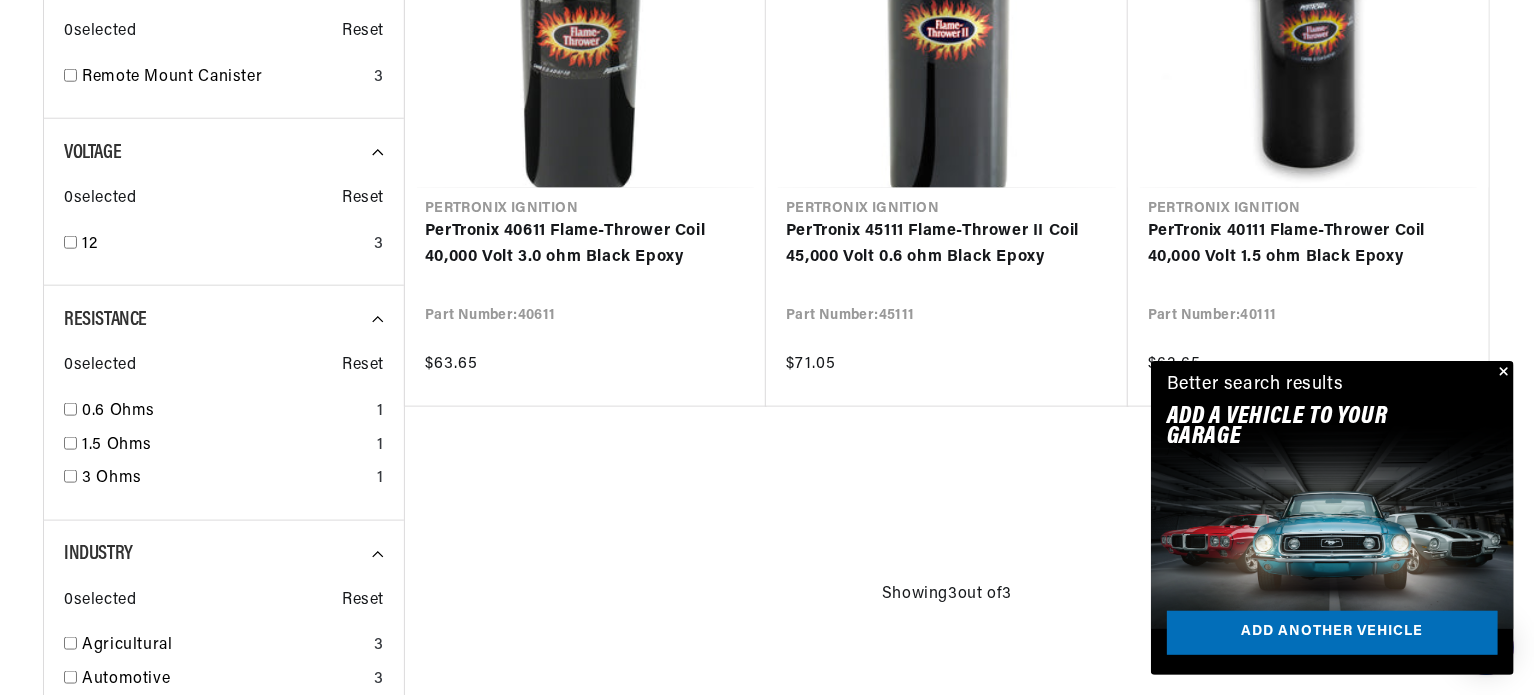 click at bounding box center [1502, 373] 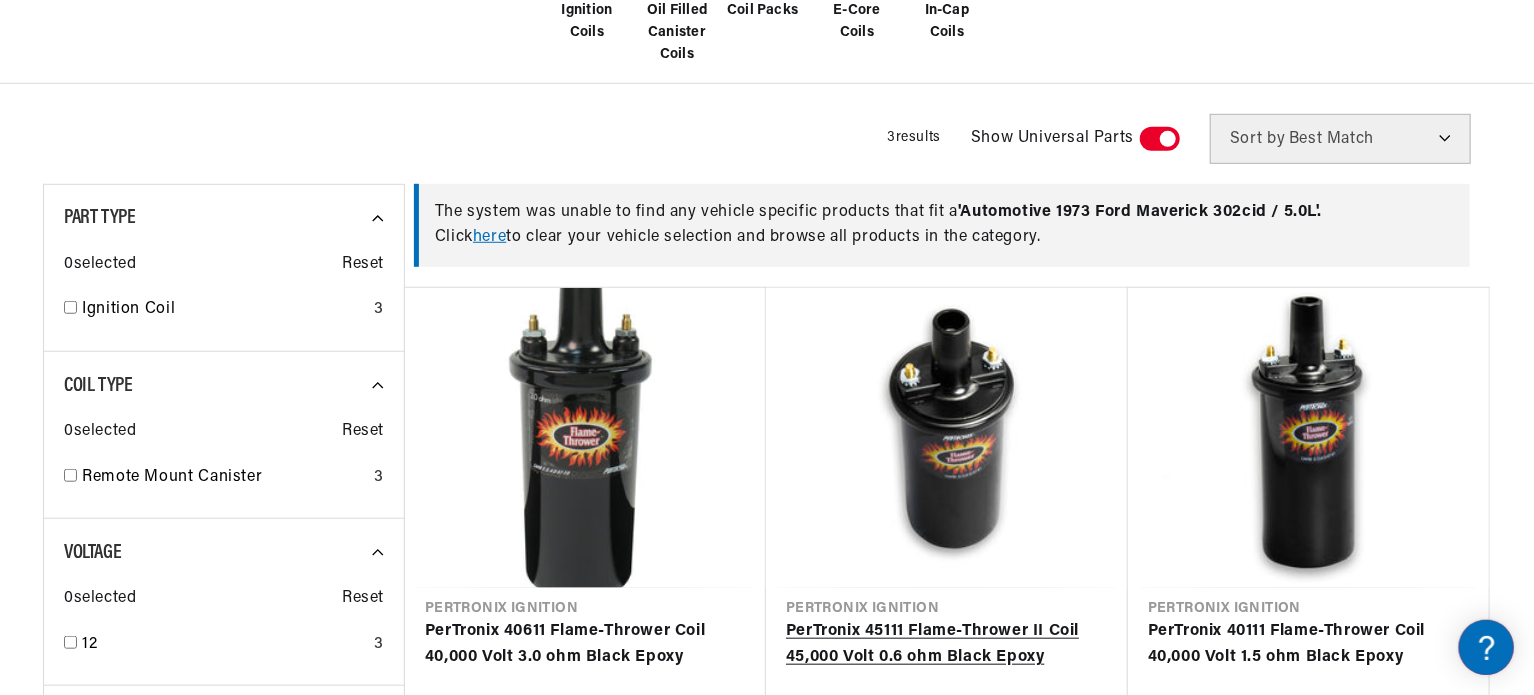 scroll, scrollTop: 853, scrollLeft: 0, axis: vertical 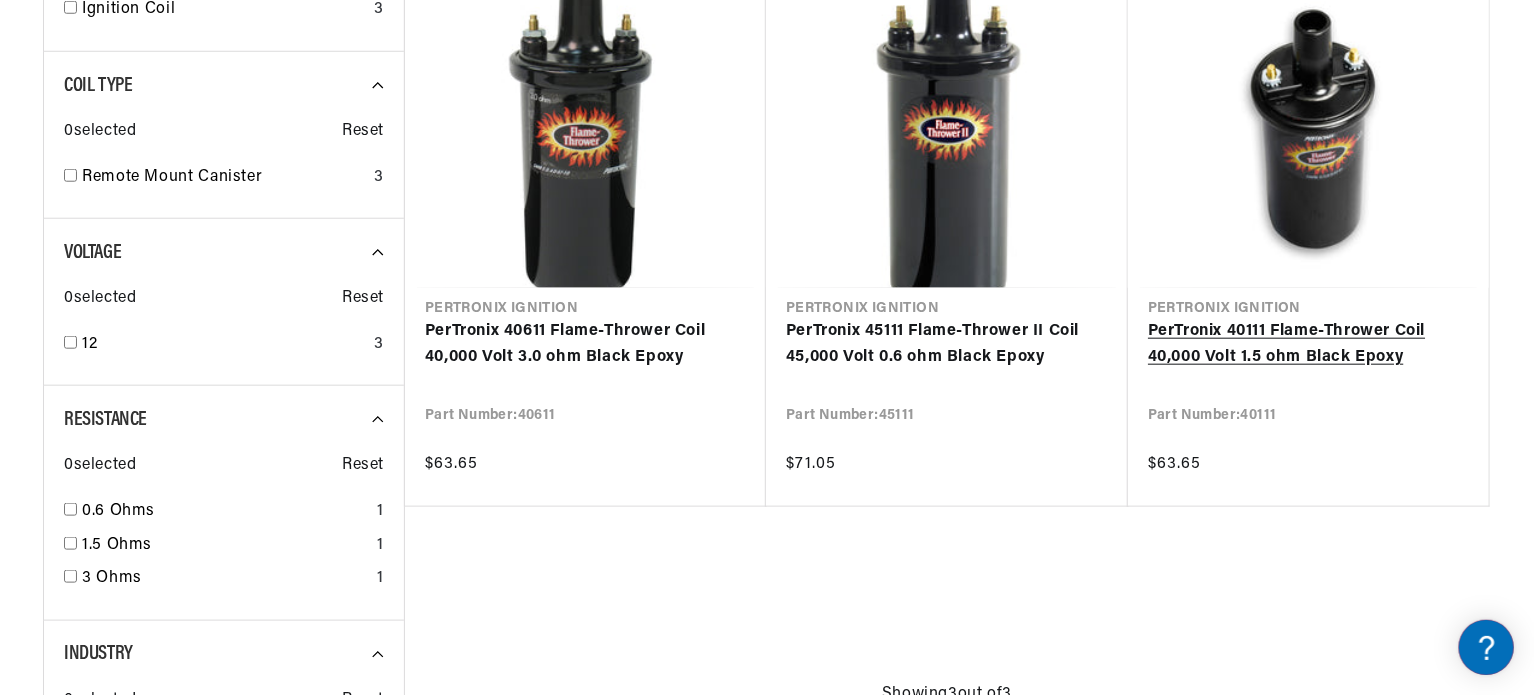click on "PerTronix 40111 Flame-Thrower Coil 40,000 Volt 1.5 ohm Black Epoxy" at bounding box center (1308, 344) 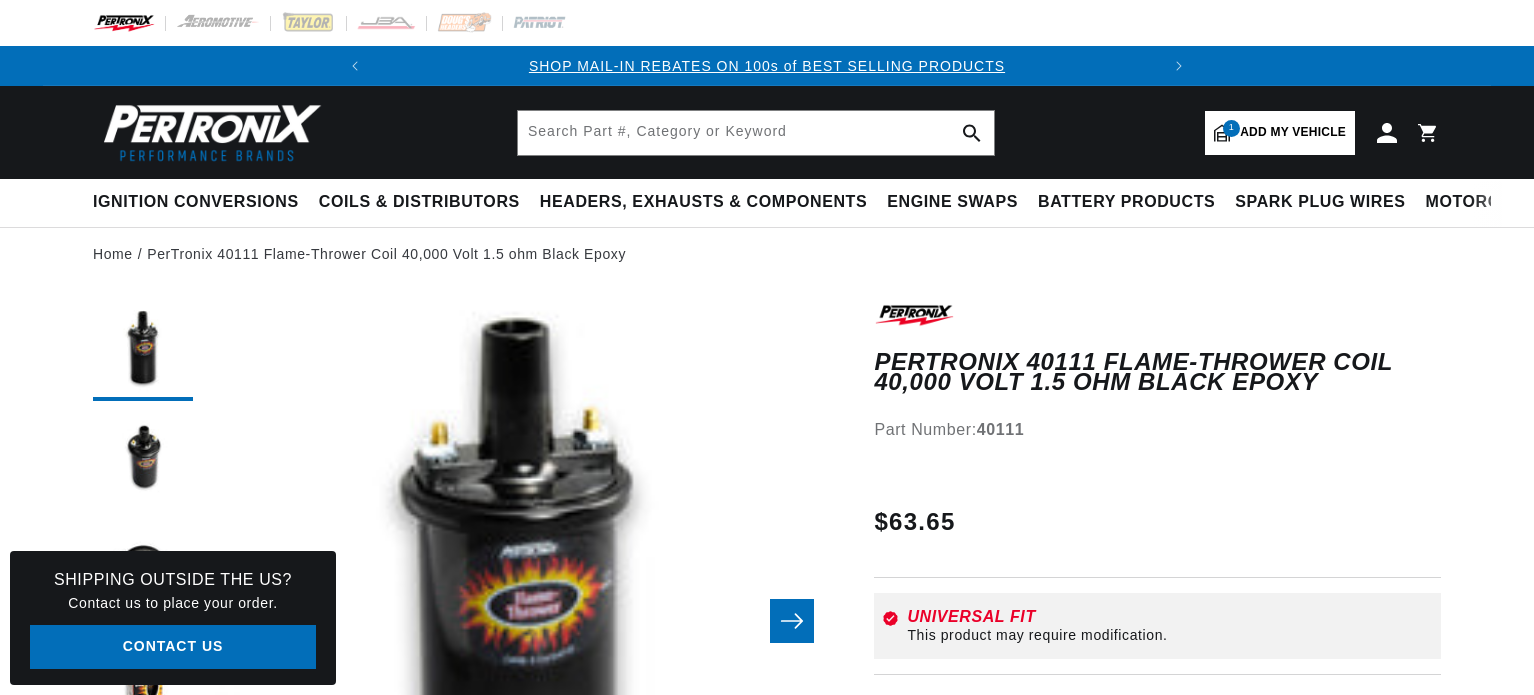 scroll, scrollTop: 0, scrollLeft: 0, axis: both 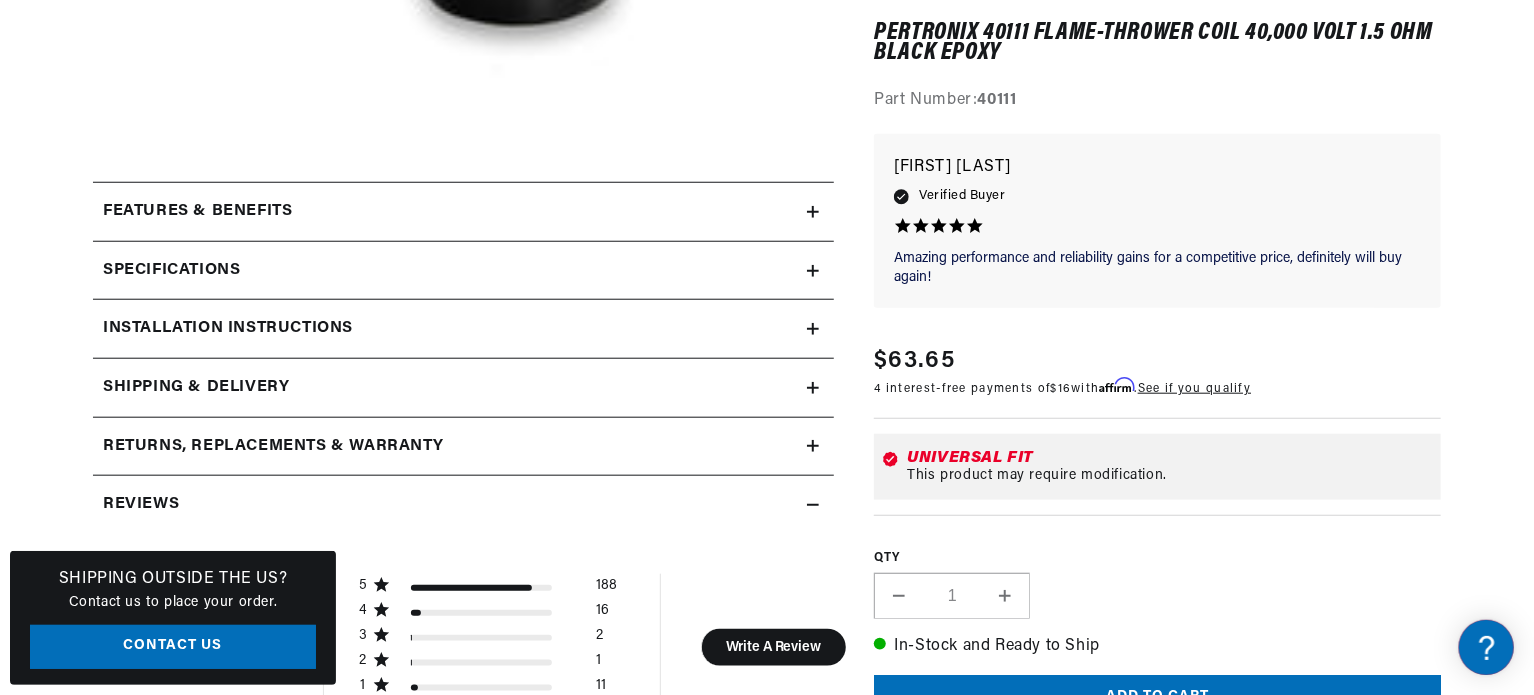 click on "Features & Benefits" at bounding box center (450, 212) 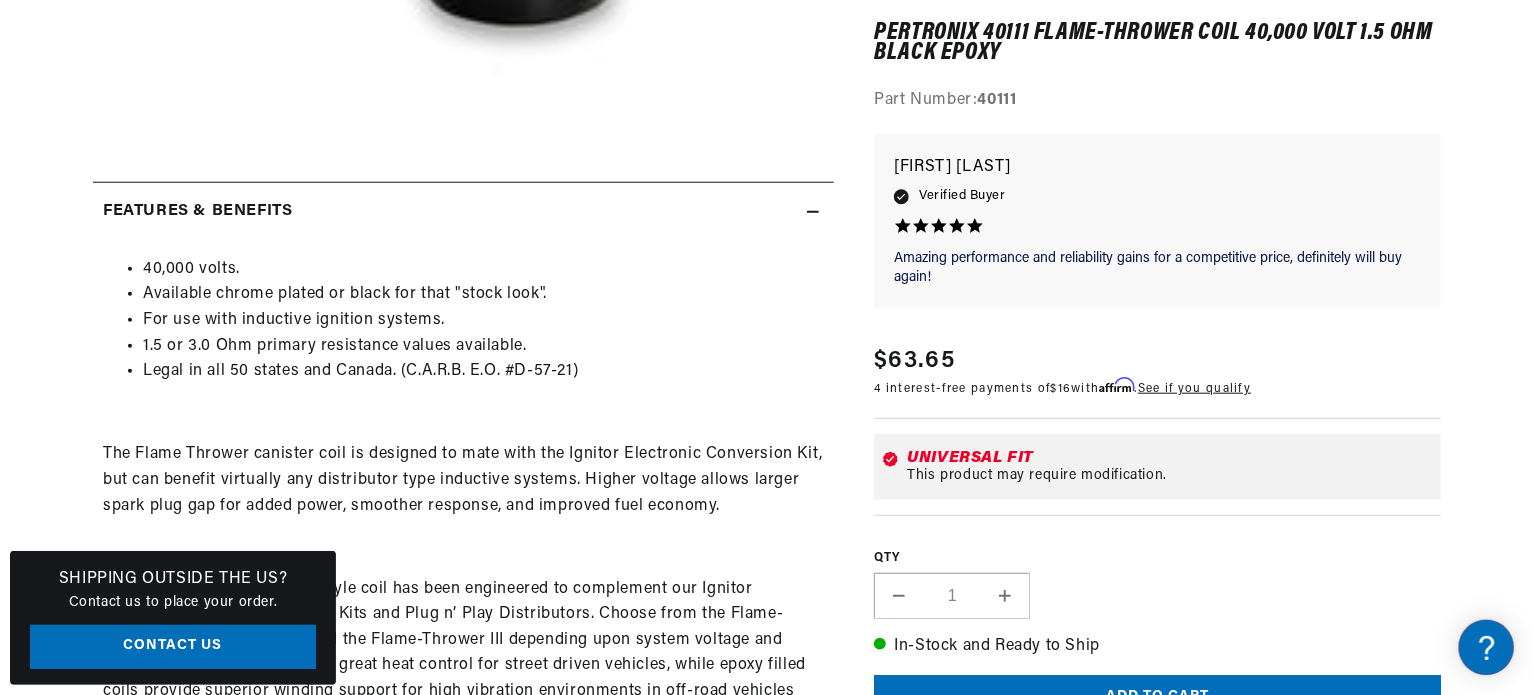scroll, scrollTop: 0, scrollLeft: 0, axis: both 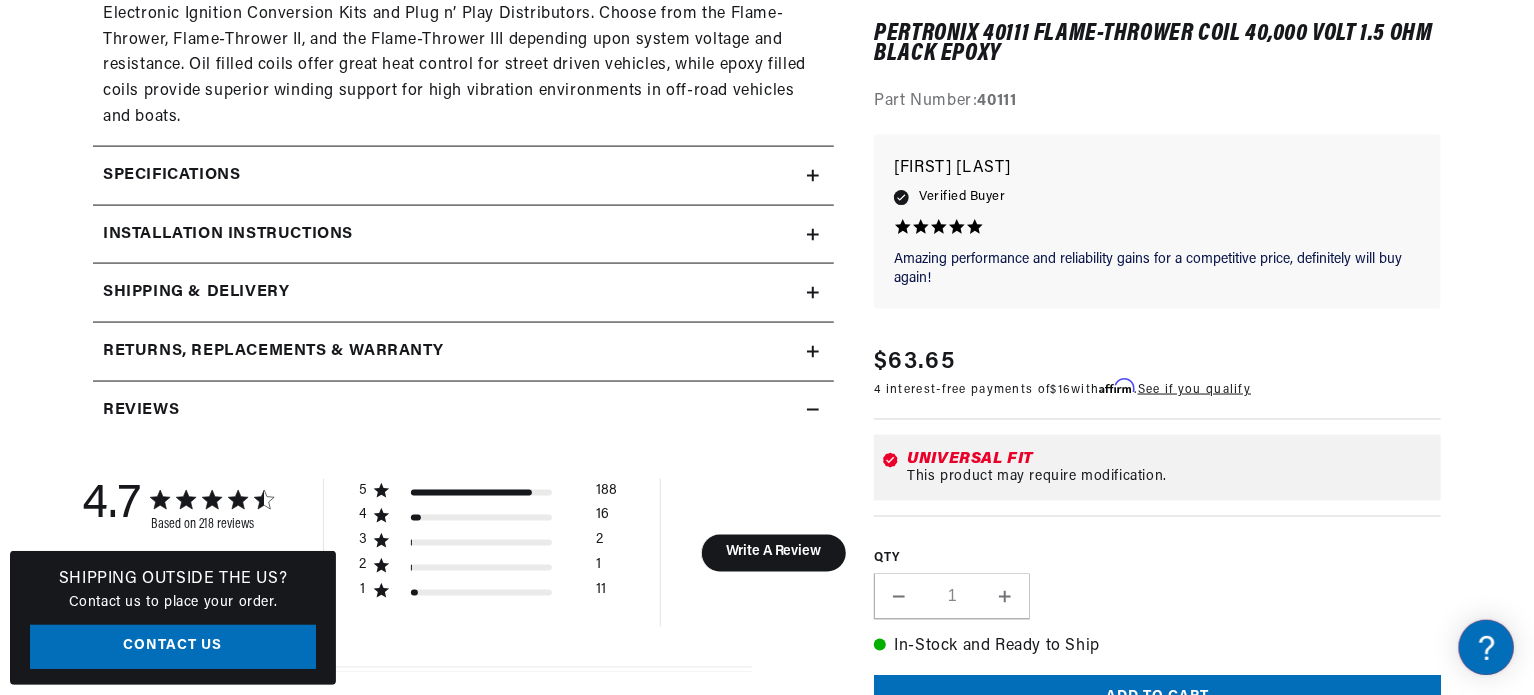 click on "Specifications" at bounding box center [450, -388] 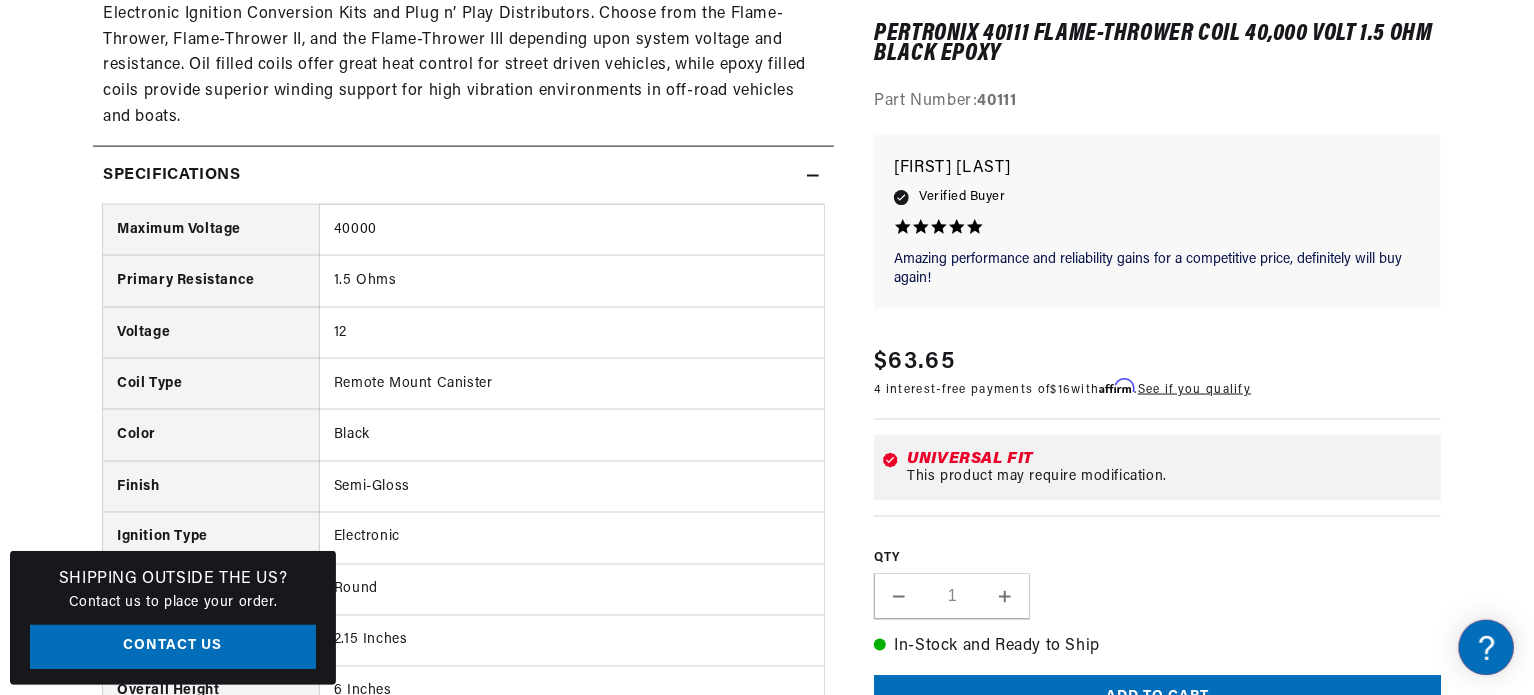 scroll, scrollTop: 1561, scrollLeft: 0, axis: vertical 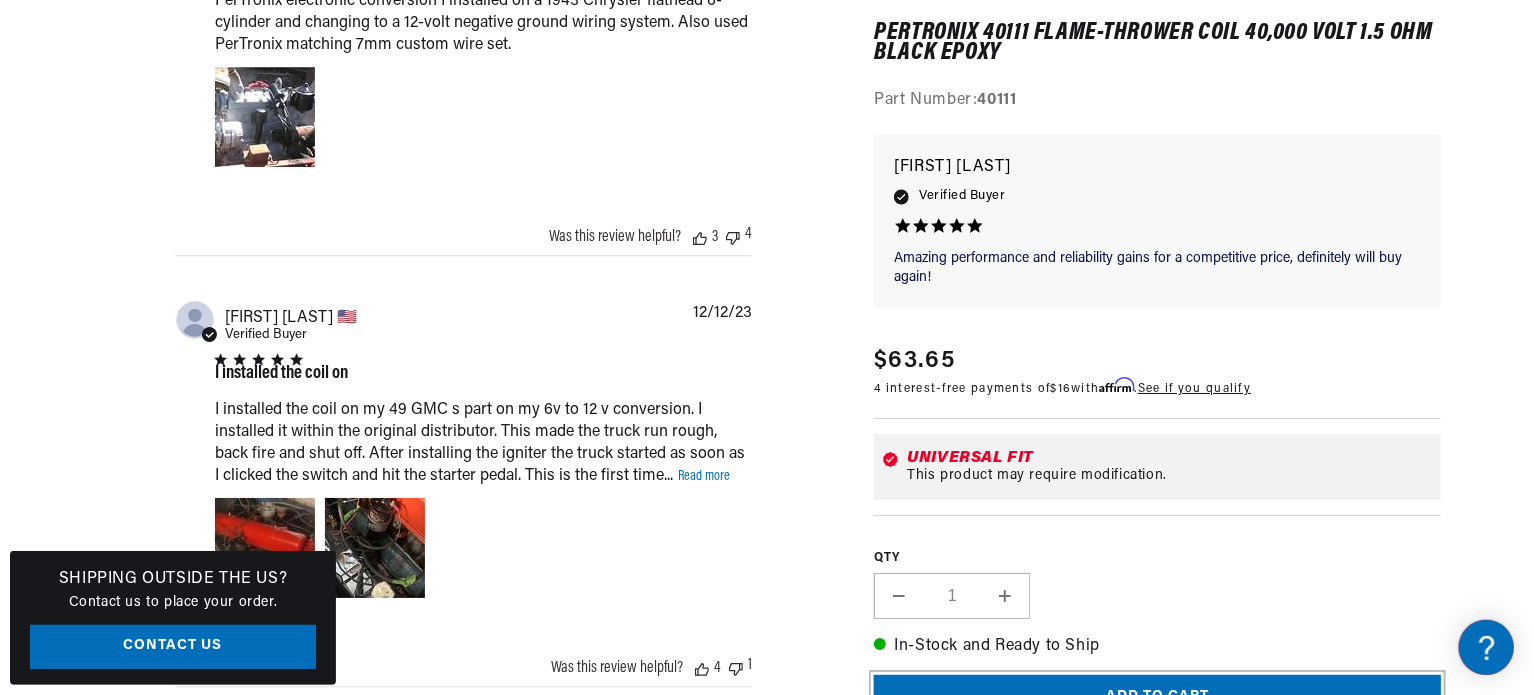 click on "Add to cart" at bounding box center (1157, 697) 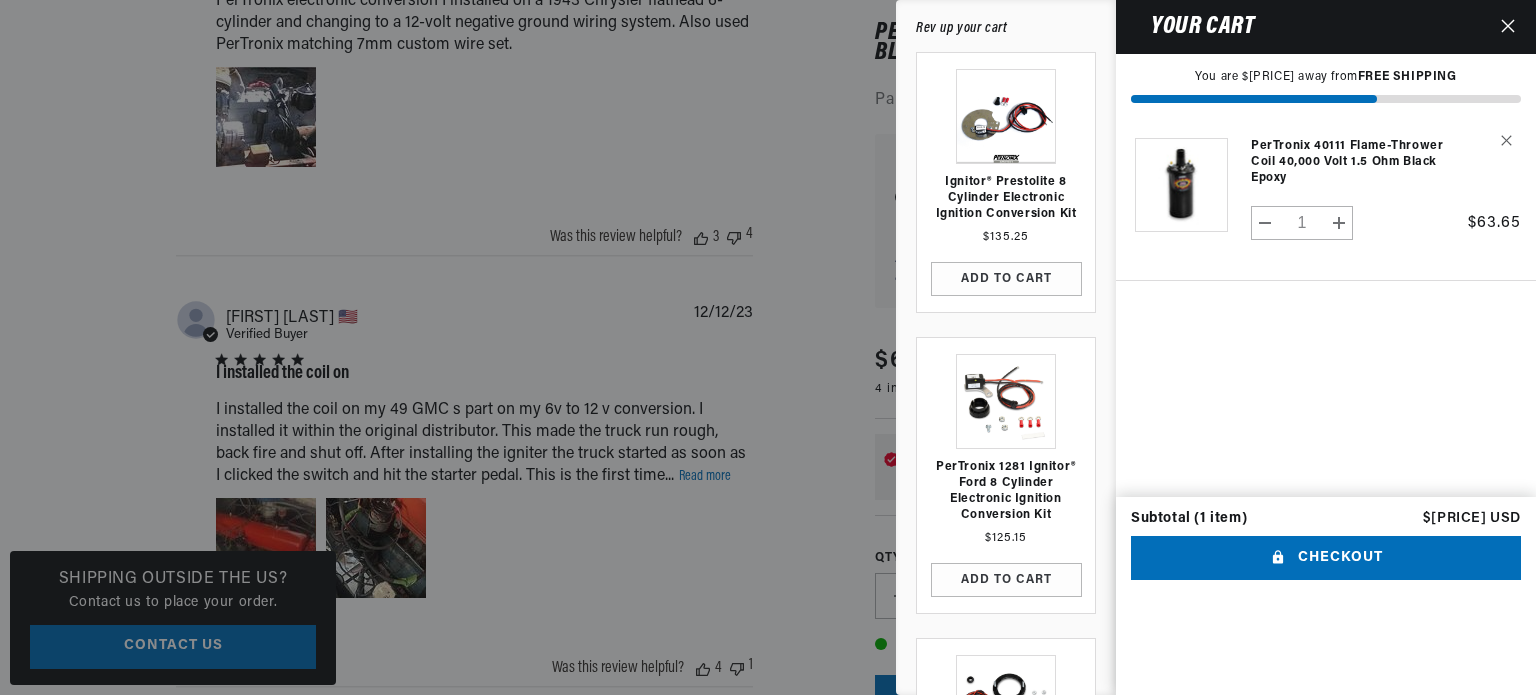 scroll, scrollTop: 0, scrollLeft: 746, axis: horizontal 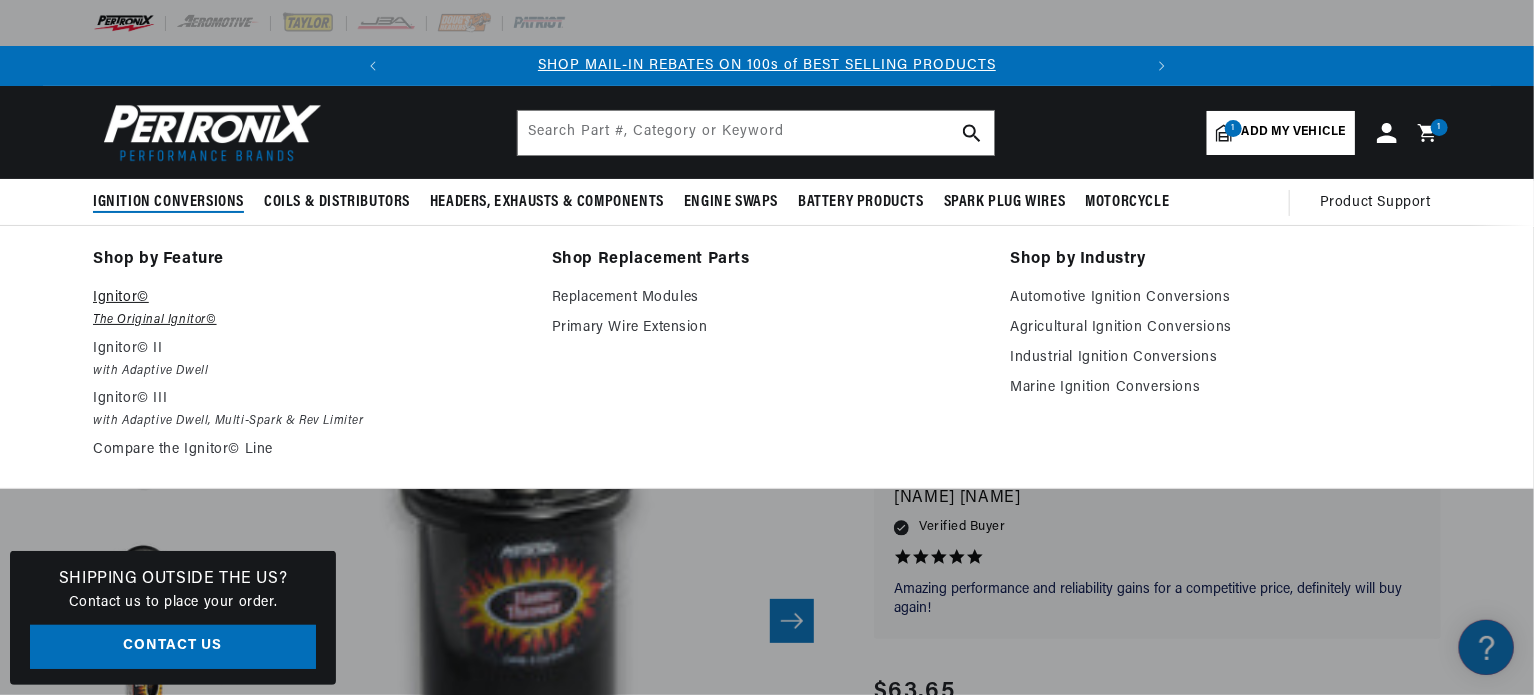 click on "Ignitor©" at bounding box center [308, 298] 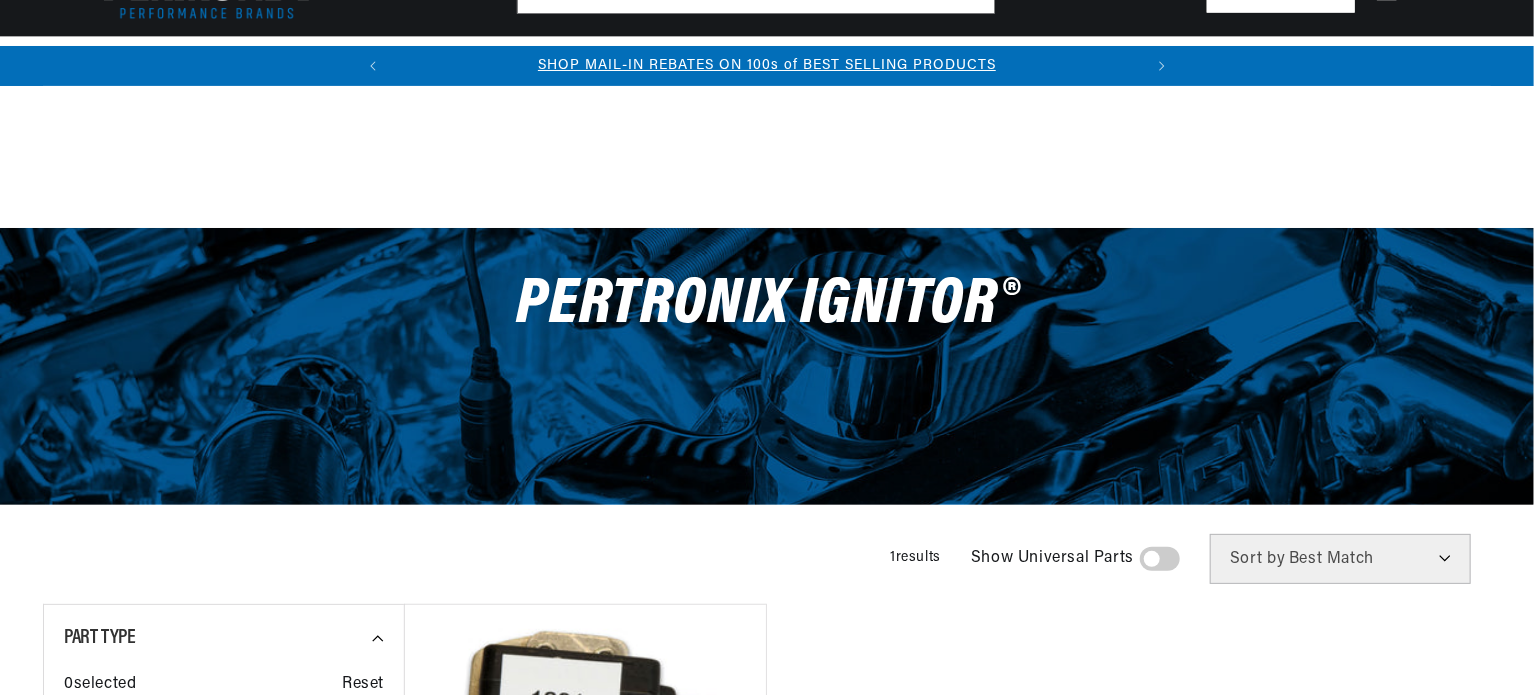 scroll, scrollTop: 400, scrollLeft: 0, axis: vertical 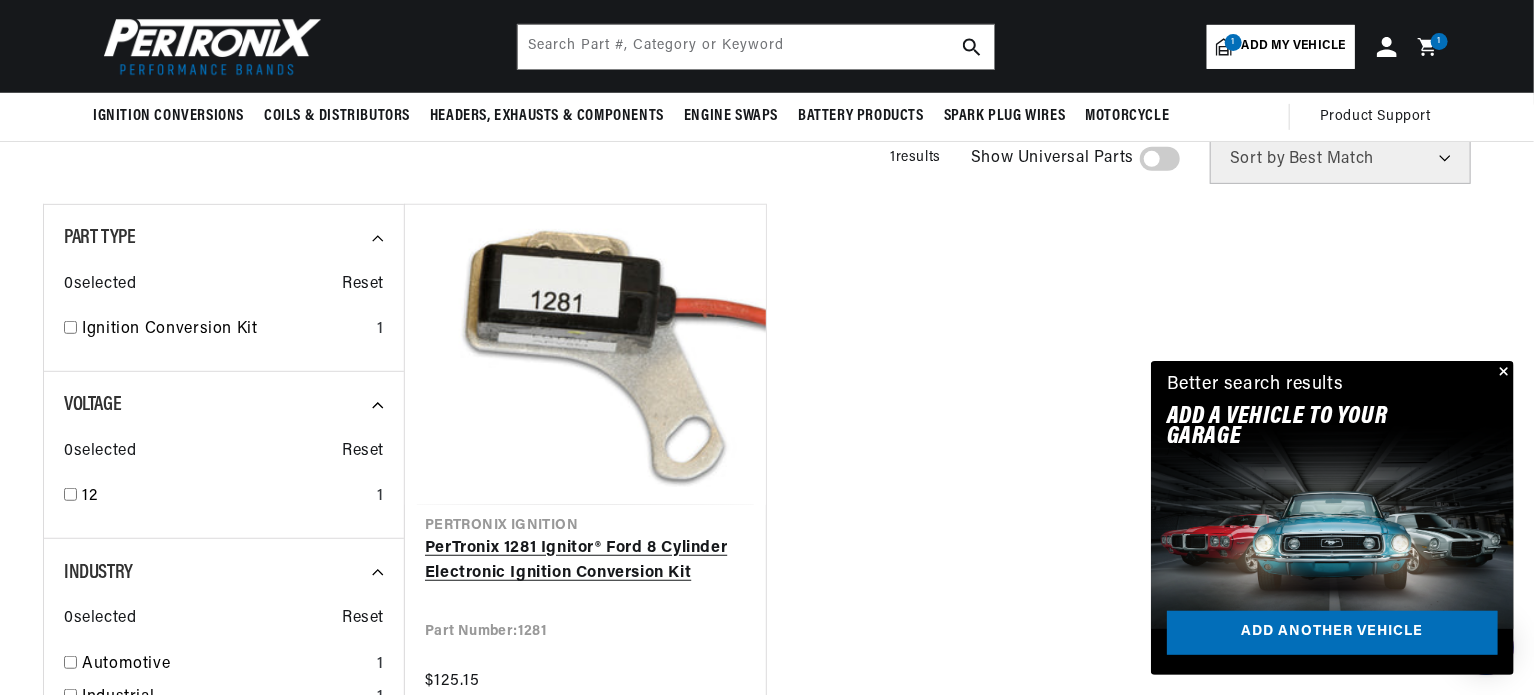 click on "PerTronix 1281 Ignitor® Ford 8 Cylinder Electronic Ignition Conversion Kit" at bounding box center [585, 561] 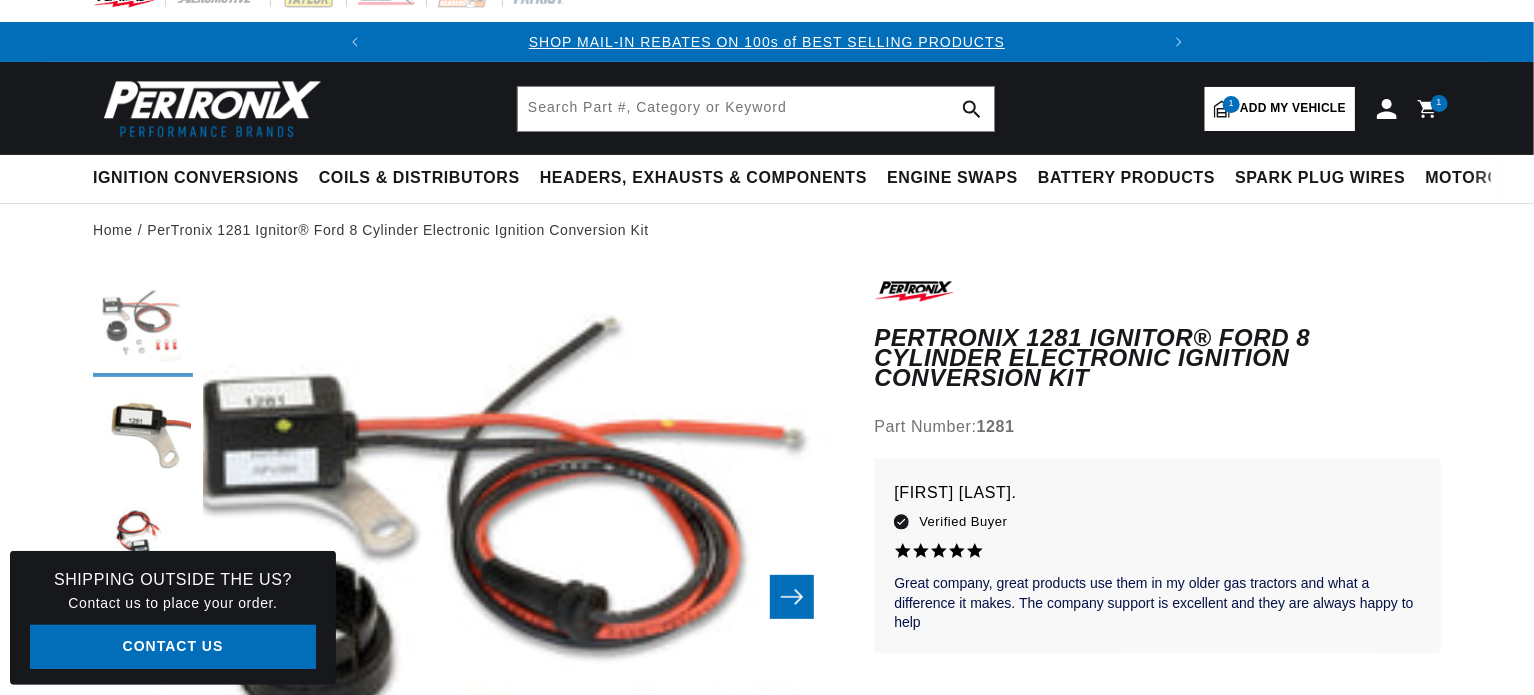 scroll, scrollTop: 200, scrollLeft: 0, axis: vertical 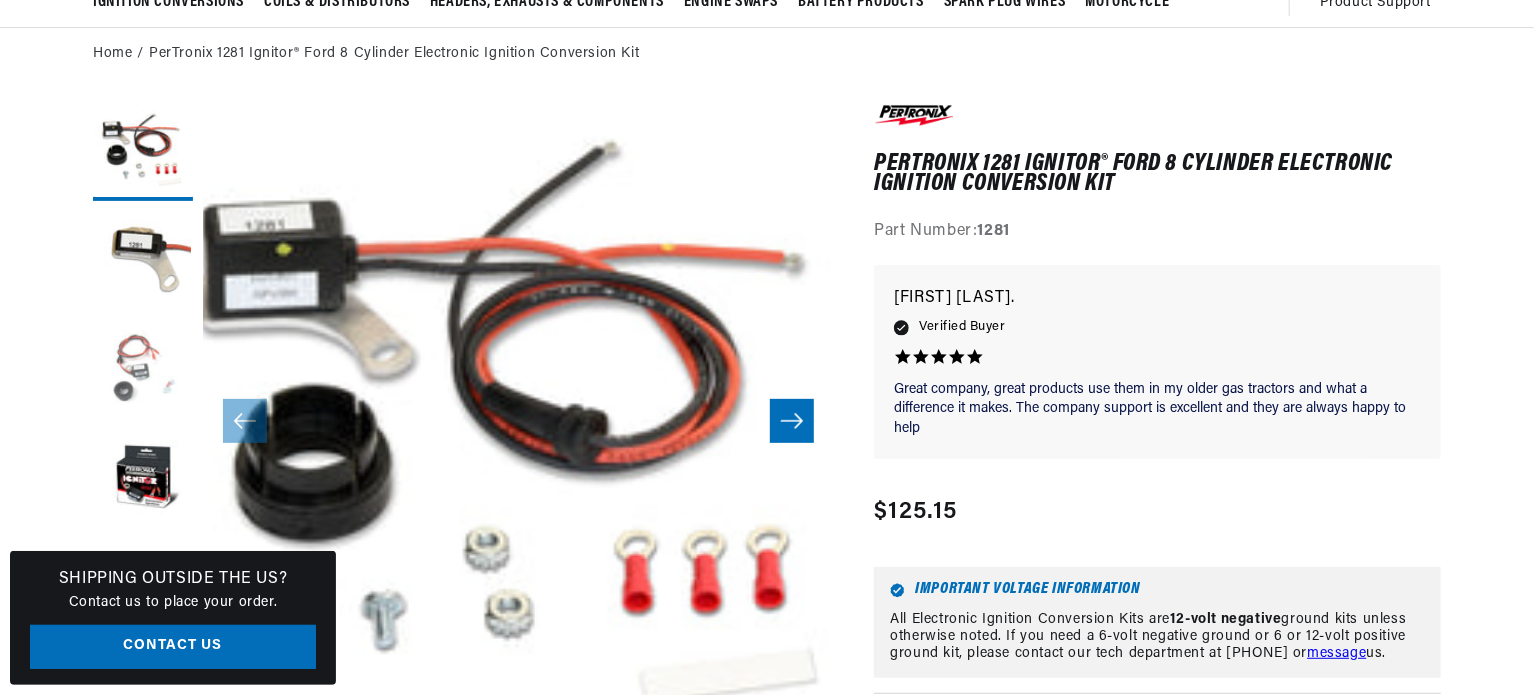 click at bounding box center [143, 371] 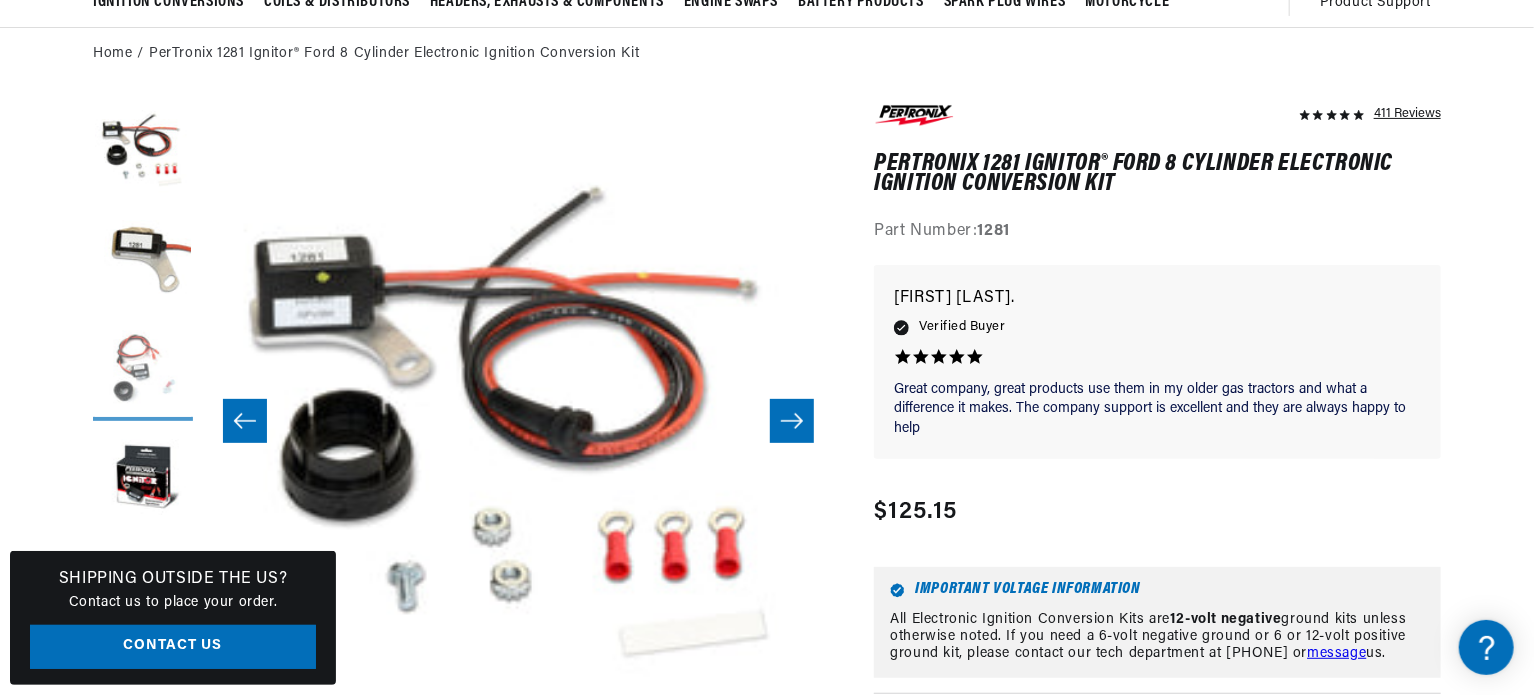 scroll, scrollTop: 0, scrollLeft: 1263, axis: horizontal 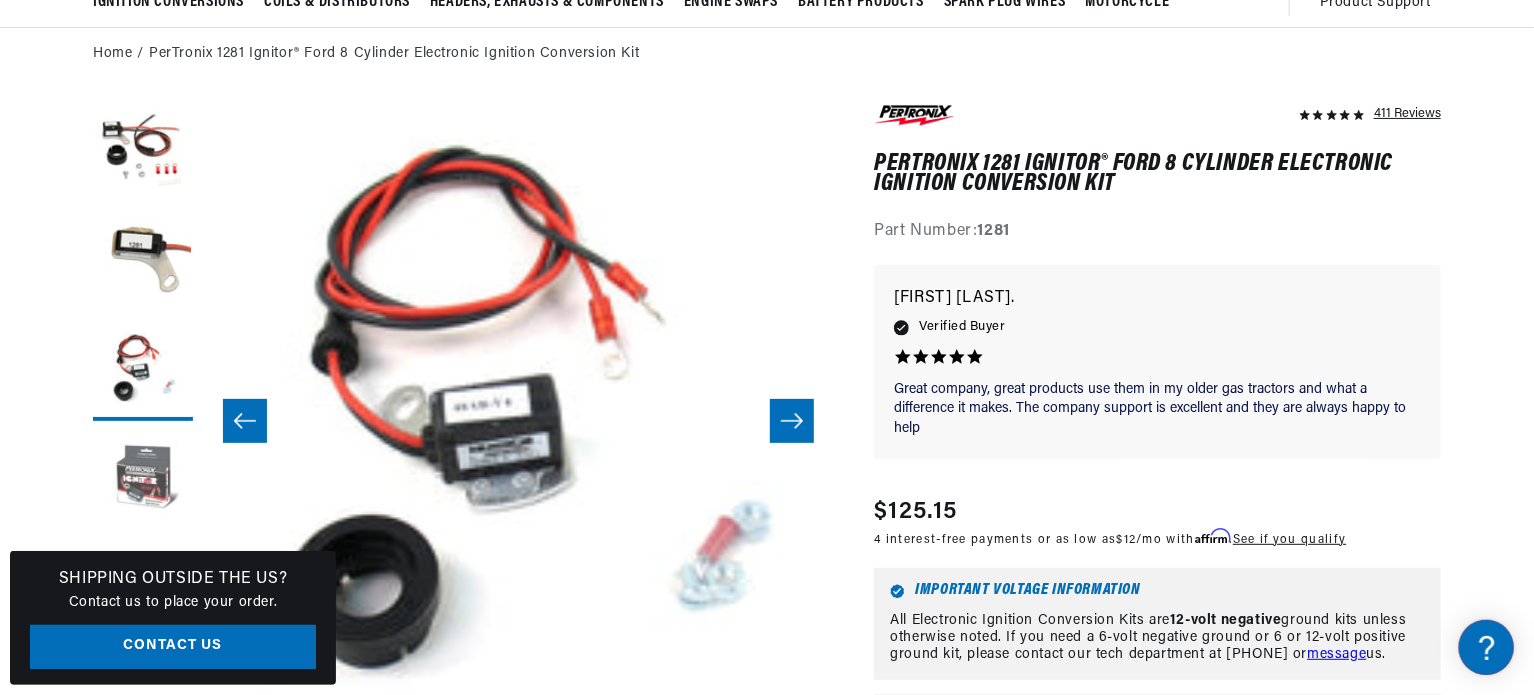 click at bounding box center [143, 481] 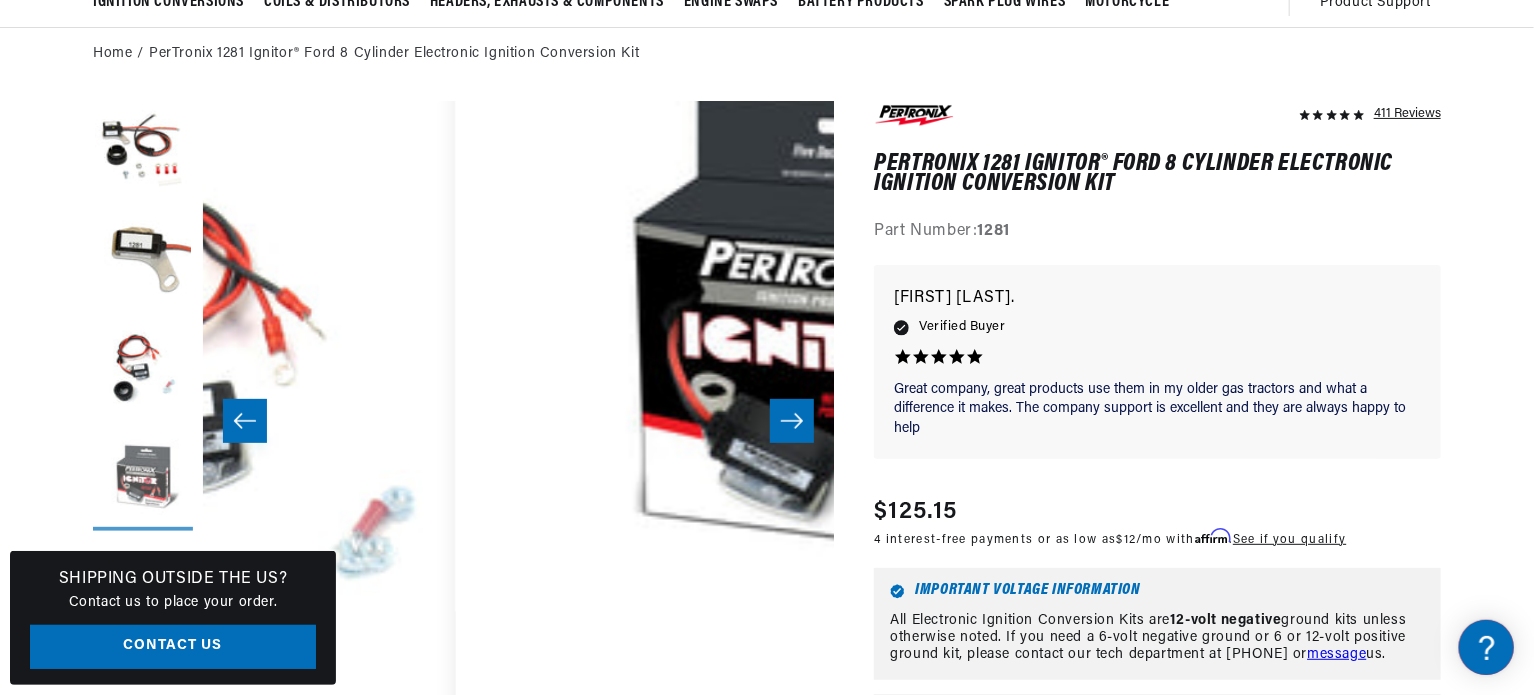 scroll, scrollTop: 0, scrollLeft: 1894, axis: horizontal 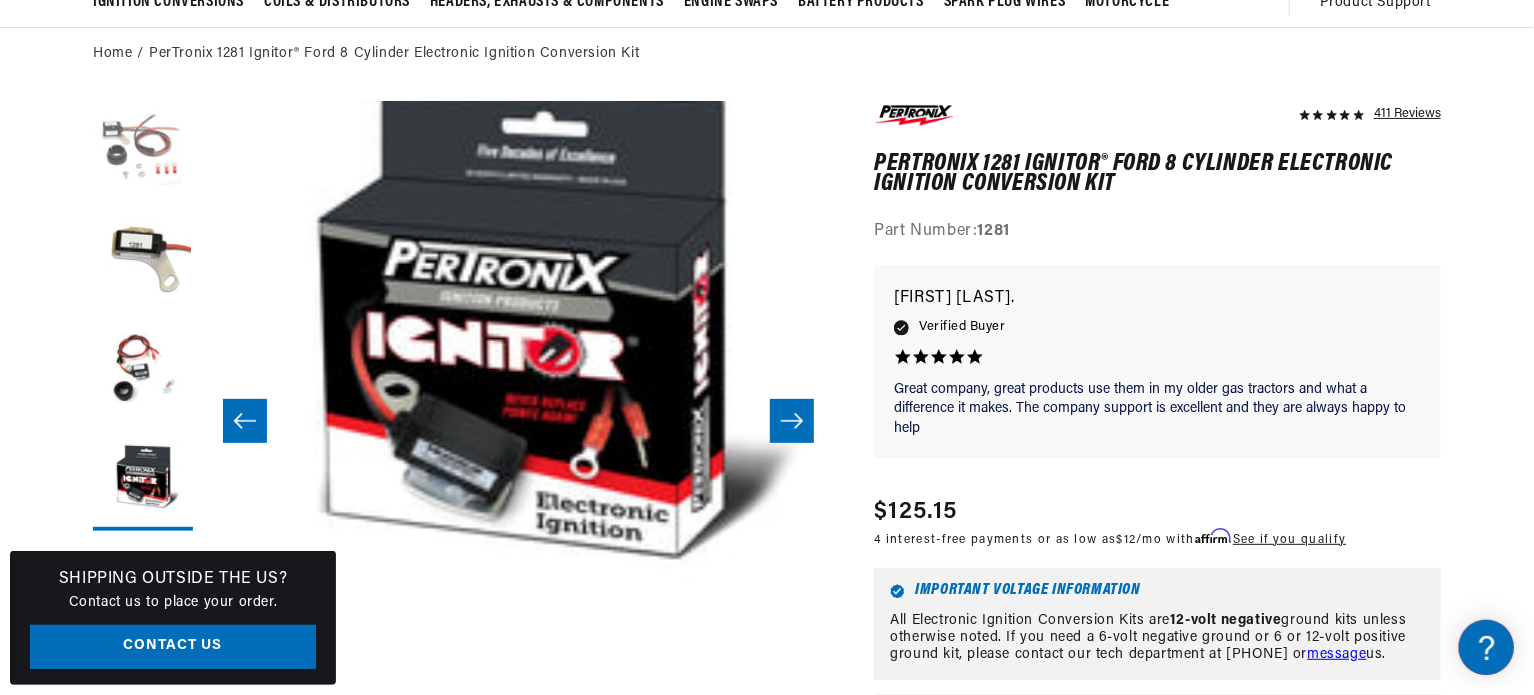 click at bounding box center (143, 151) 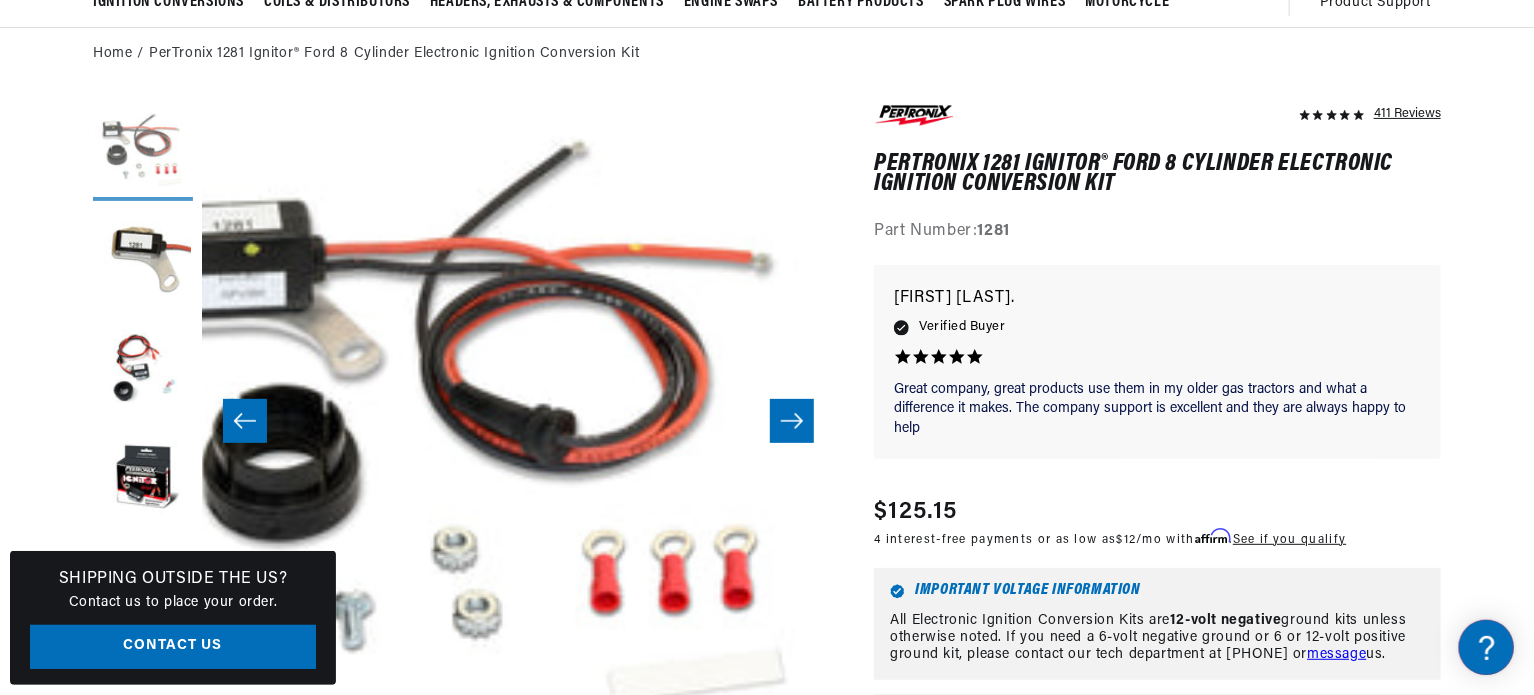 scroll, scrollTop: 0, scrollLeft: 0, axis: both 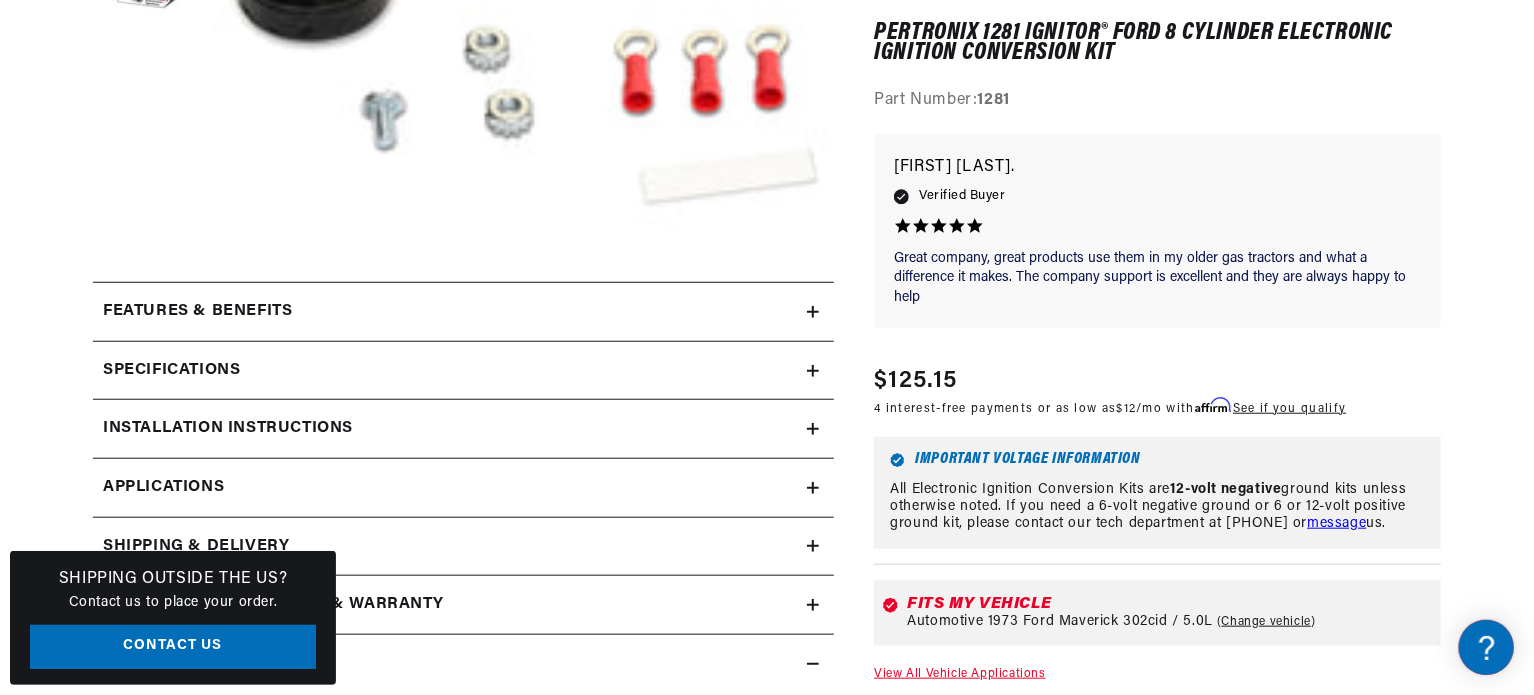 click on "Features & Benefits" at bounding box center [463, 312] 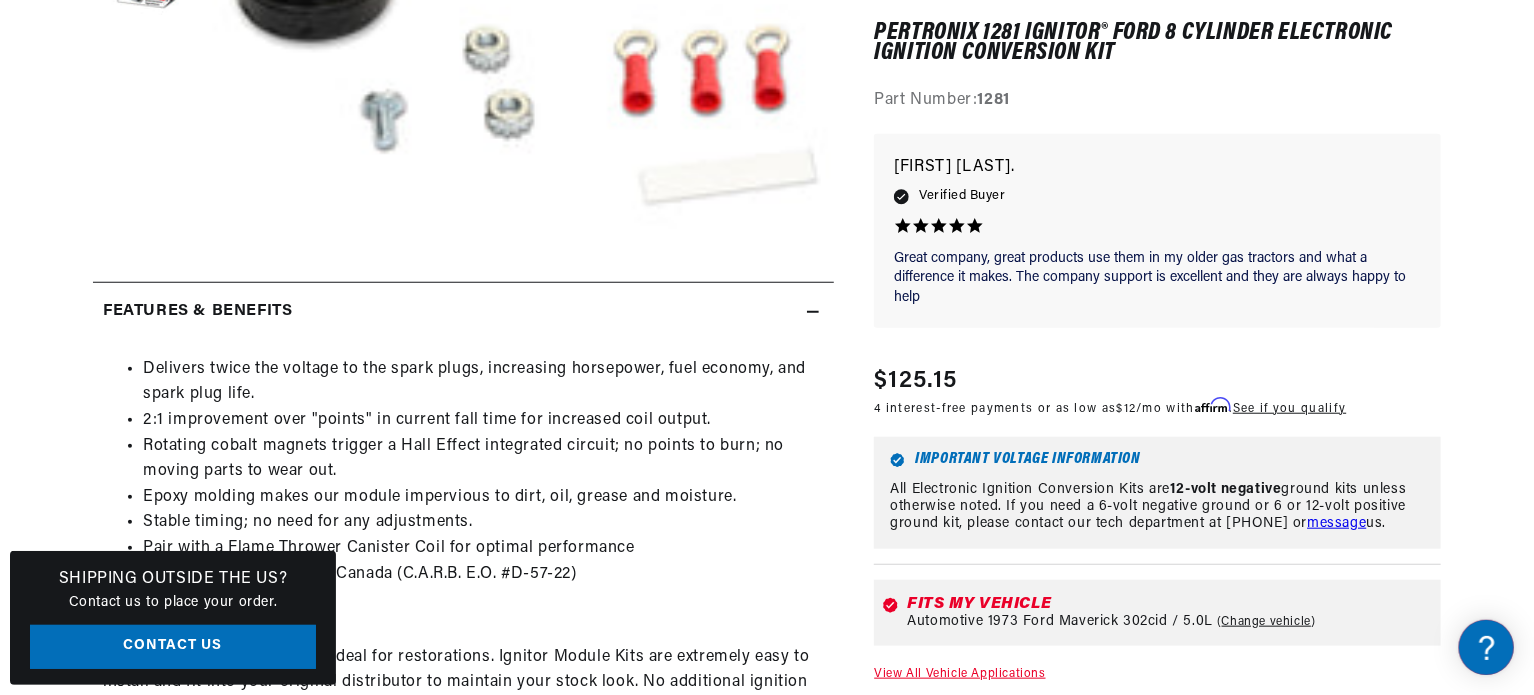 scroll, scrollTop: 0, scrollLeft: 746, axis: horizontal 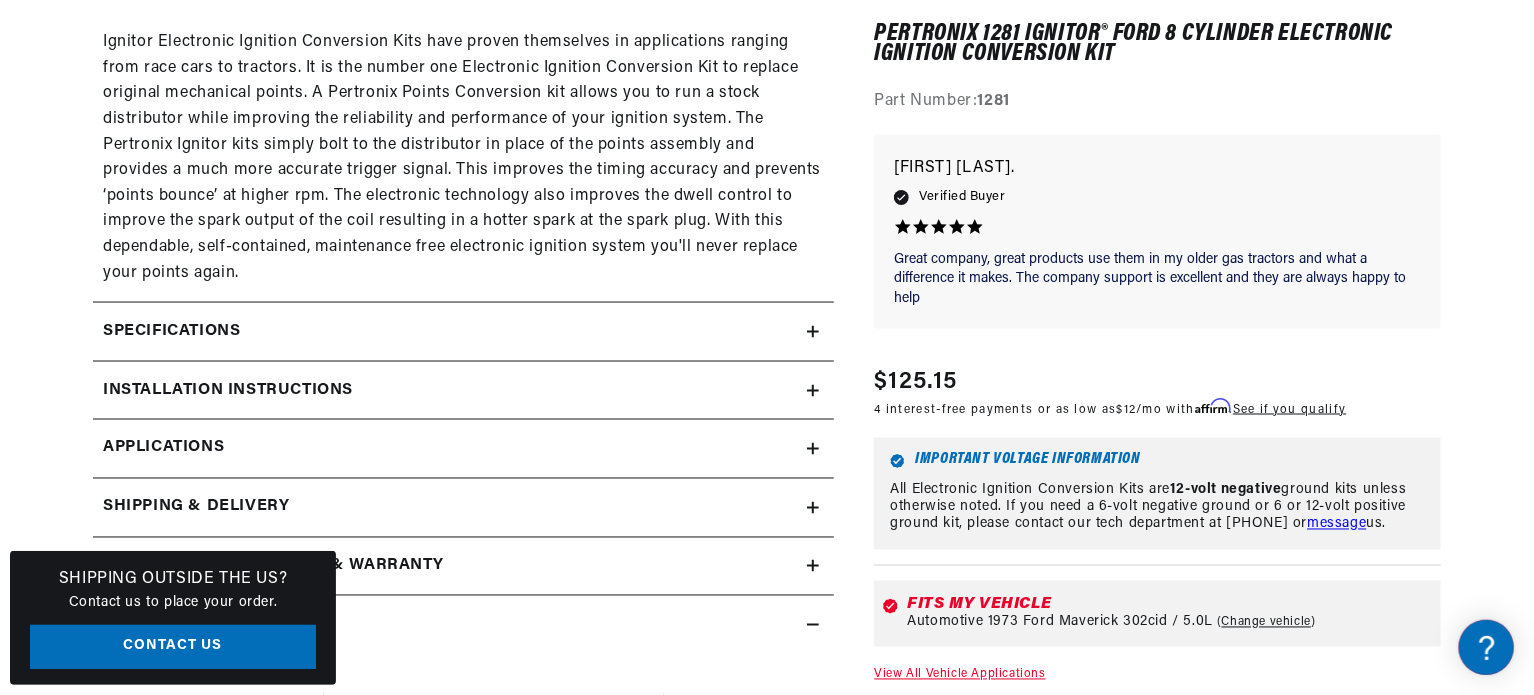 click on "Specifications" at bounding box center [450, -488] 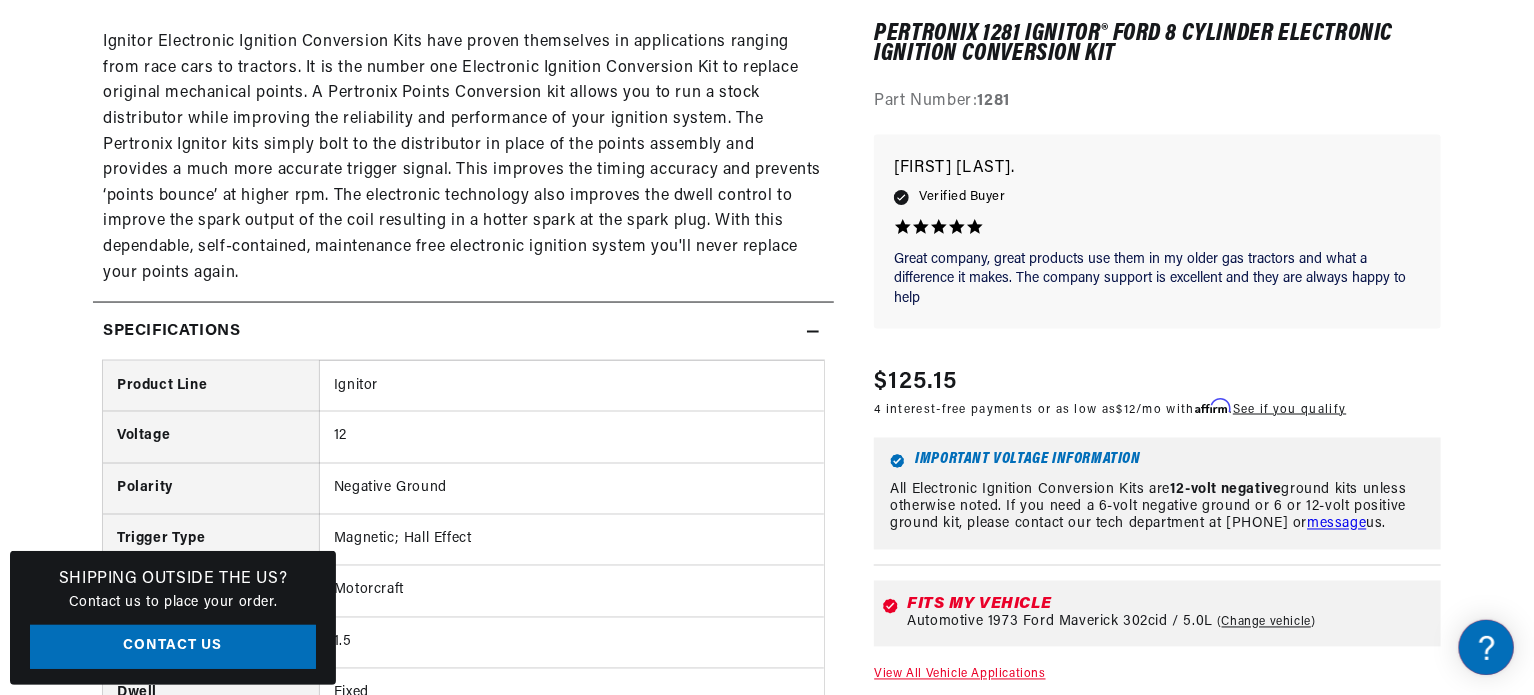 scroll, scrollTop: 0, scrollLeft: 746, axis: horizontal 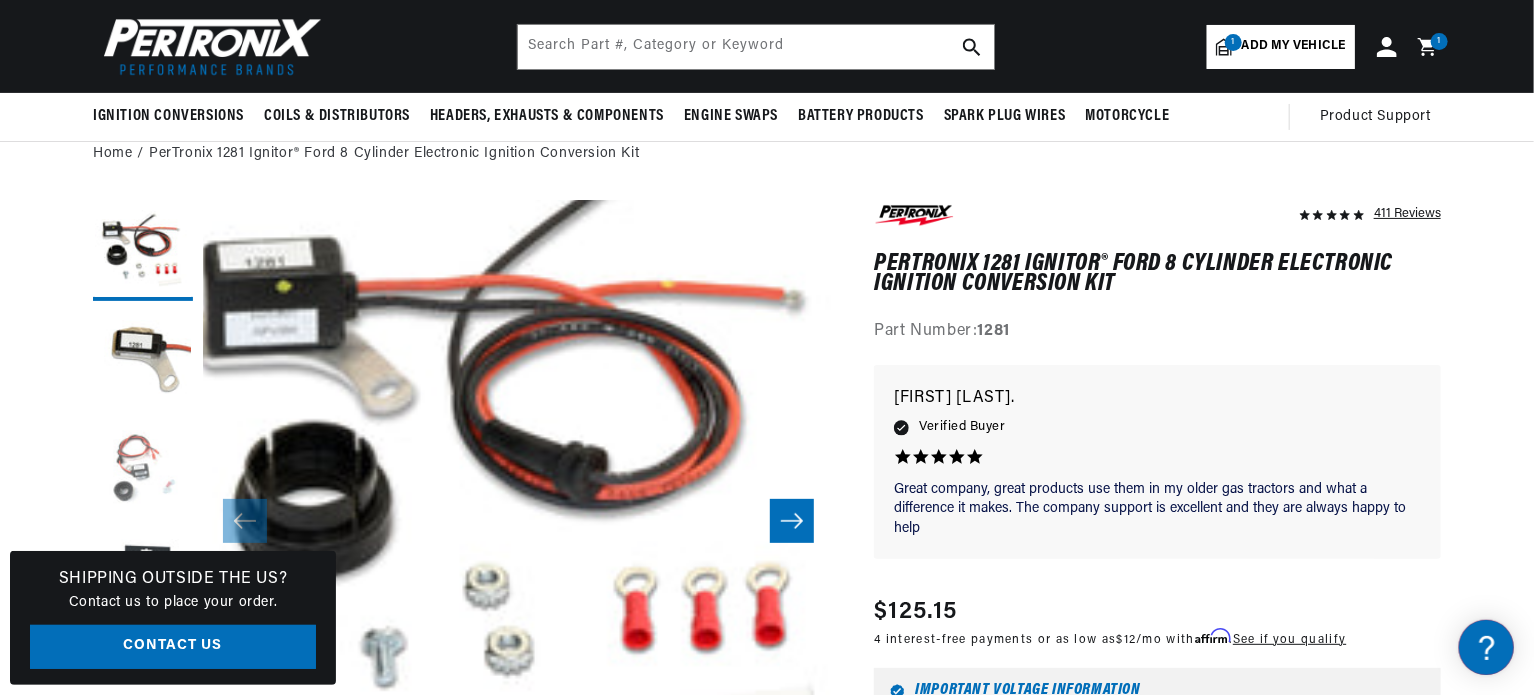 click at bounding box center (143, 471) 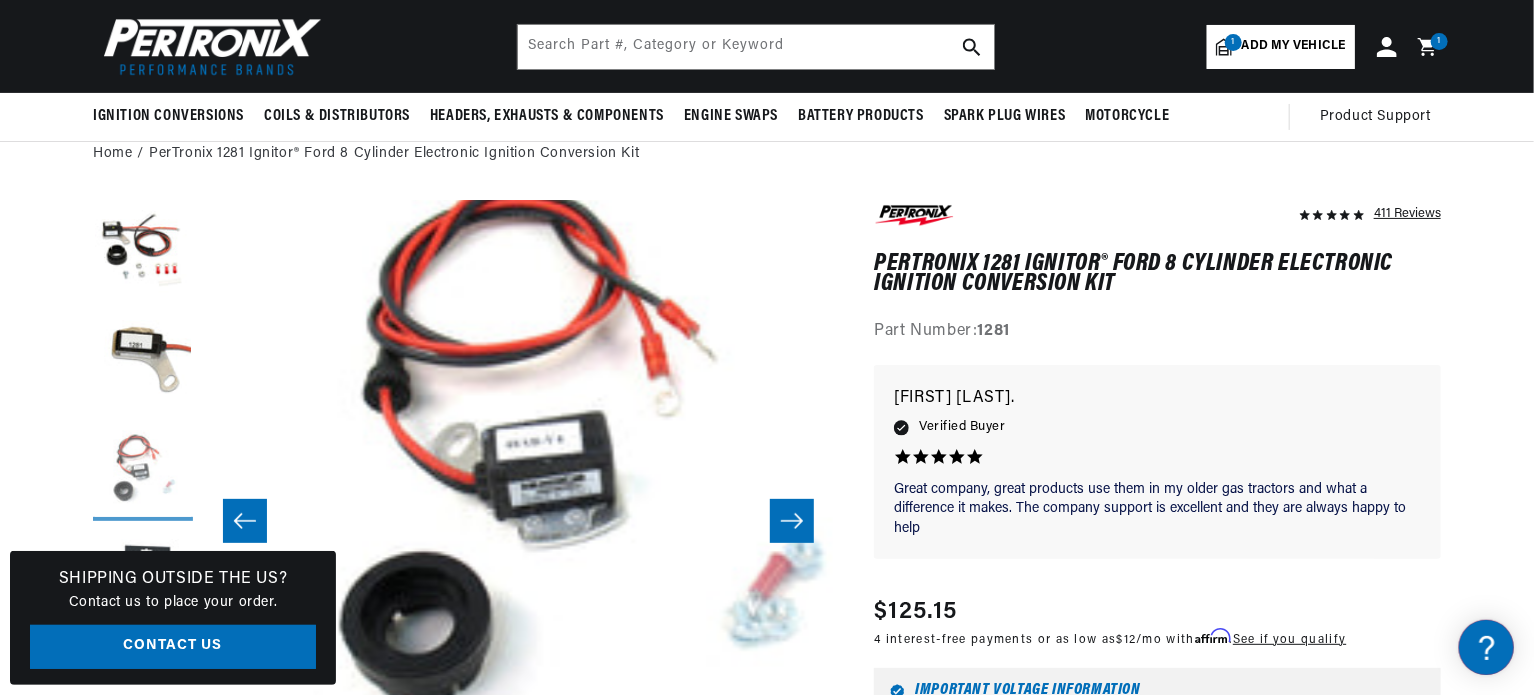 scroll, scrollTop: 63, scrollLeft: 1263, axis: both 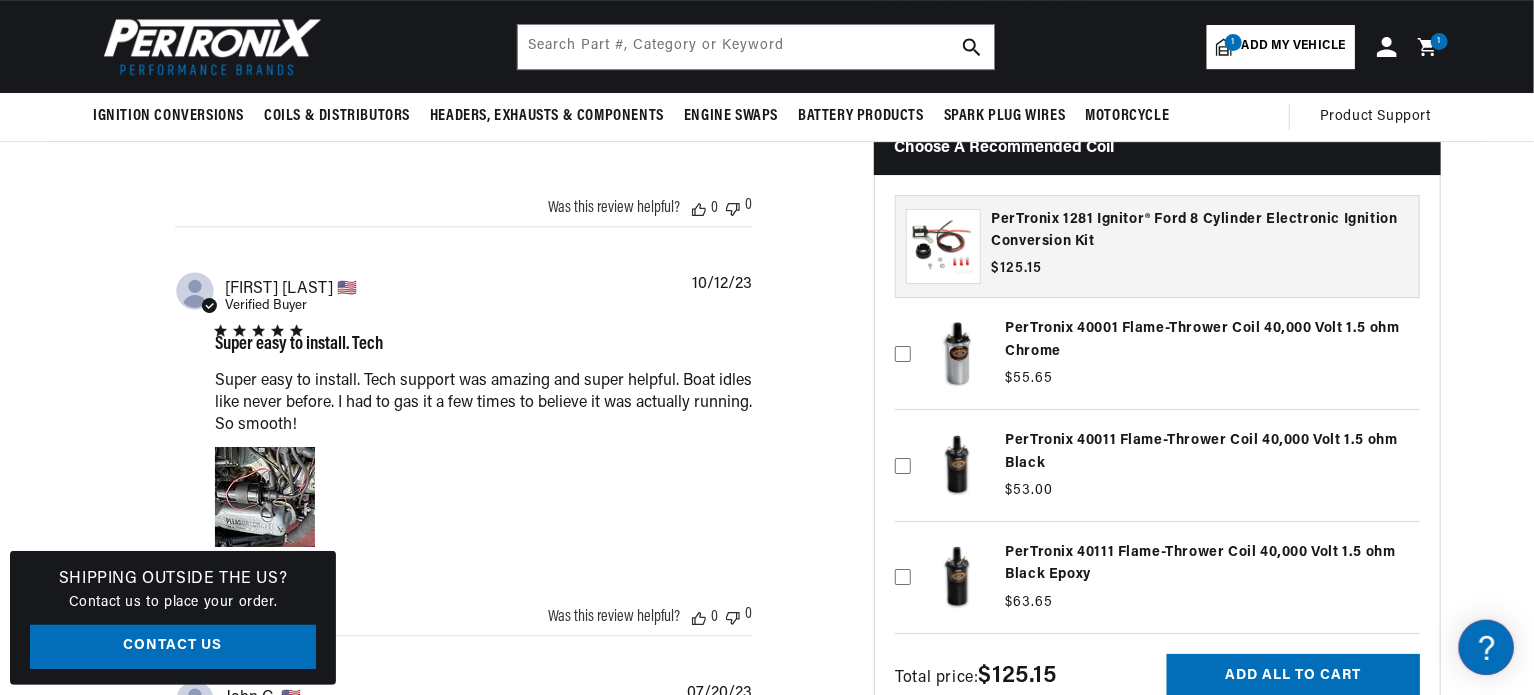 click 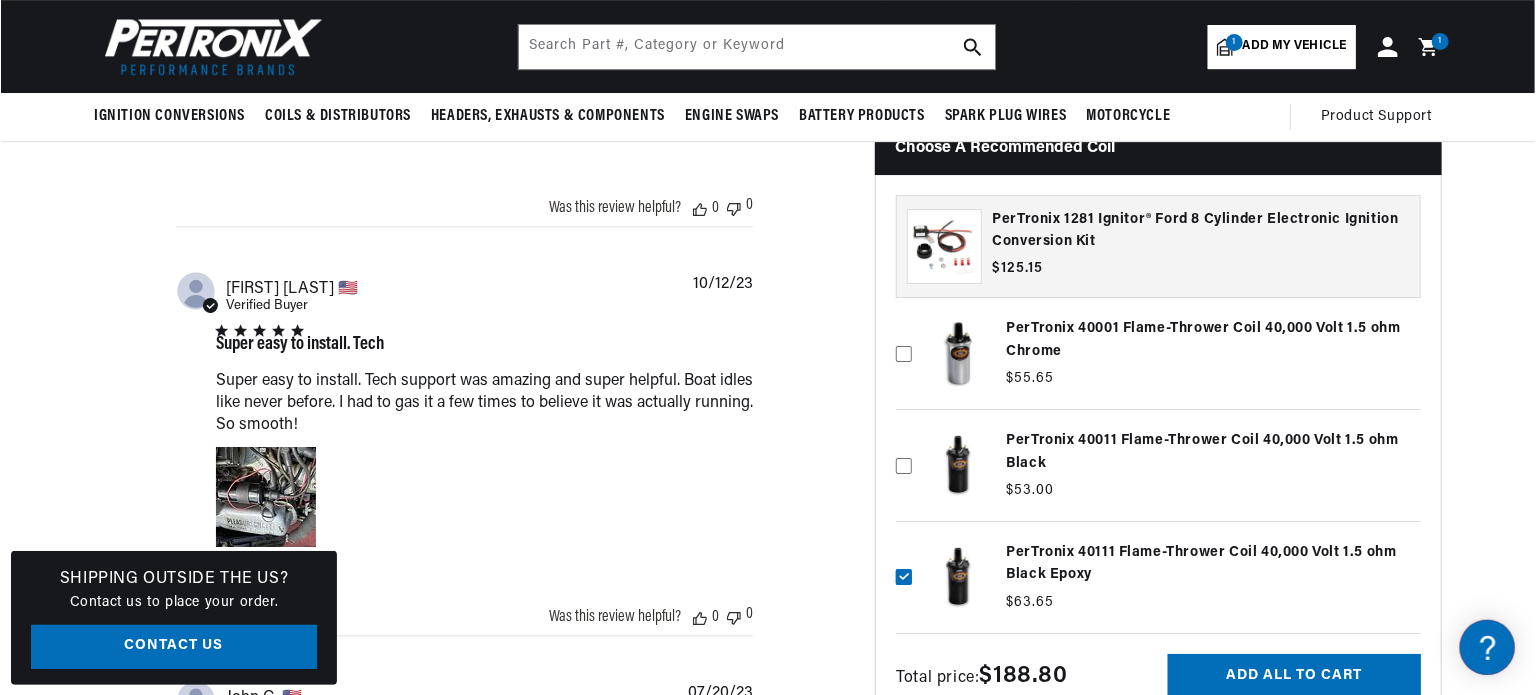 scroll, scrollTop: 0, scrollLeft: 746, axis: horizontal 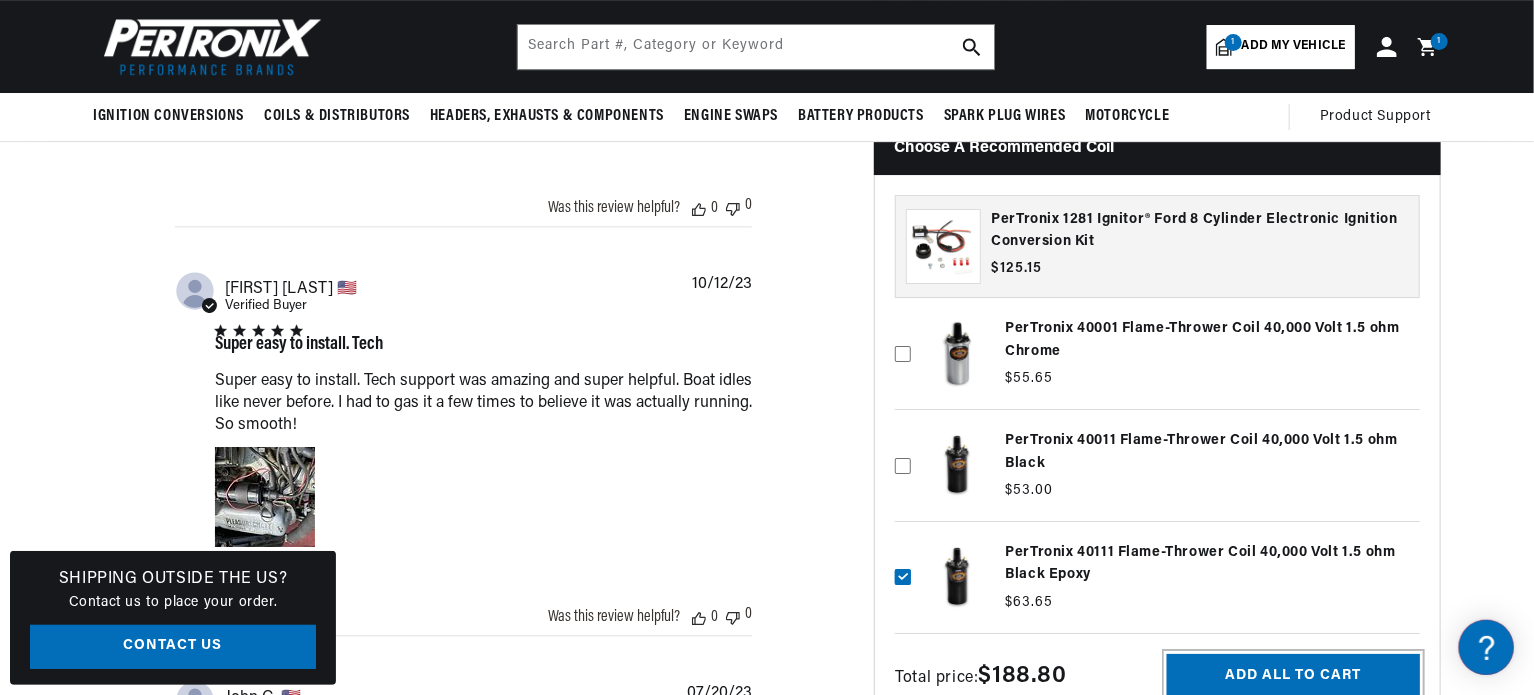 click on "Add all to cart" at bounding box center [1293, 676] 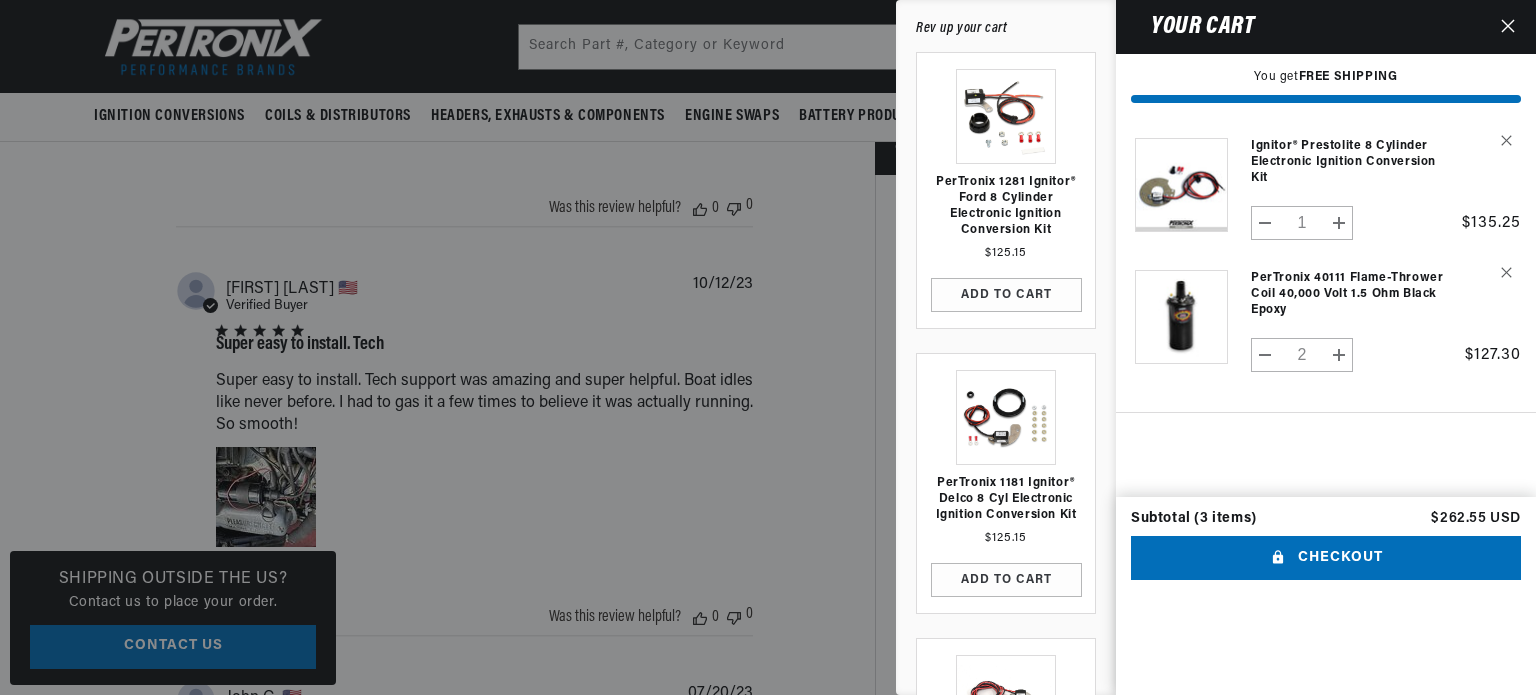 scroll, scrollTop: 0, scrollLeft: 0, axis: both 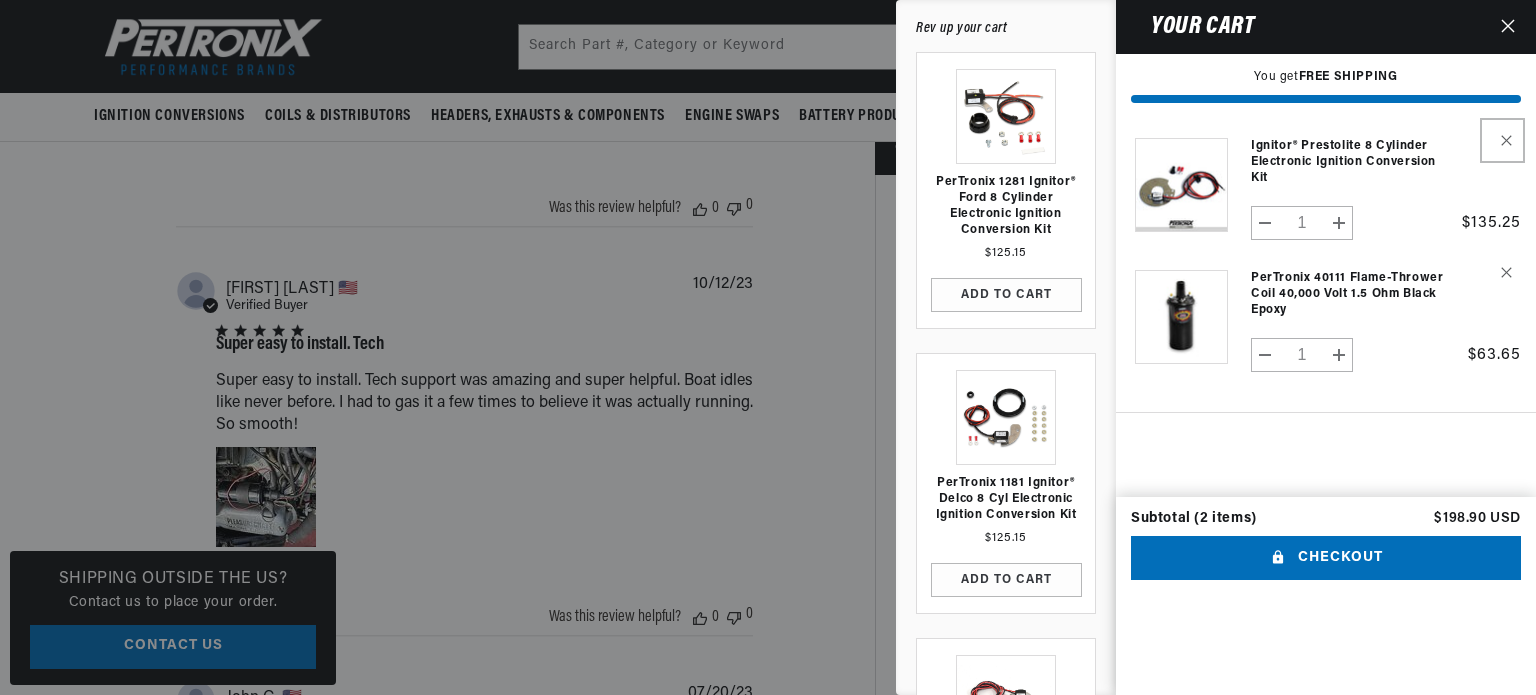 click at bounding box center (1502, 140) 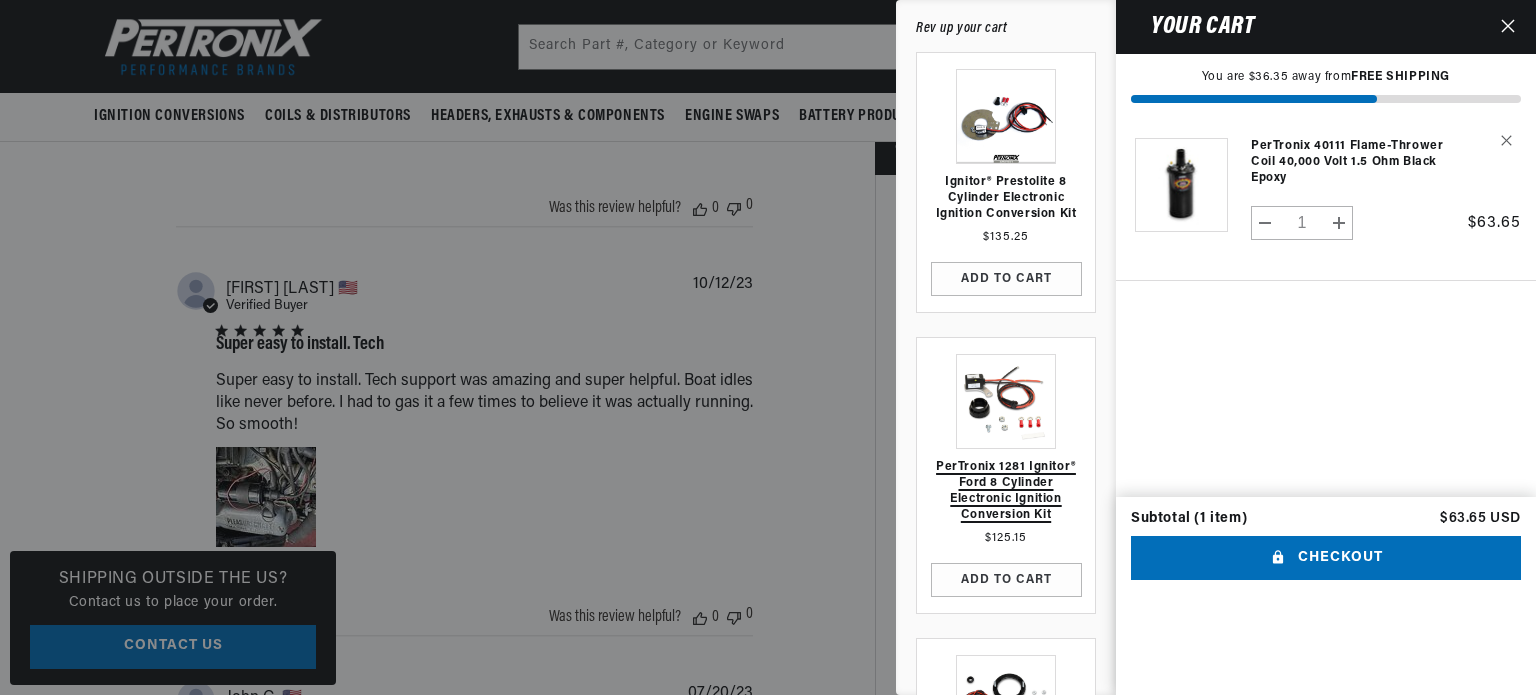 scroll, scrollTop: 0, scrollLeft: 746, axis: horizontal 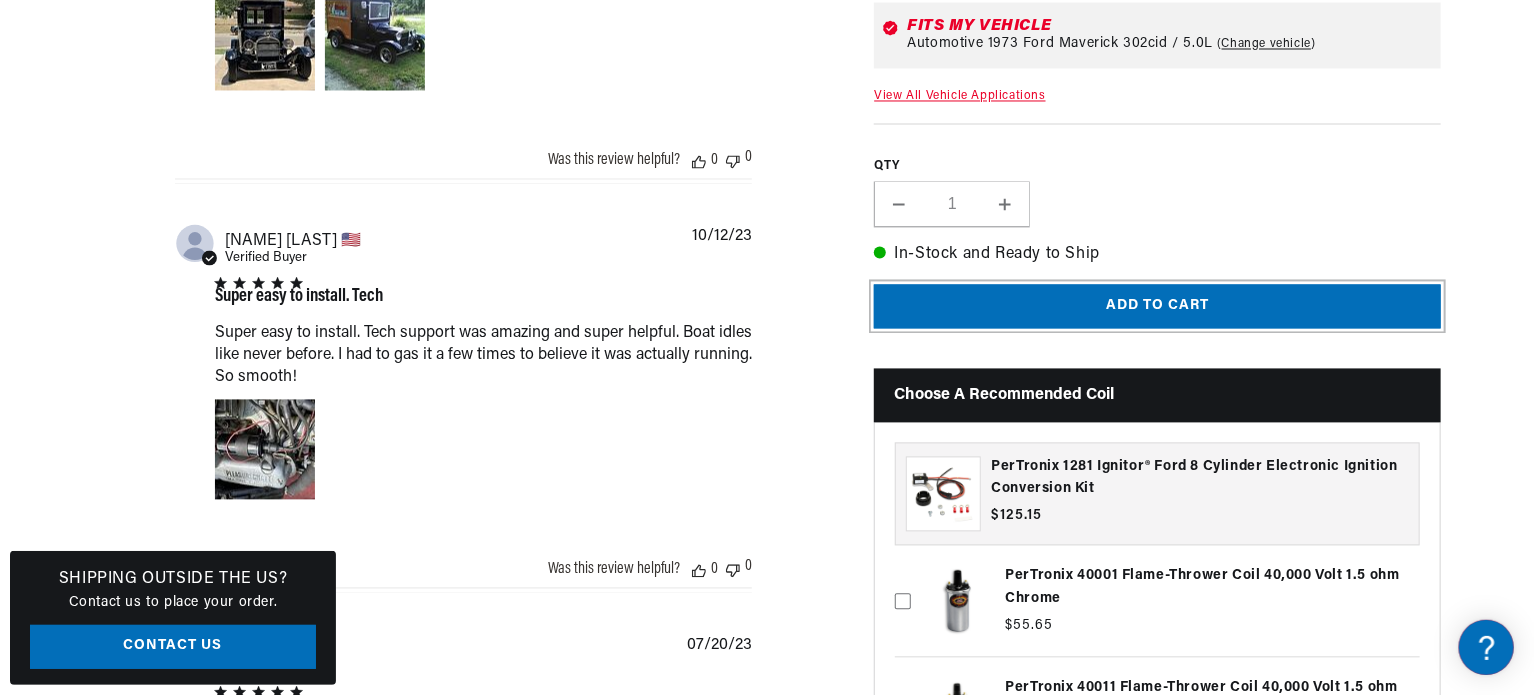 click on "Add to cart" at bounding box center (1157, 306) 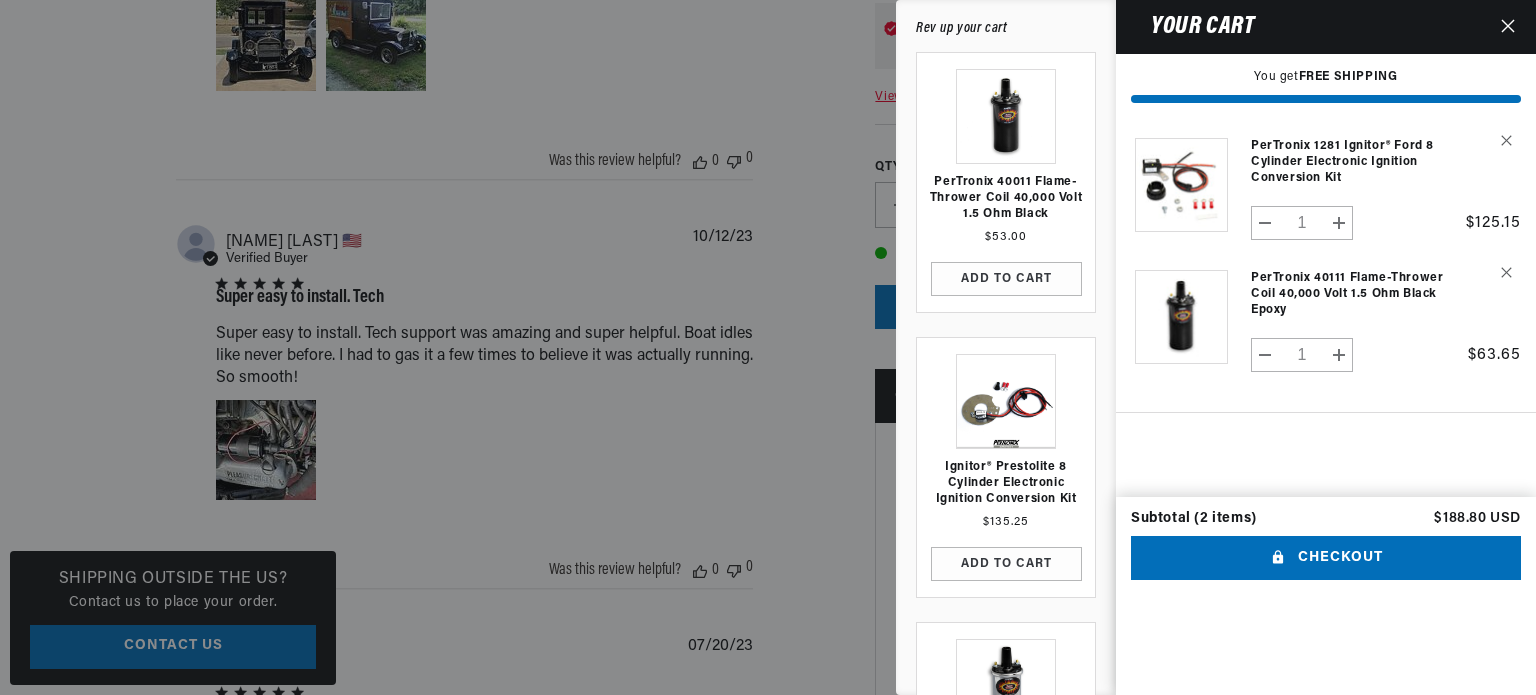 scroll, scrollTop: 0, scrollLeft: 746, axis: horizontal 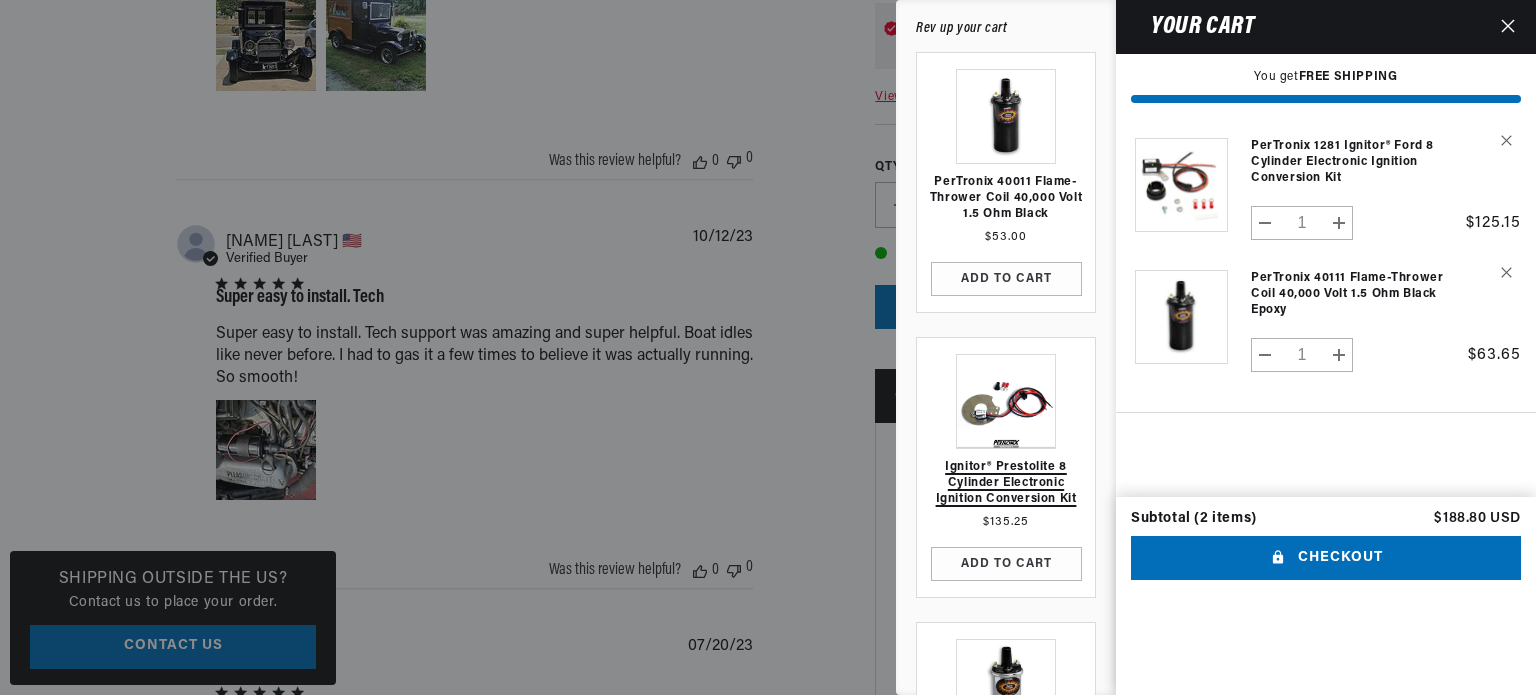click on "Ignitor® Prestolite 8 Cylinder Electronic Ignition Conversion Kit" at bounding box center (1006, 483) 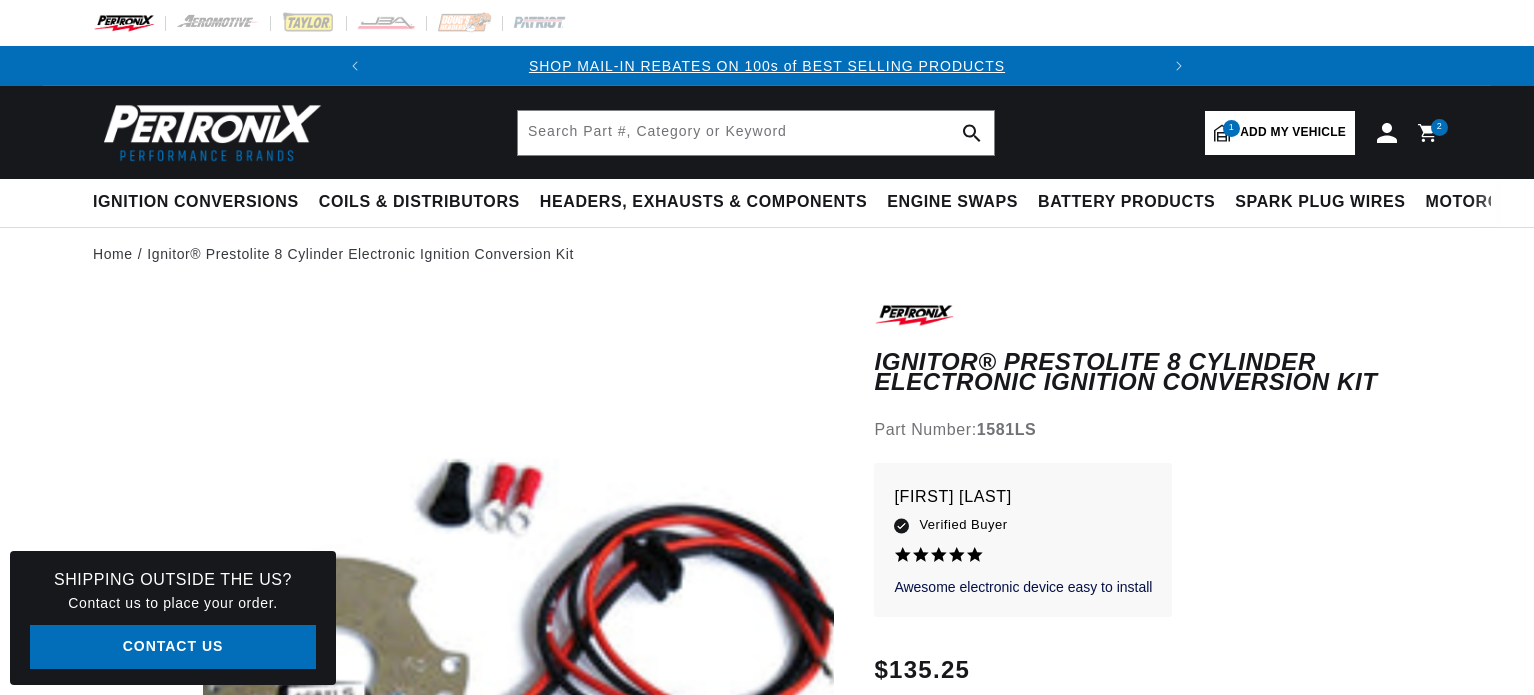 scroll, scrollTop: 0, scrollLeft: 0, axis: both 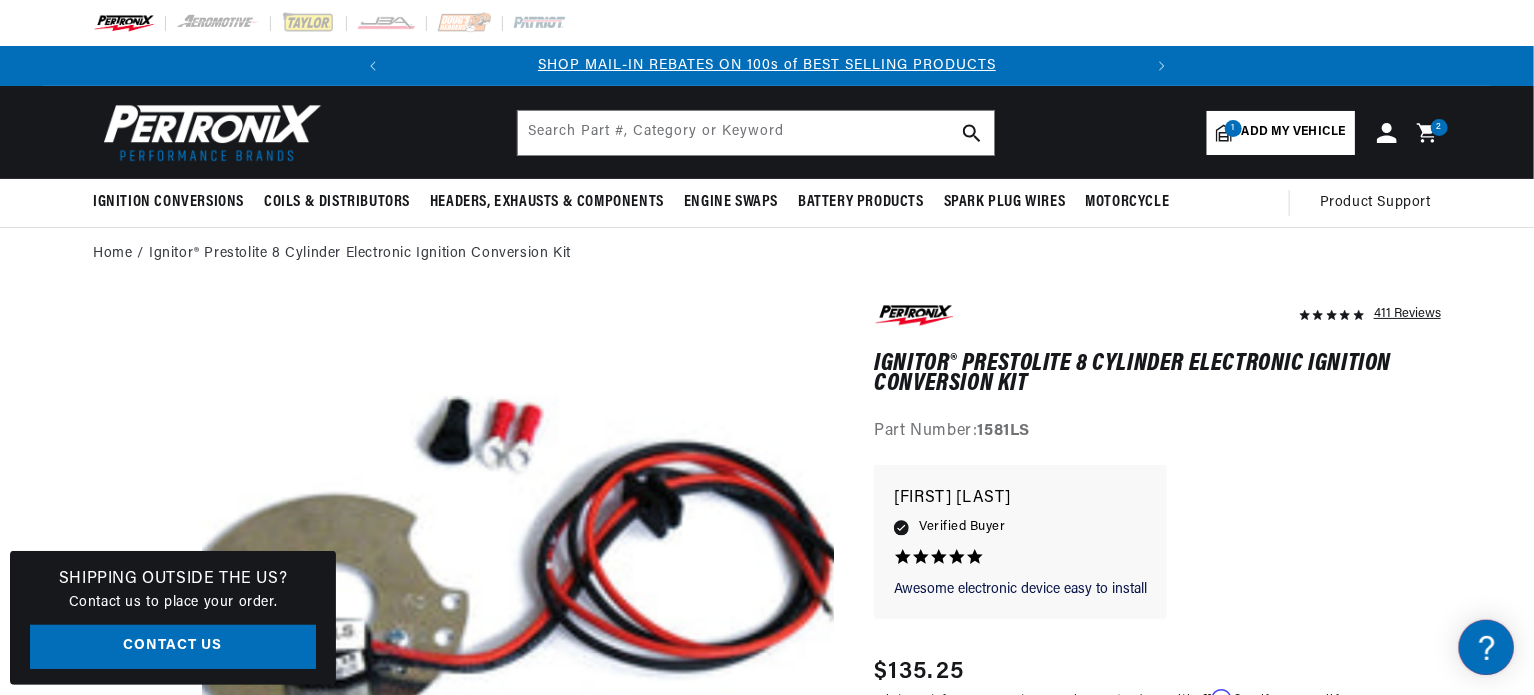 click 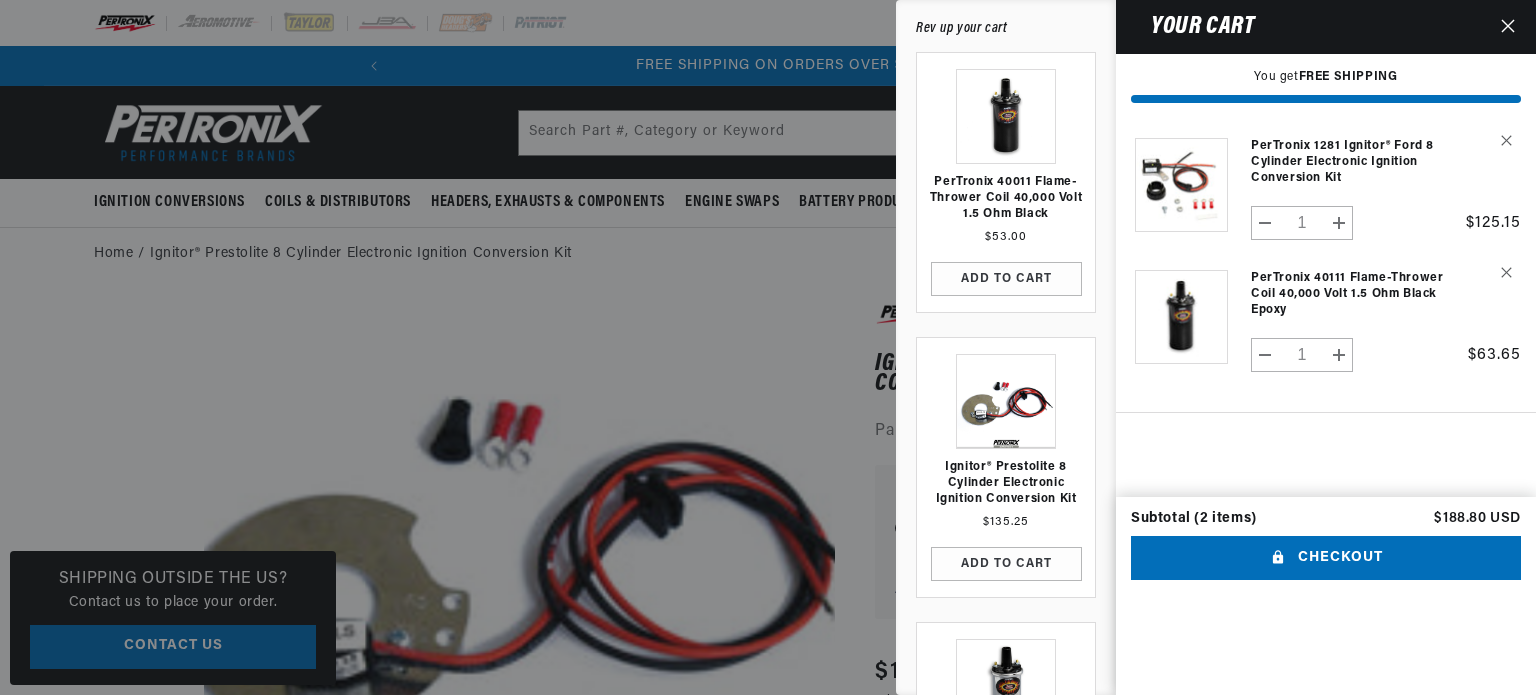 scroll, scrollTop: 0, scrollLeft: 746, axis: horizontal 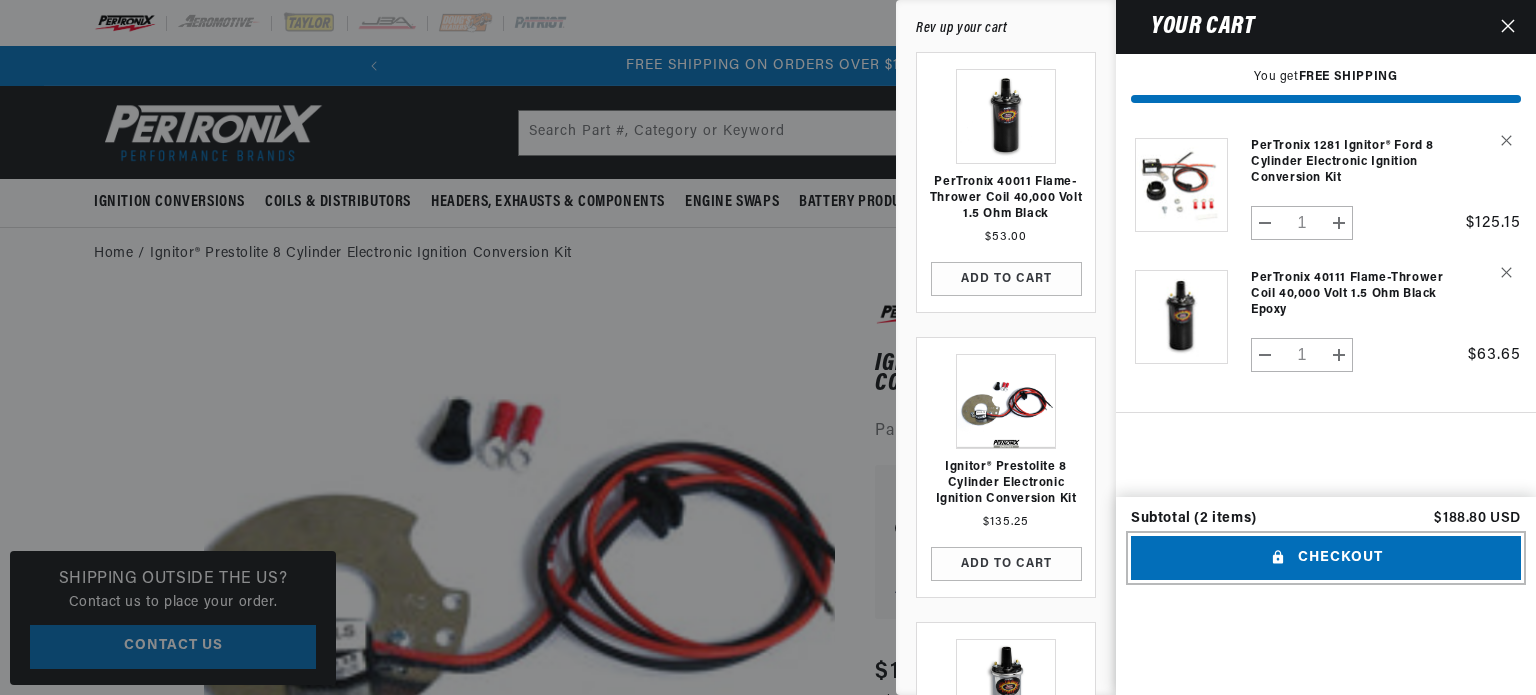 click on "Checkout" at bounding box center (1326, 558) 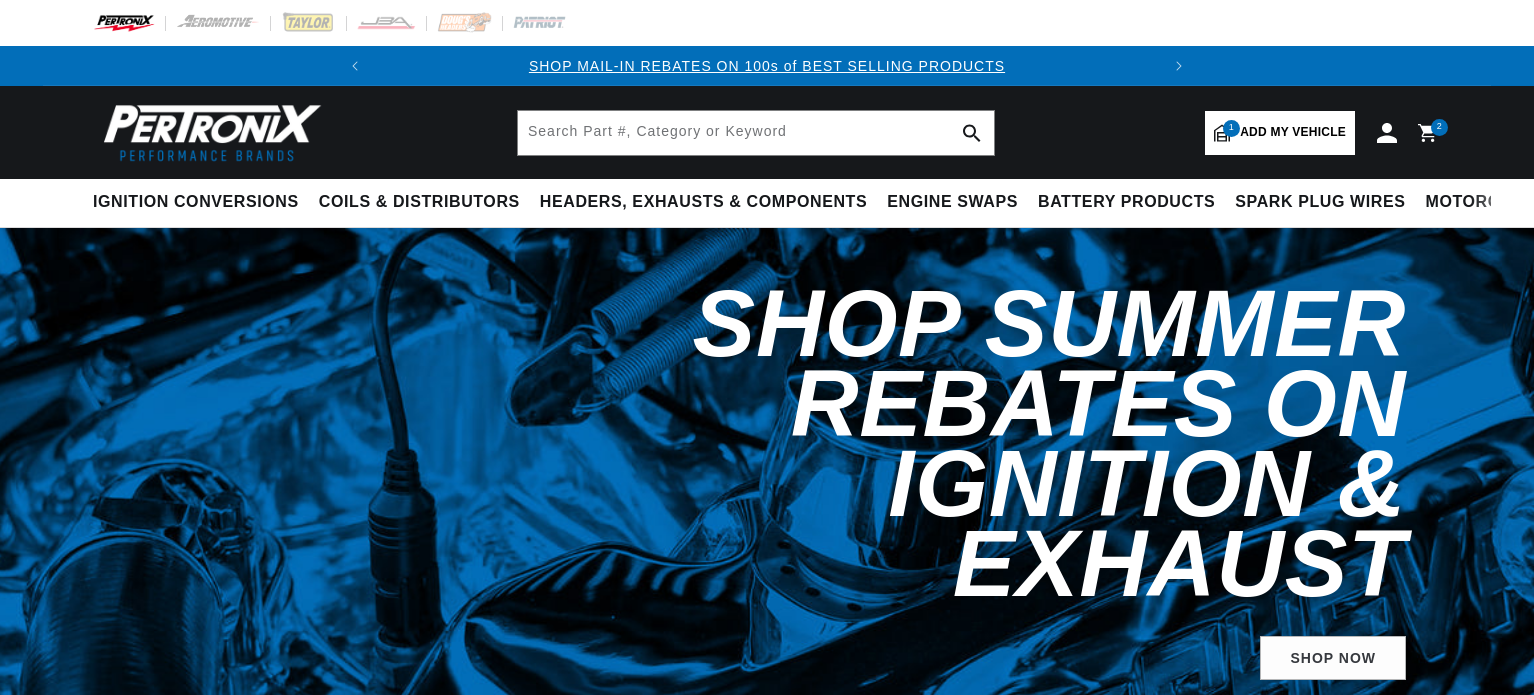 select on "1973" 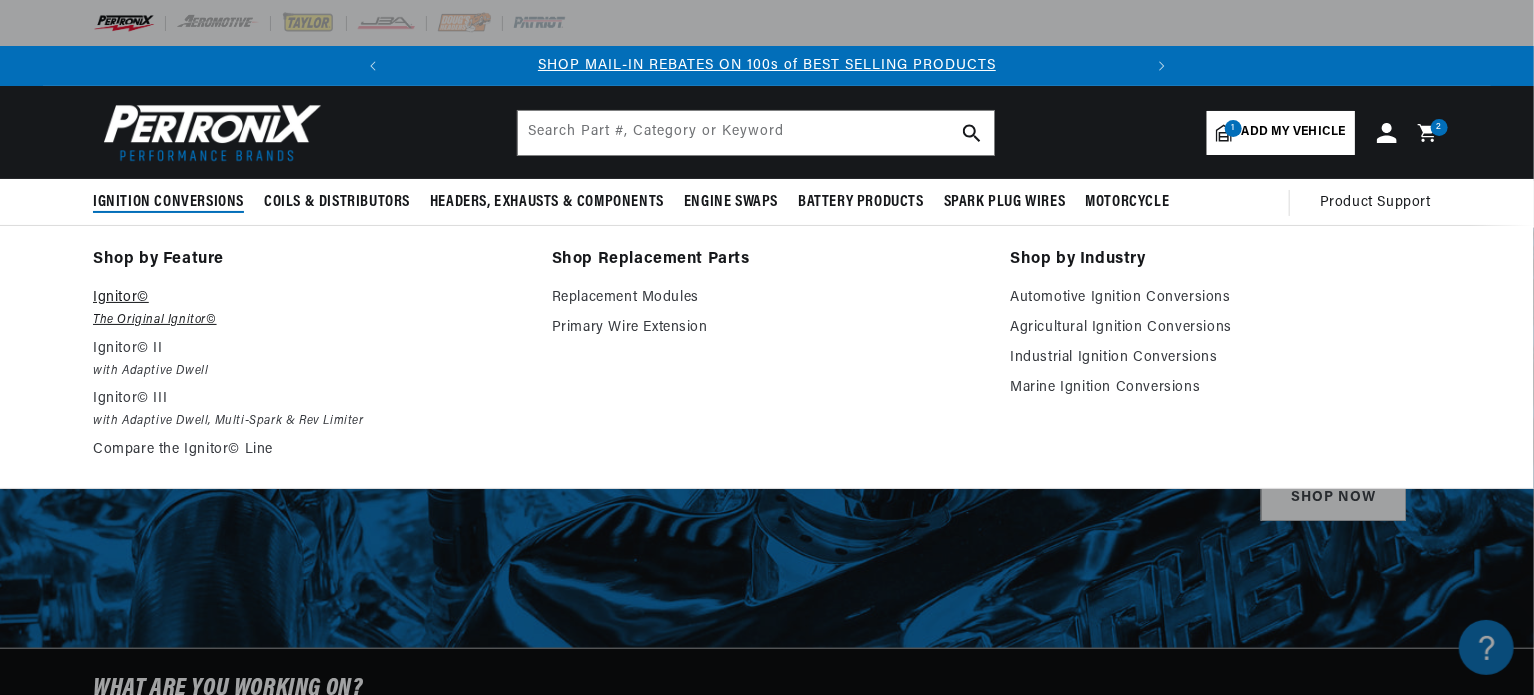 scroll, scrollTop: 0, scrollLeft: 0, axis: both 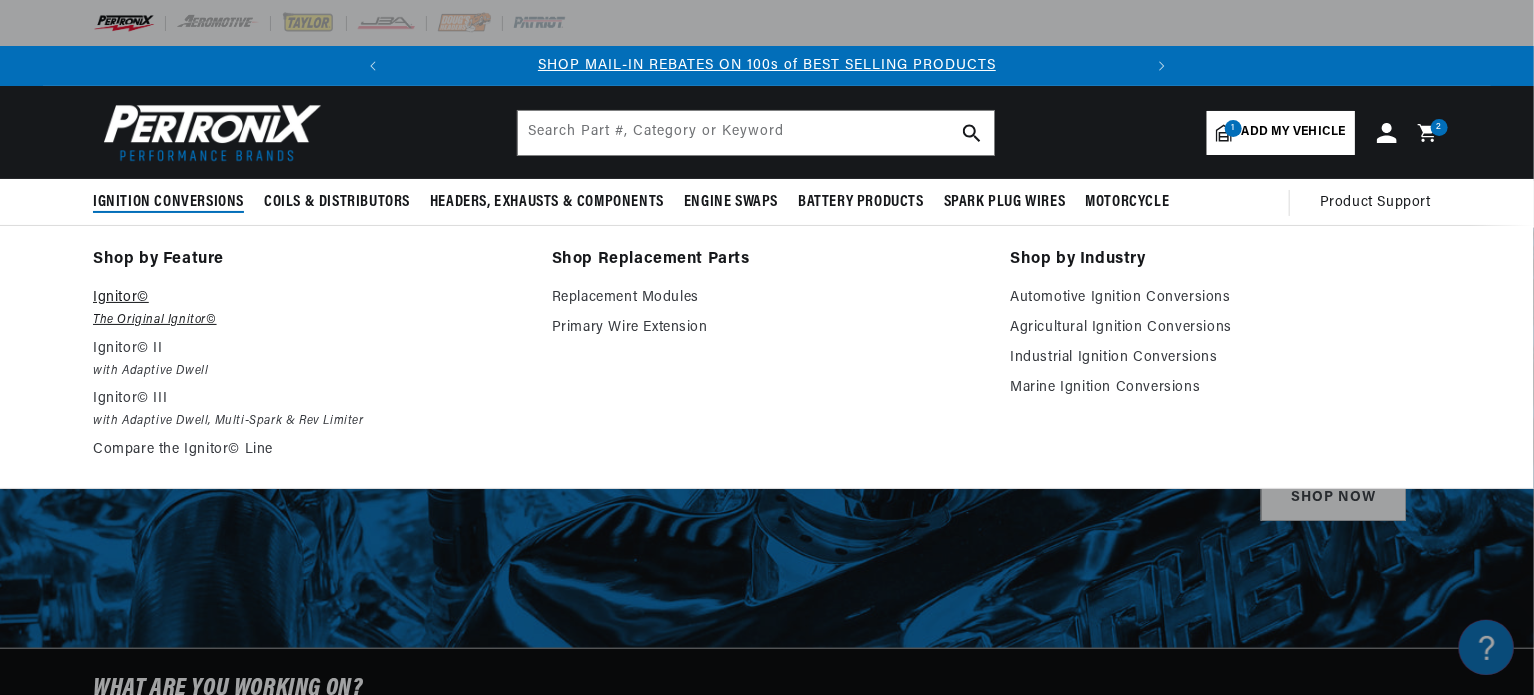 click on "Ignitor©" at bounding box center (308, 298) 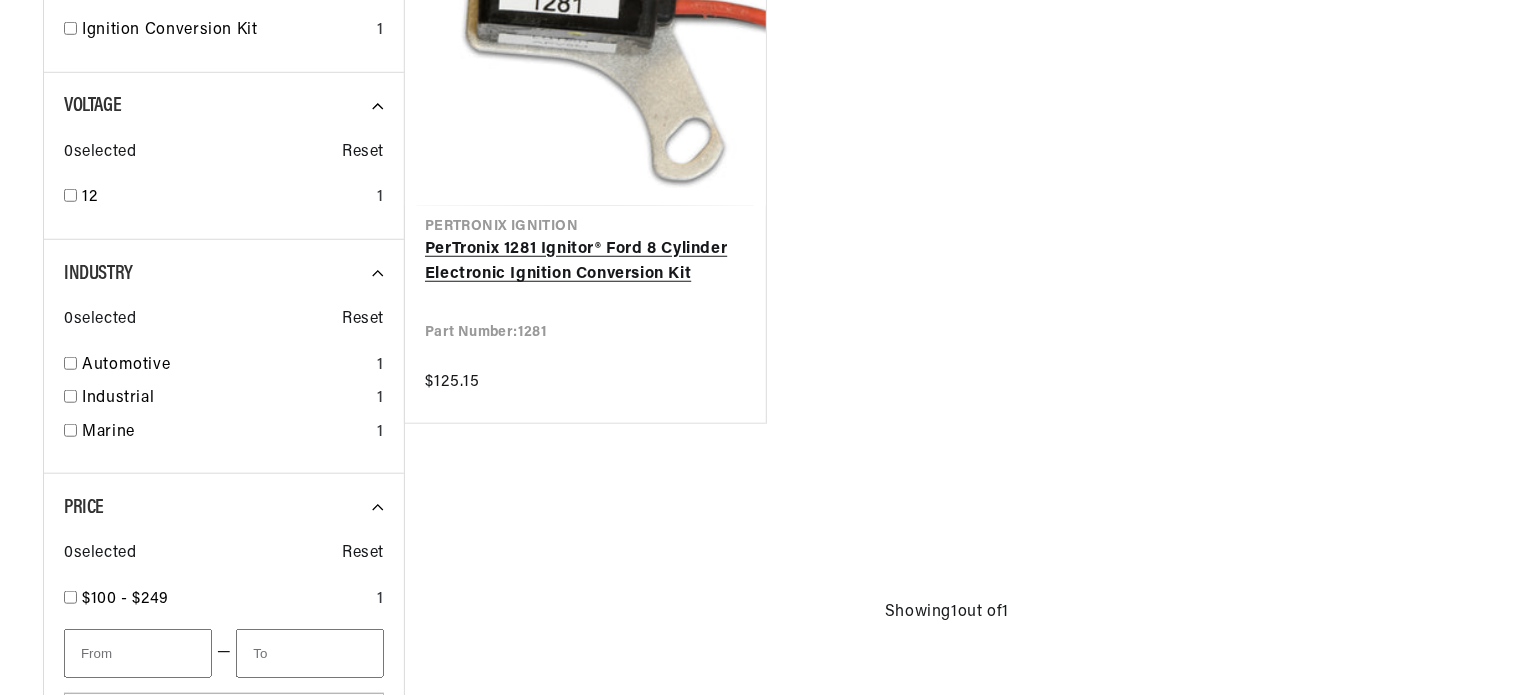 scroll, scrollTop: 700, scrollLeft: 0, axis: vertical 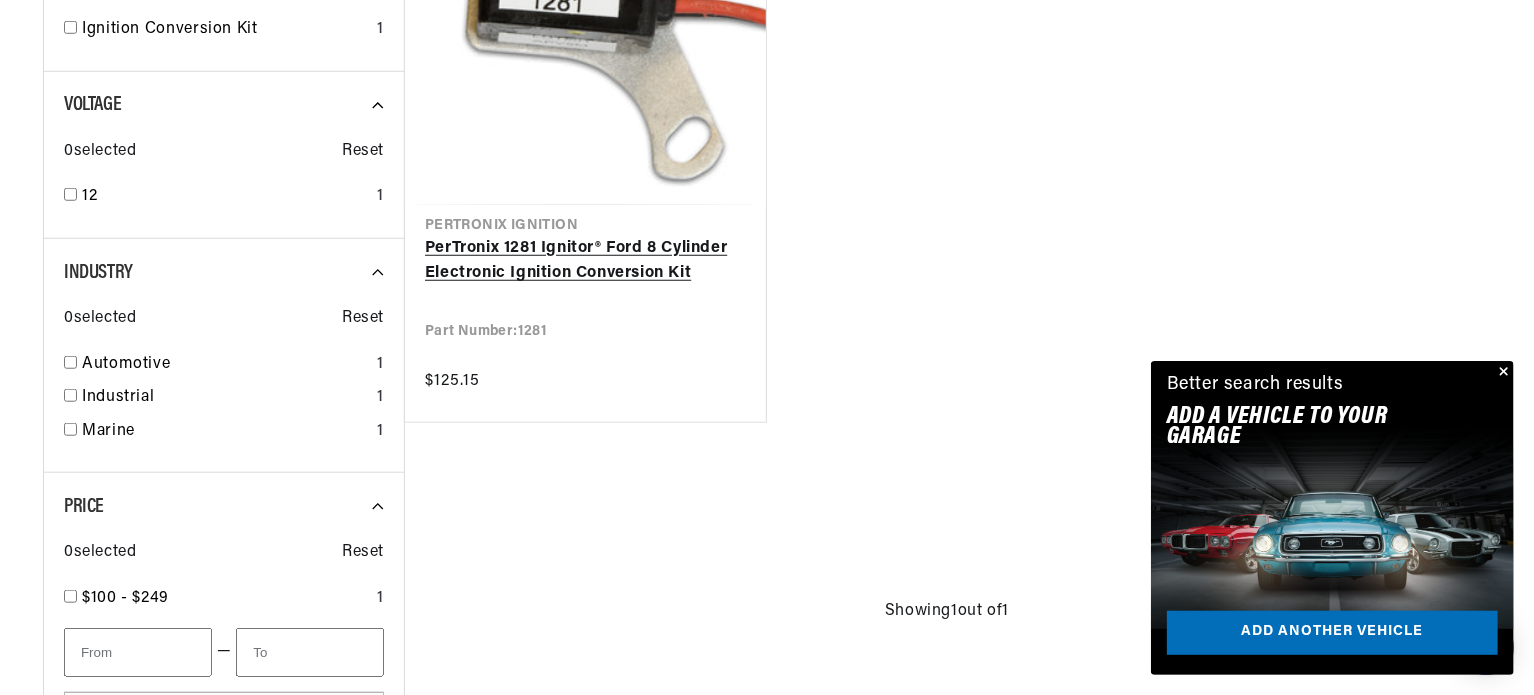 click on "PerTronix 1281 Ignitor® Ford 8 Cylinder Electronic Ignition Conversion Kit" at bounding box center (585, 261) 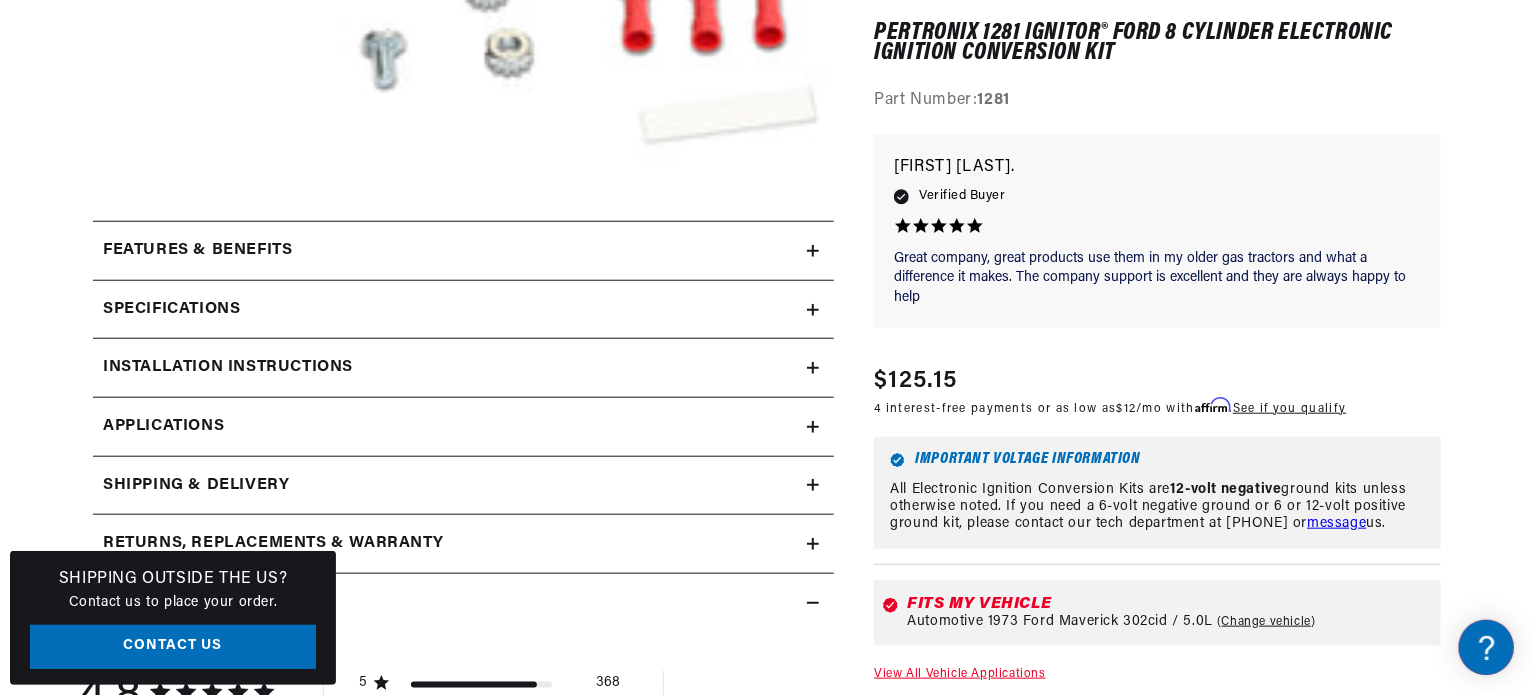scroll, scrollTop: 900, scrollLeft: 0, axis: vertical 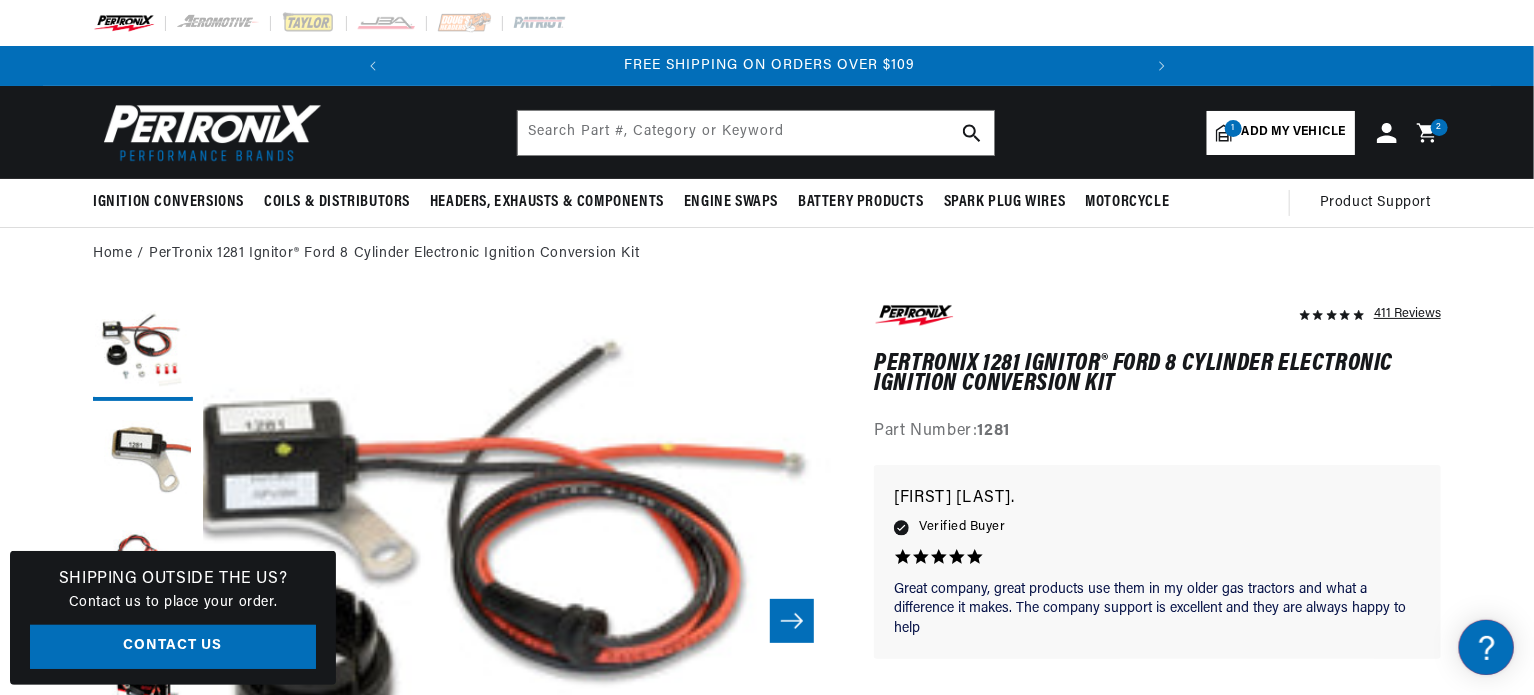 click 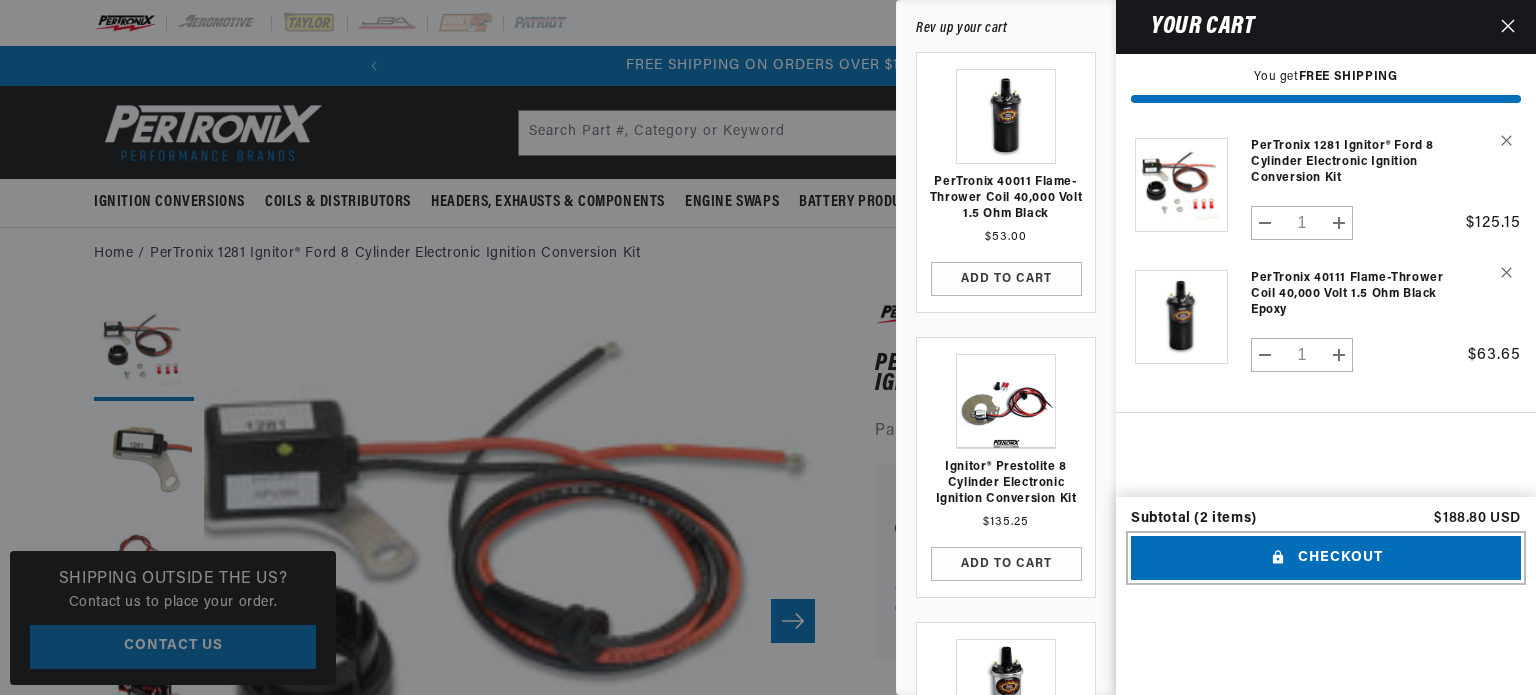 click on "Checkout" at bounding box center (1326, 558) 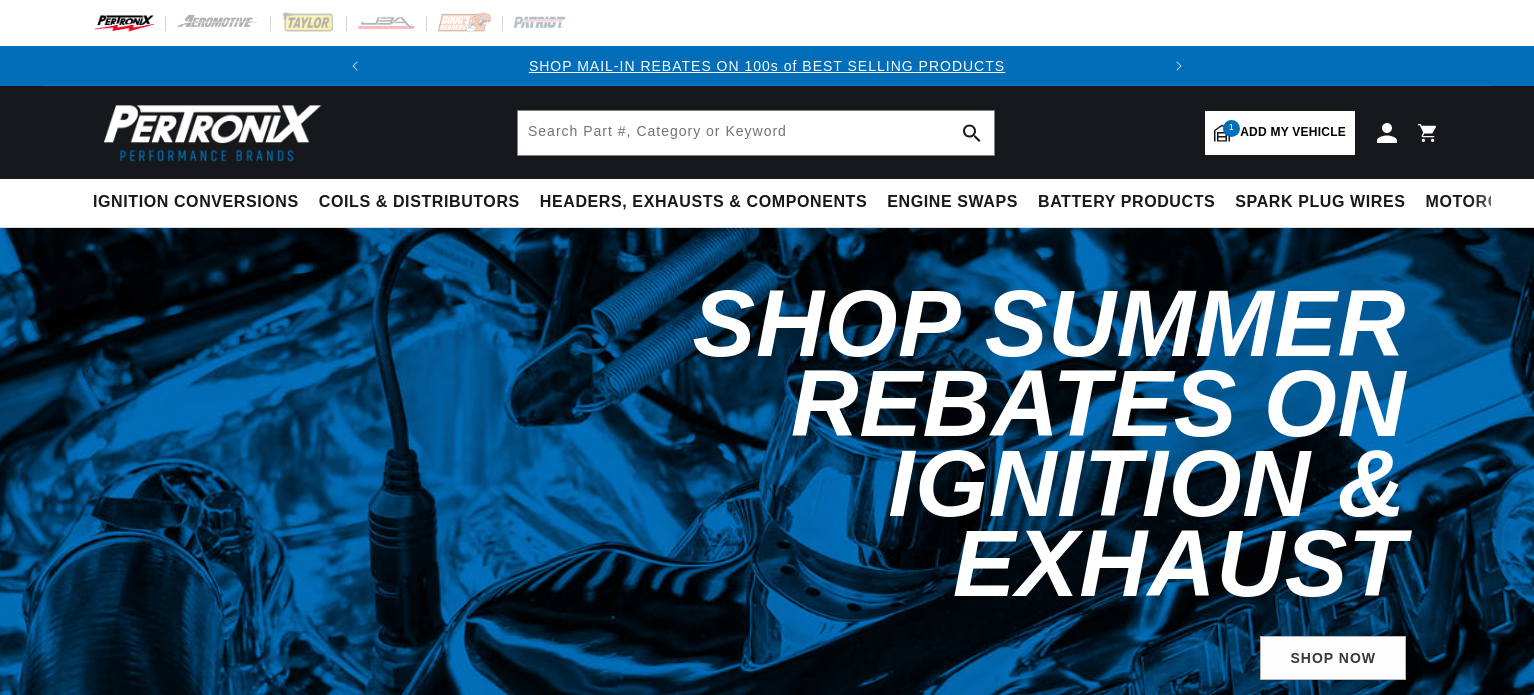 scroll, scrollTop: 0, scrollLeft: 0, axis: both 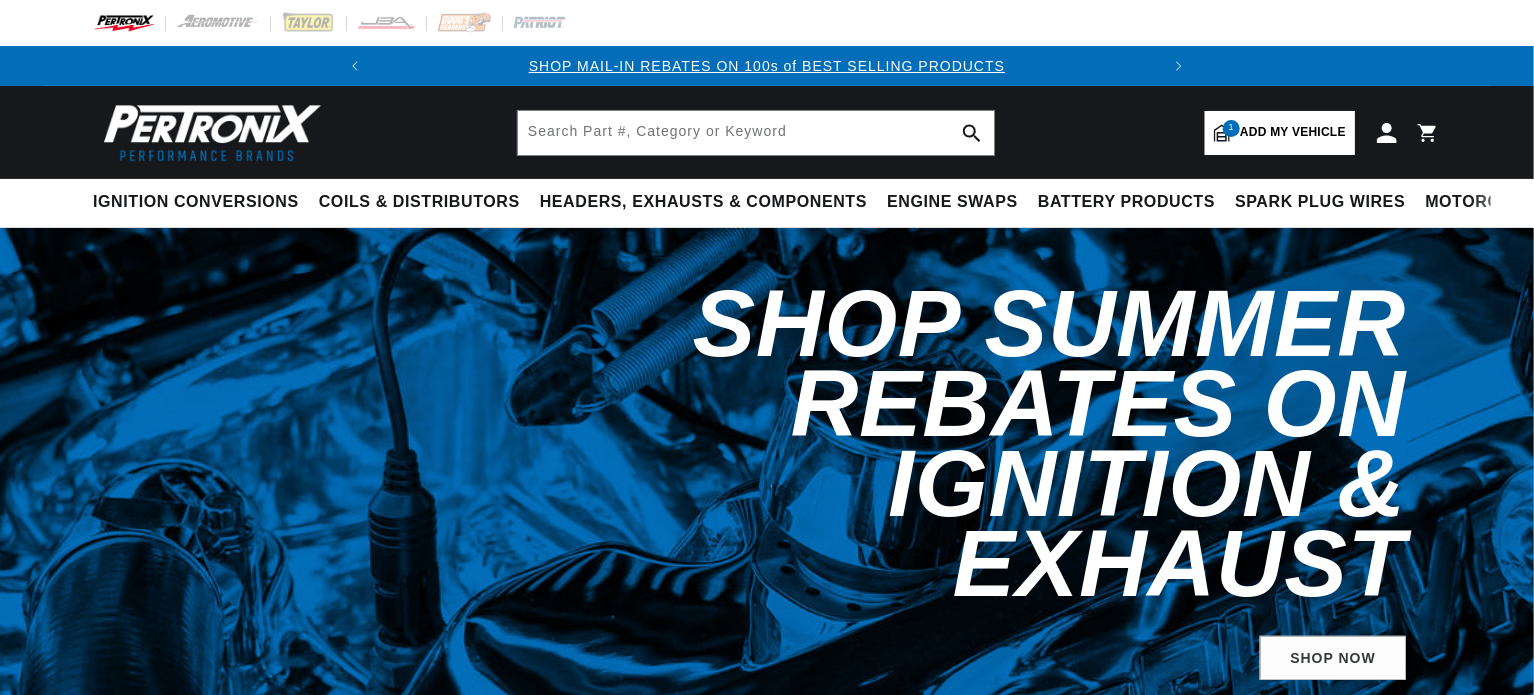 select on "1973" 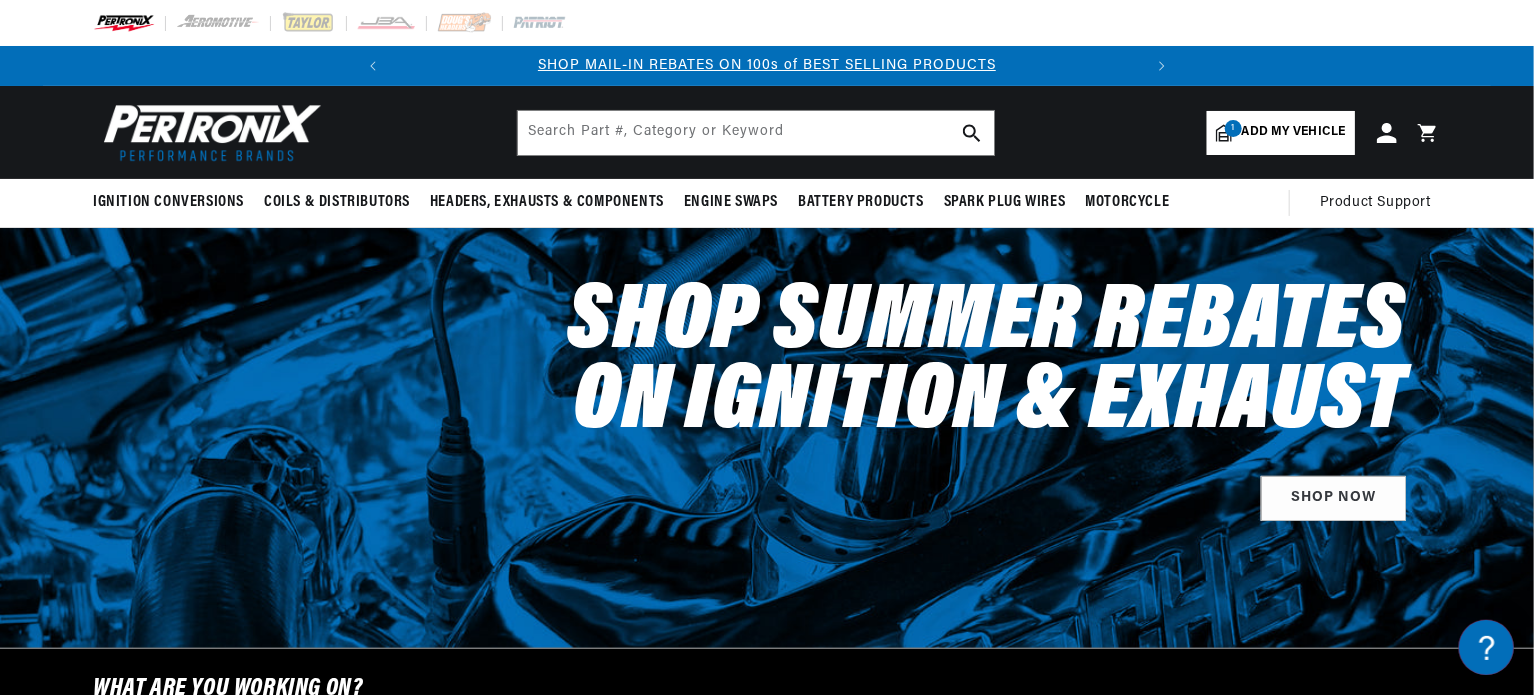 scroll, scrollTop: 0, scrollLeft: 0, axis: both 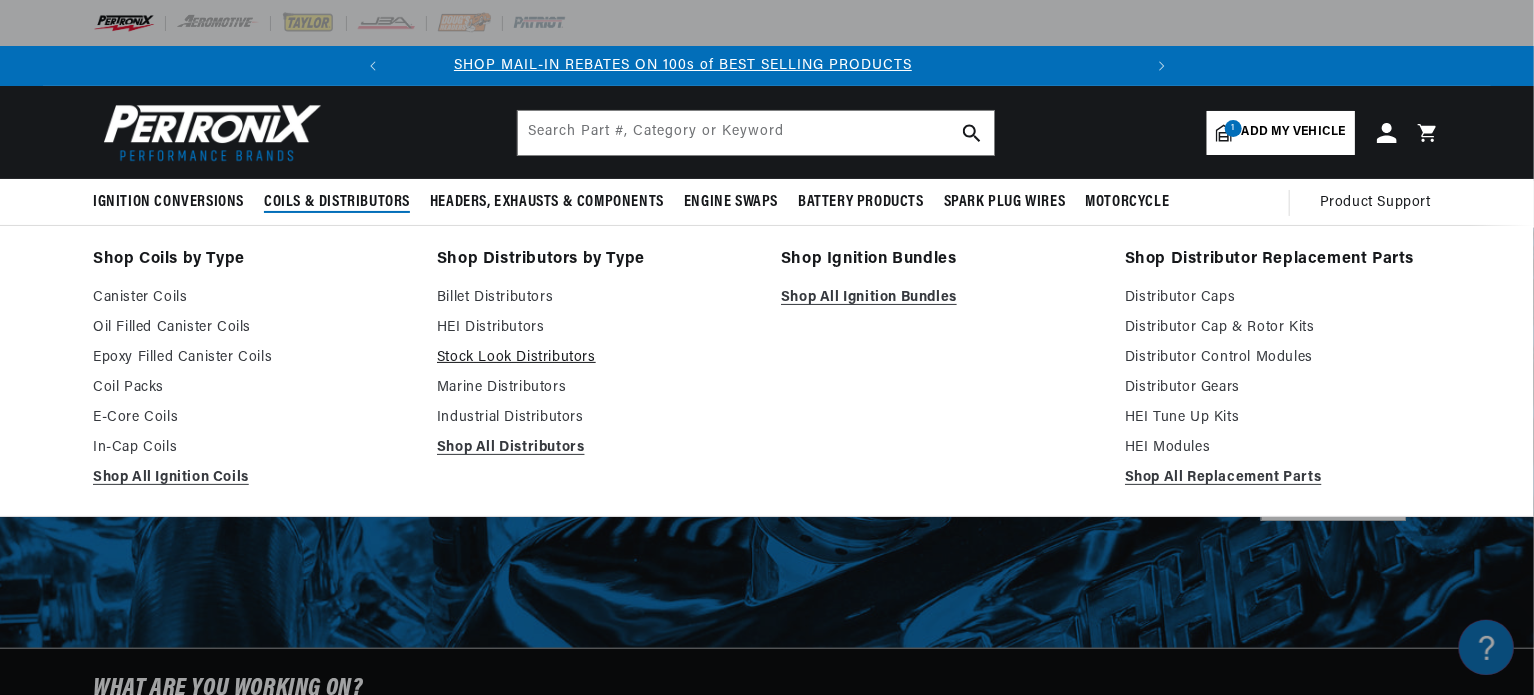 click on "Stock Look Distributors" at bounding box center [595, 358] 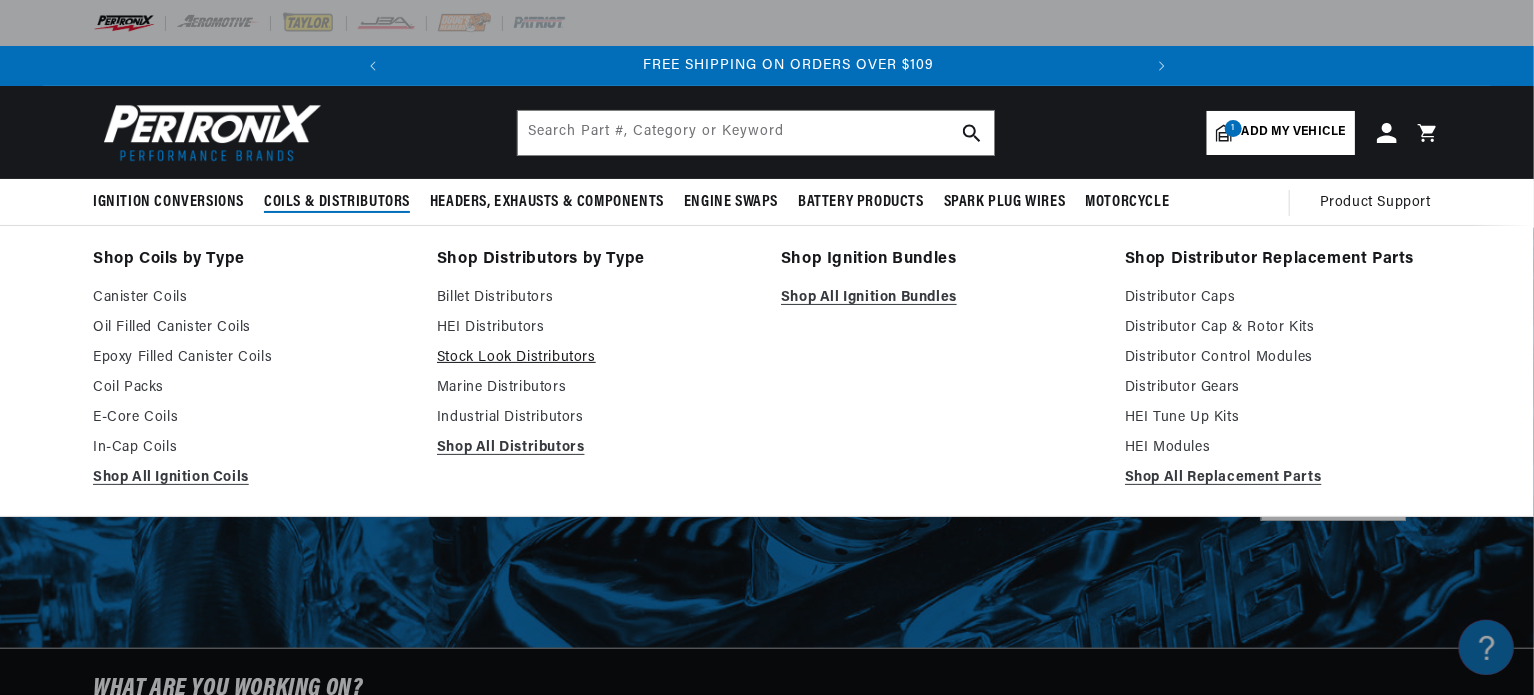 scroll, scrollTop: 0, scrollLeft: 746, axis: horizontal 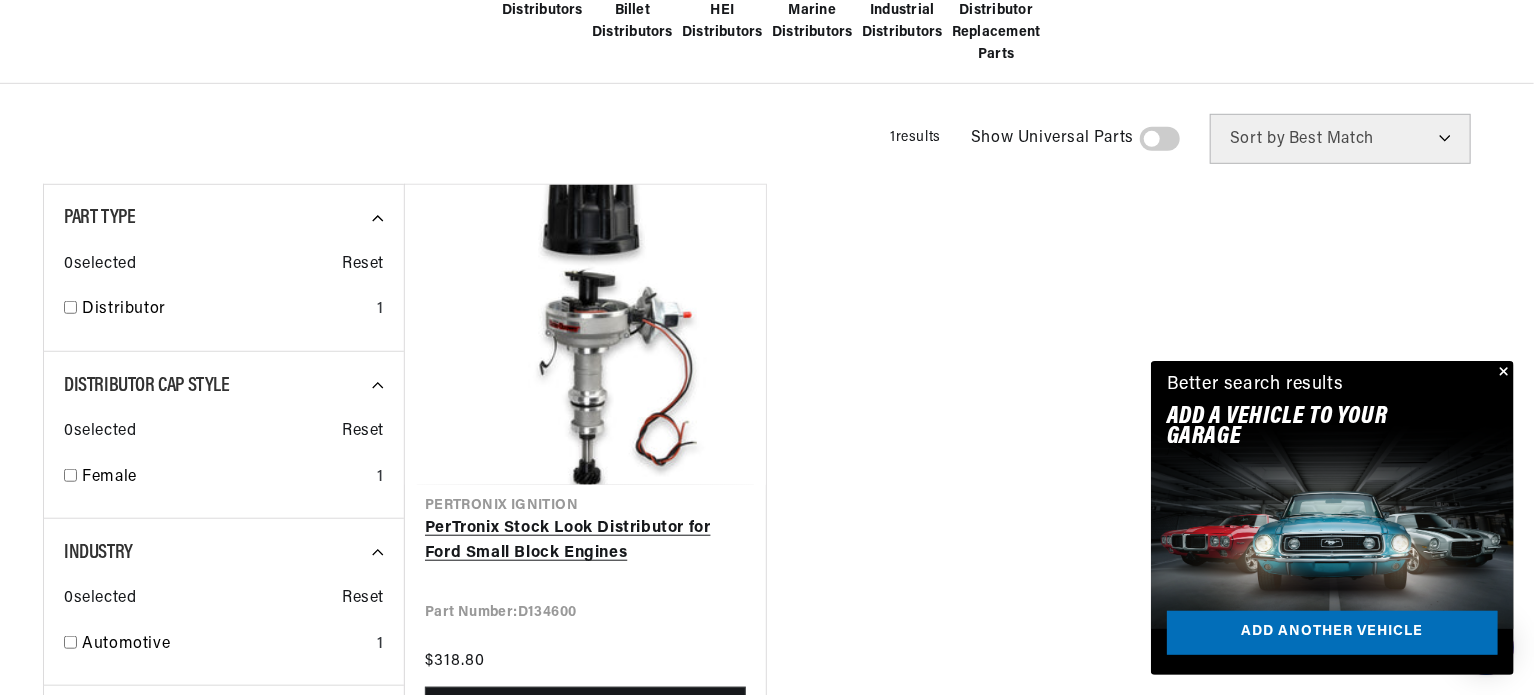 click on "PerTronix Stock Look Distributor for Ford Small Block Engines" at bounding box center [585, 541] 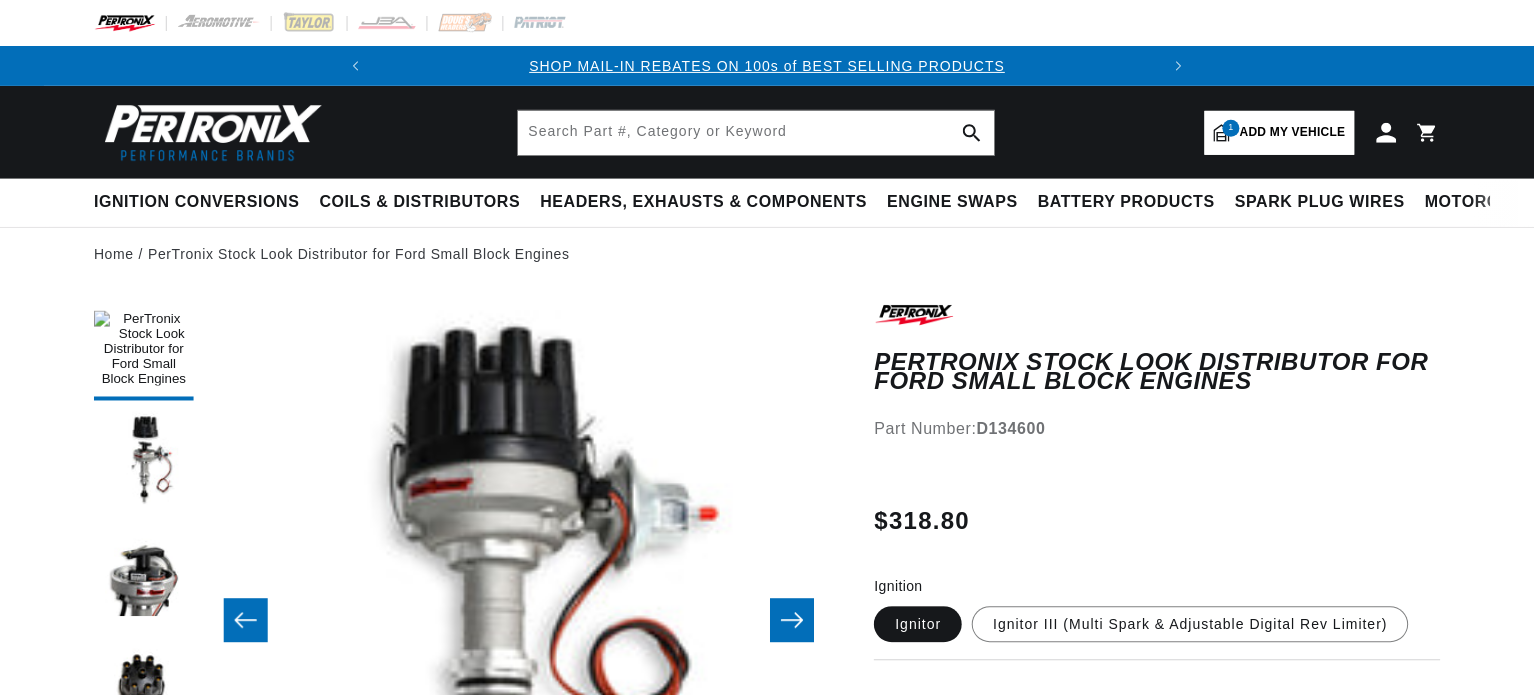 scroll, scrollTop: 0, scrollLeft: 0, axis: both 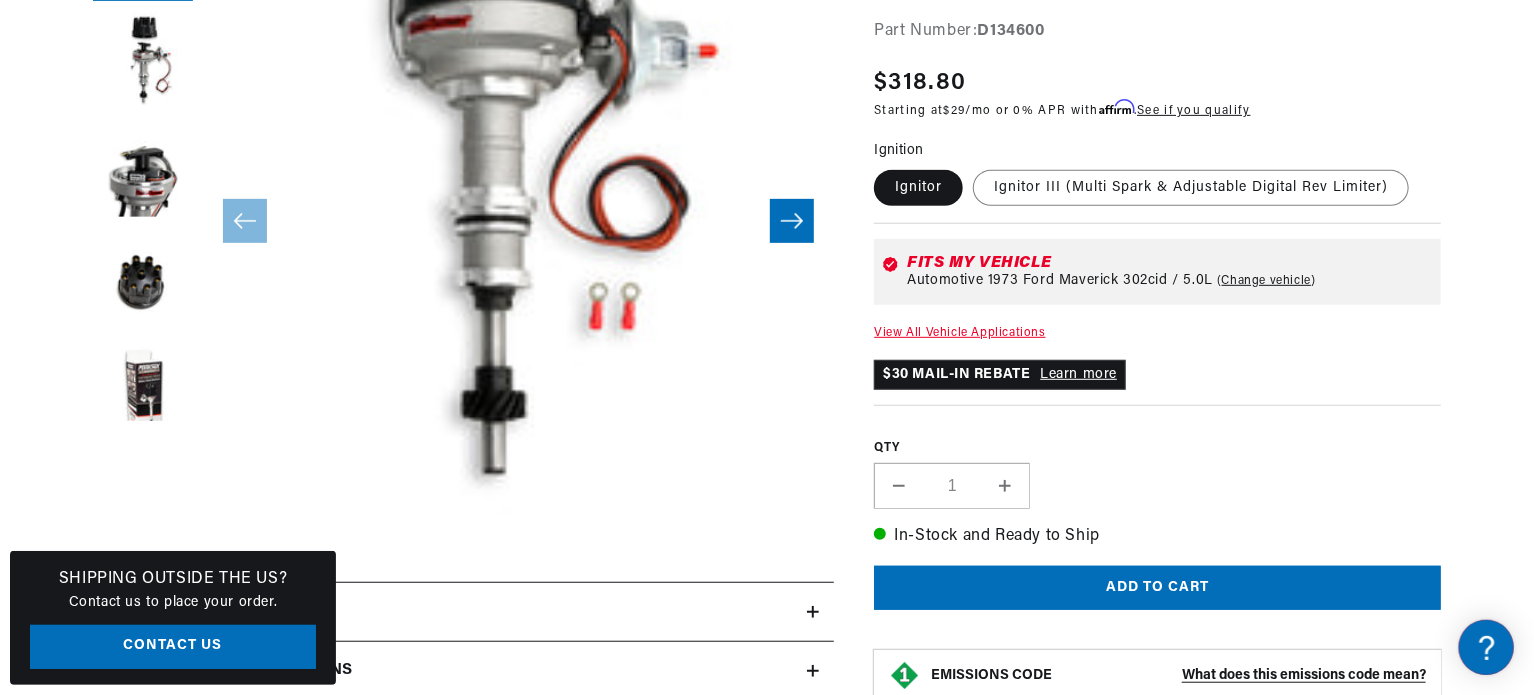 click on "Learn more" at bounding box center (1078, 374) 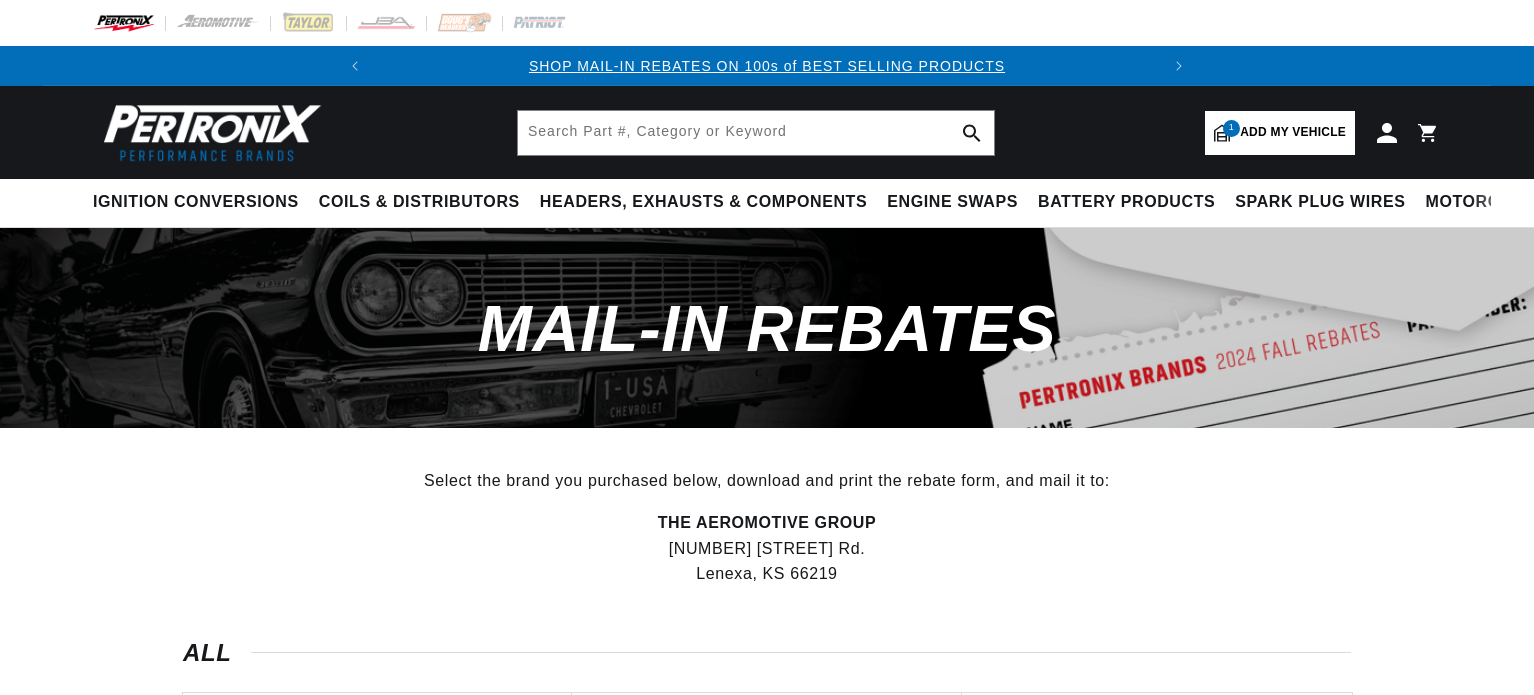 scroll, scrollTop: 0, scrollLeft: 0, axis: both 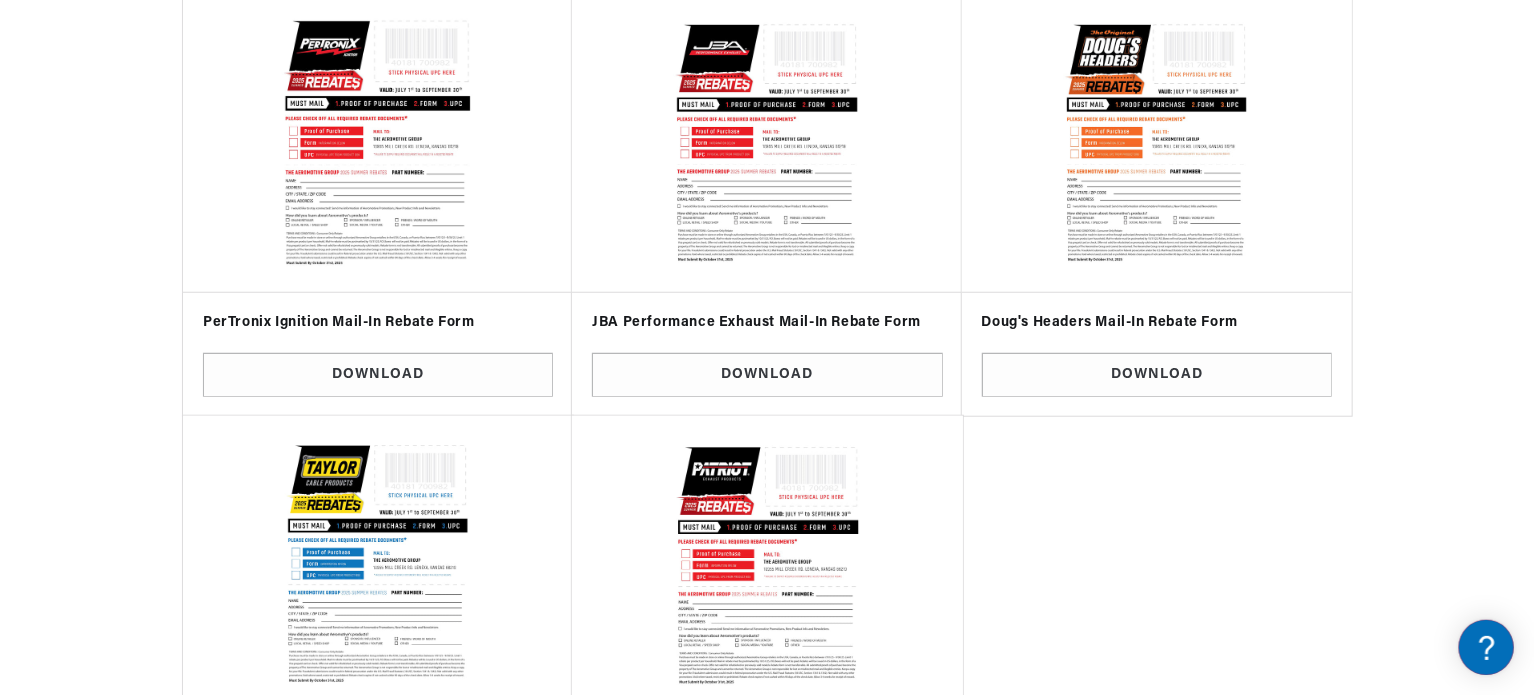 click at bounding box center (378, 142) 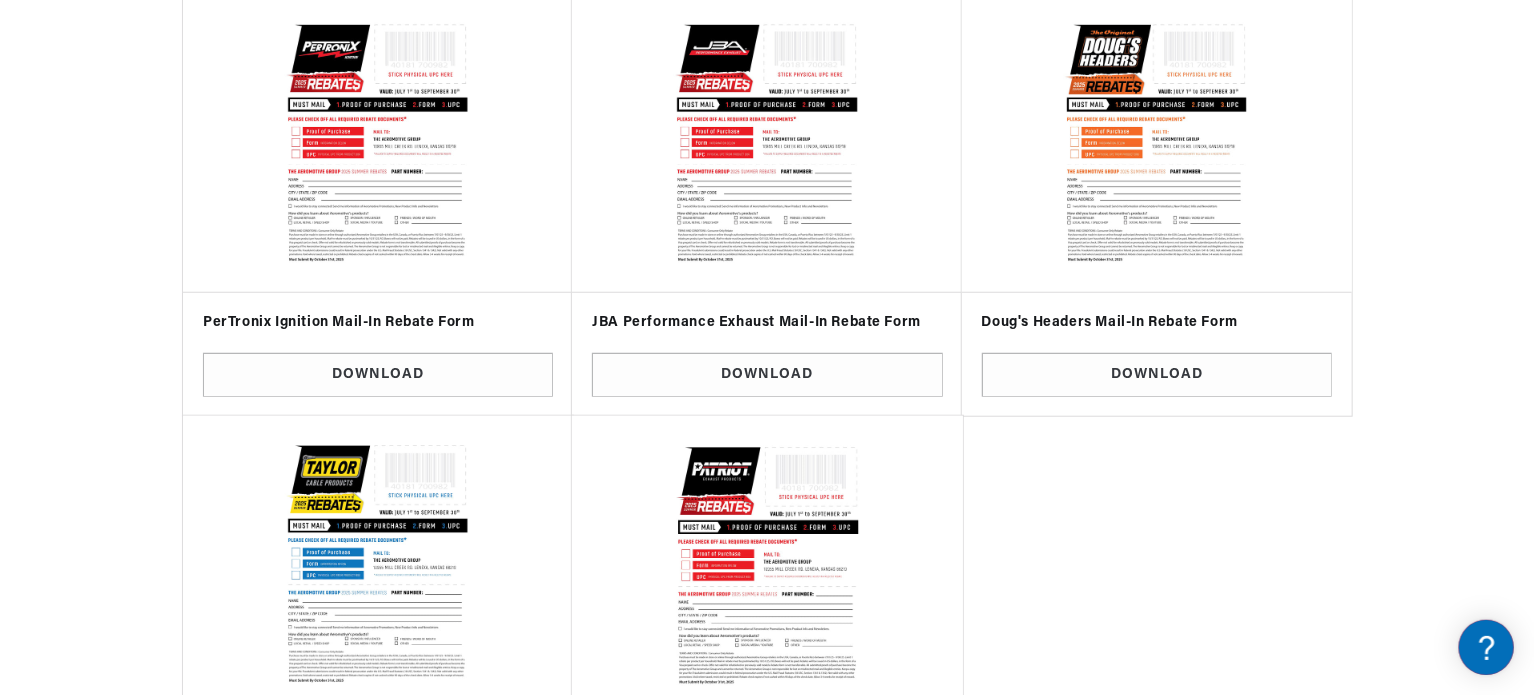 scroll, scrollTop: 1004, scrollLeft: 0, axis: vertical 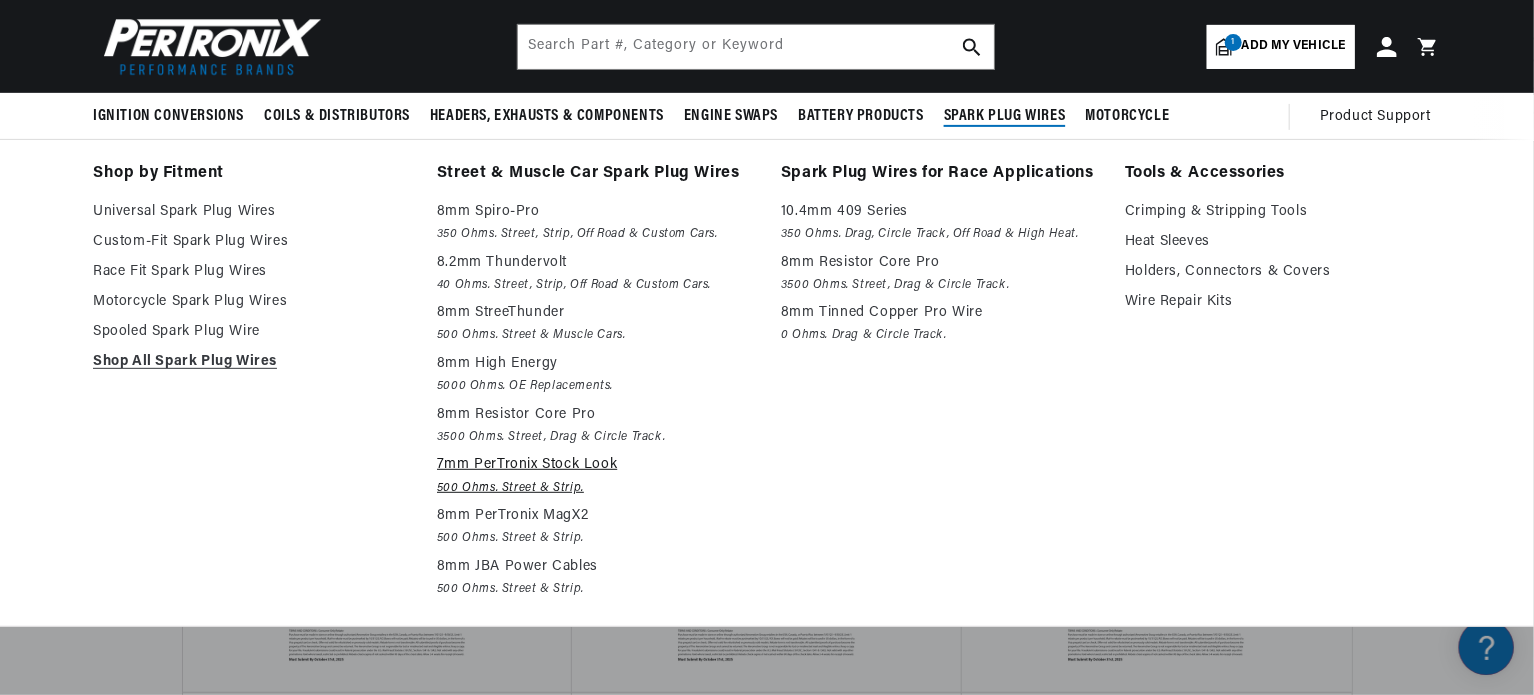 click on "7mm PerTronix Stock Look" at bounding box center (595, 465) 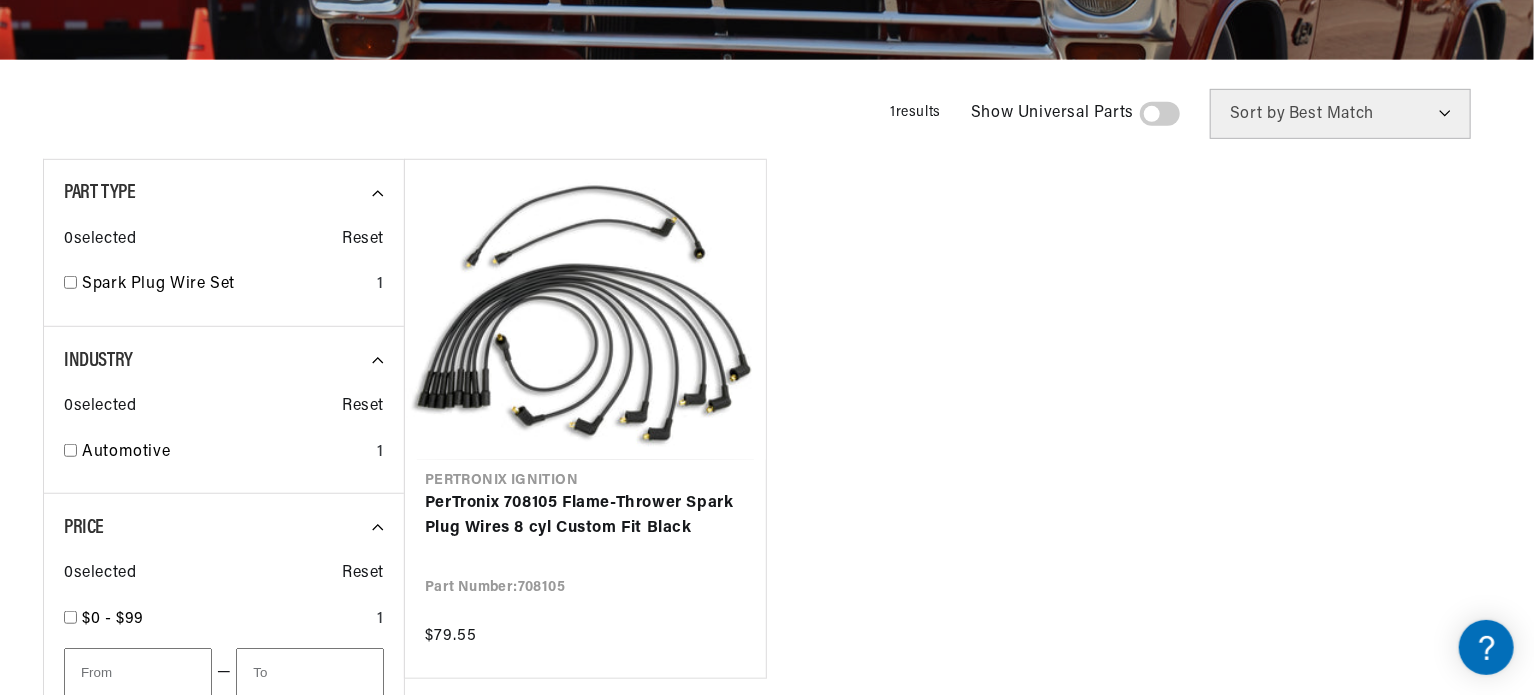 scroll, scrollTop: 577, scrollLeft: 0, axis: vertical 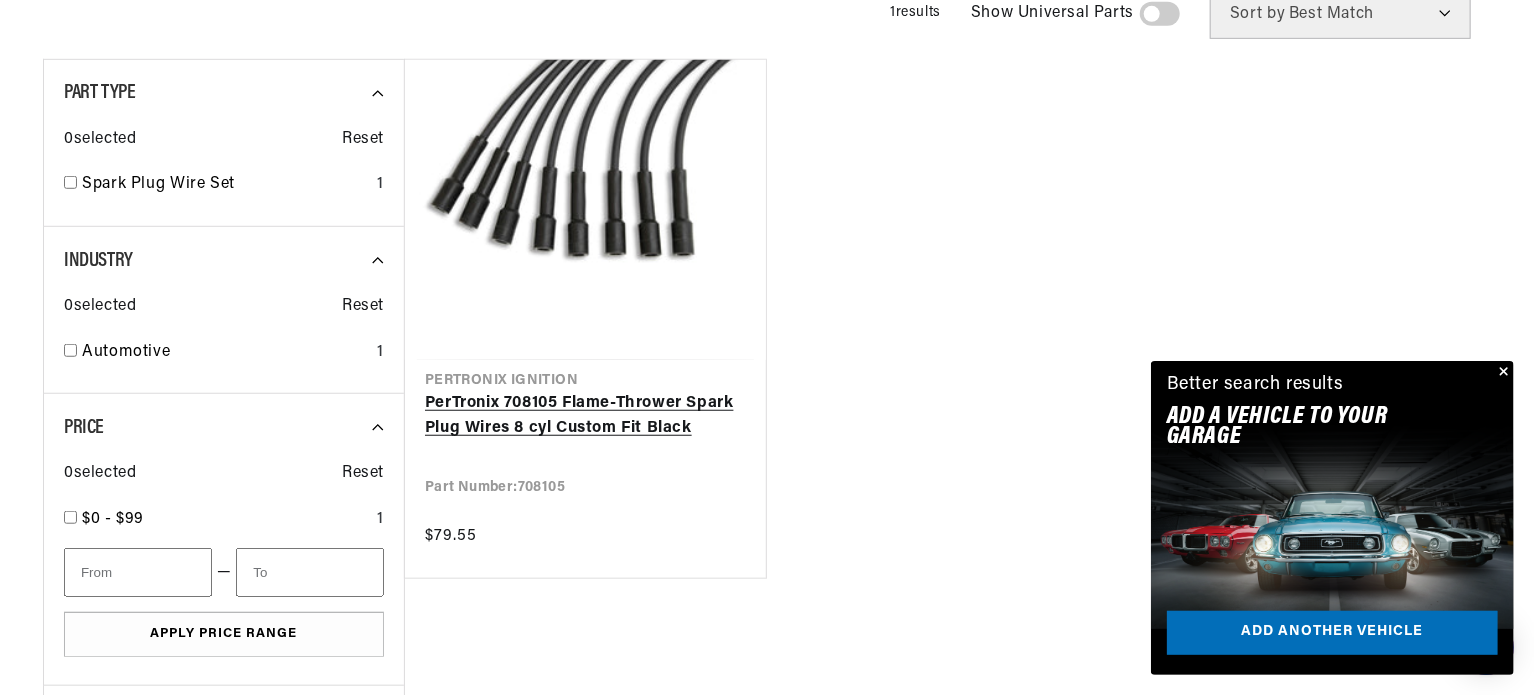 click on "PerTronix 708105 Flame-Thrower Spark Plug Wires 8 cyl Custom Fit Black" at bounding box center (585, 416) 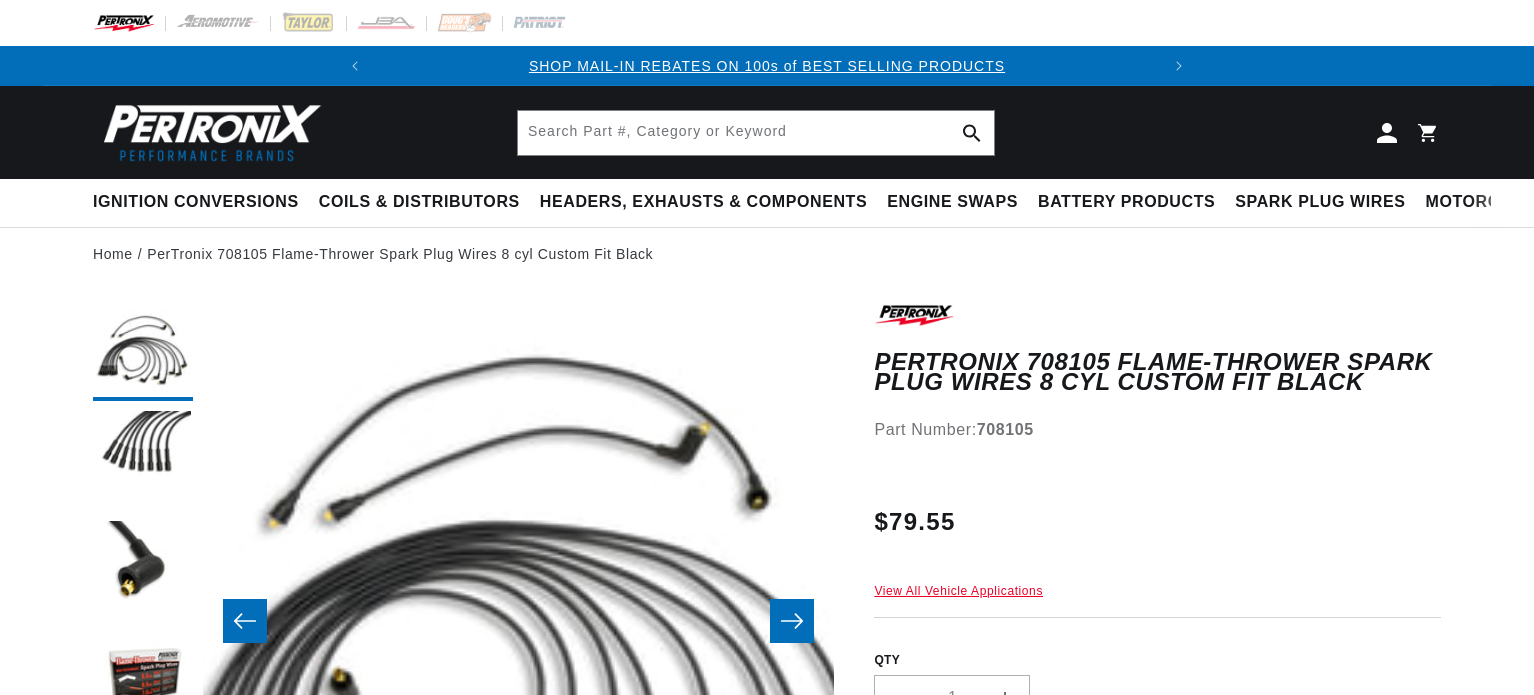 scroll, scrollTop: 0, scrollLeft: 0, axis: both 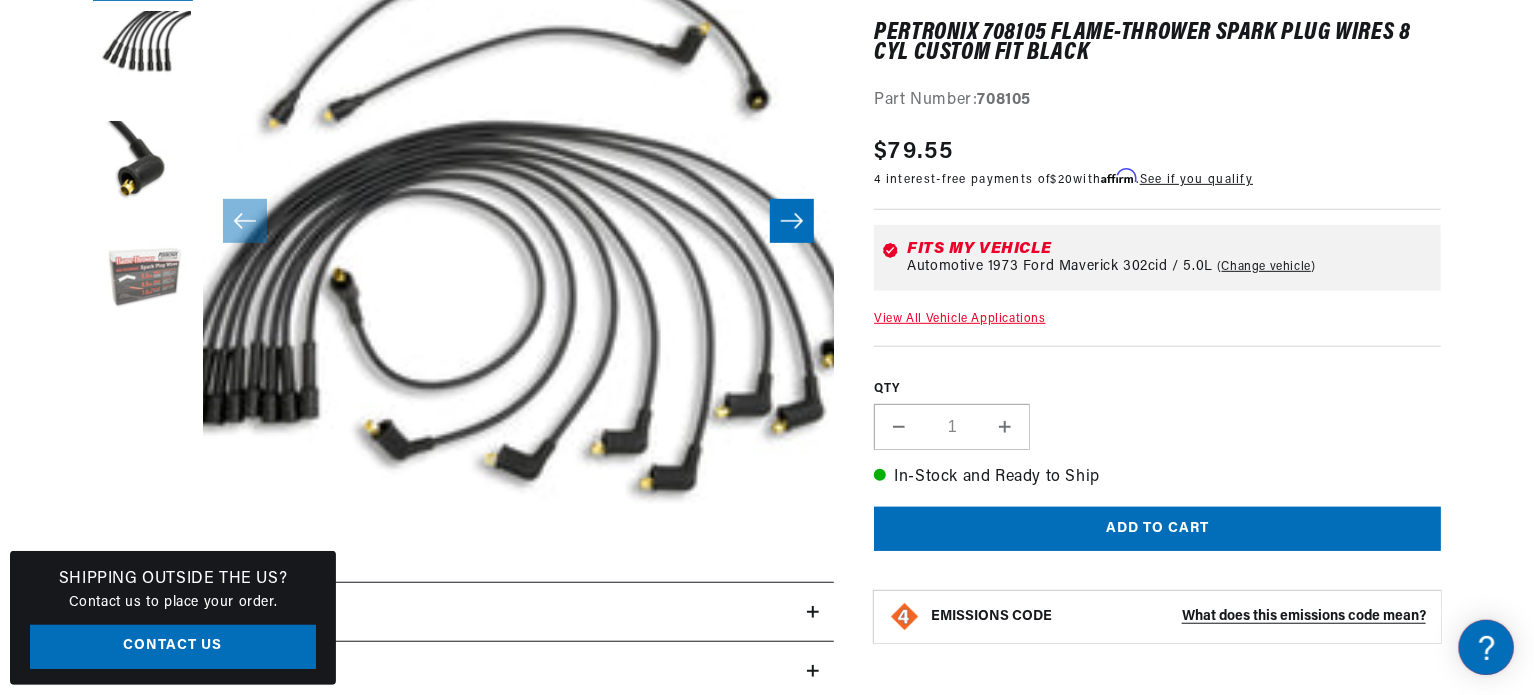 click at bounding box center [143, 281] 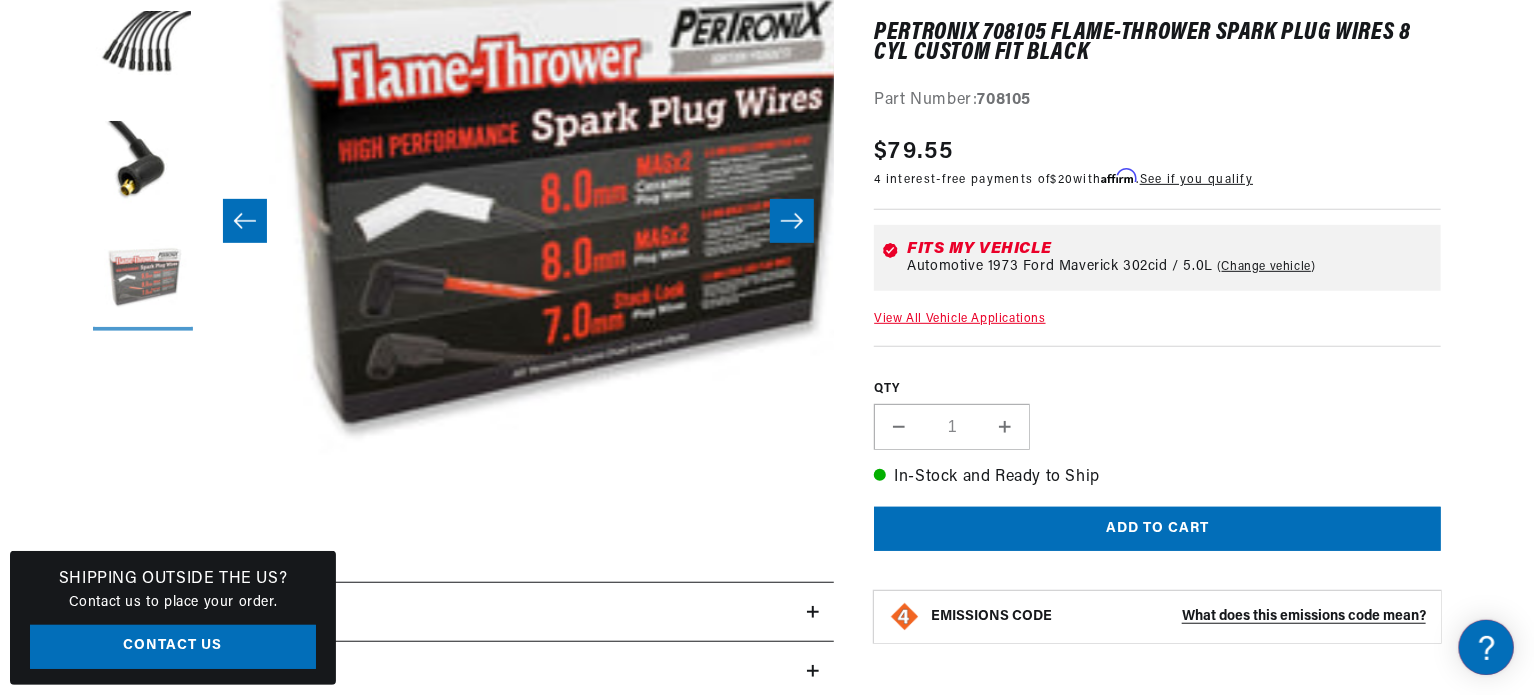 scroll, scrollTop: 0, scrollLeft: 1894, axis: horizontal 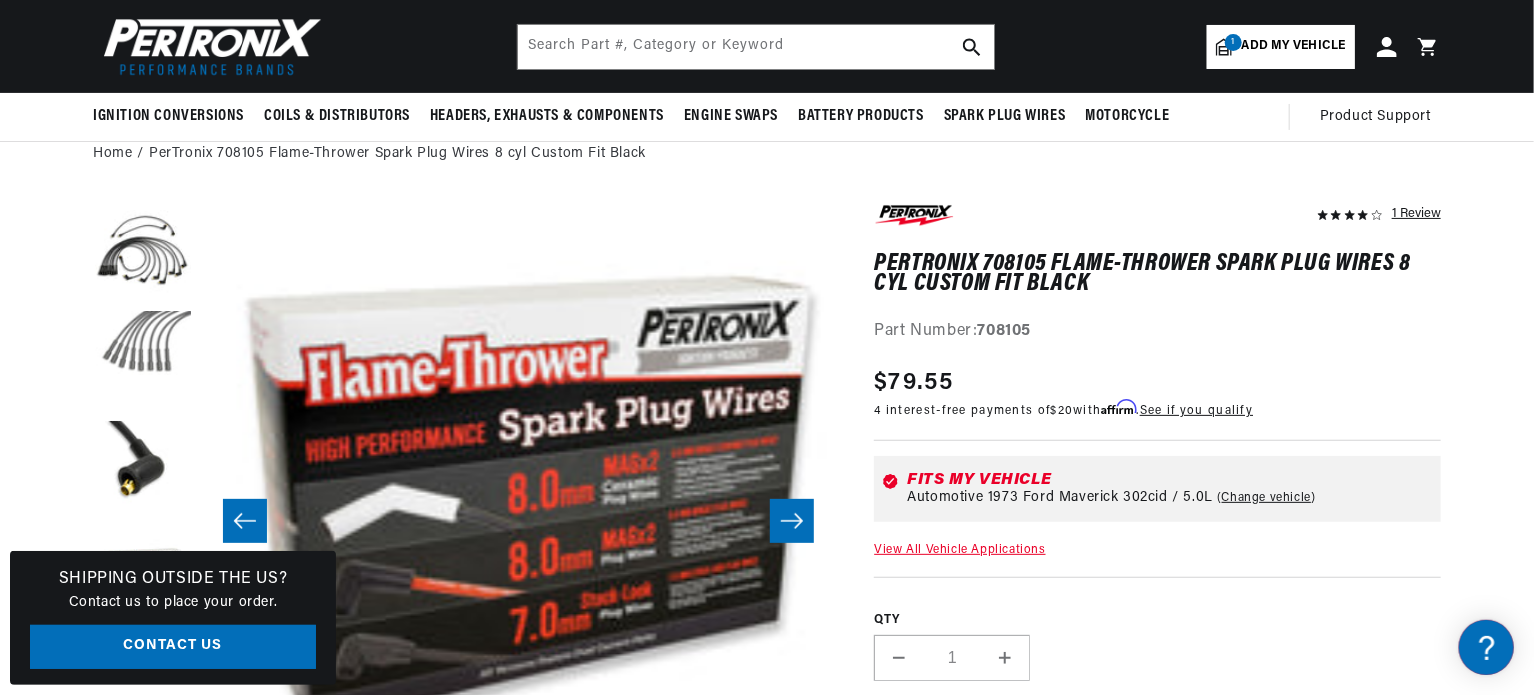 drag, startPoint x: 120, startPoint y: 318, endPoint x: 124, endPoint y: 328, distance: 10.770329 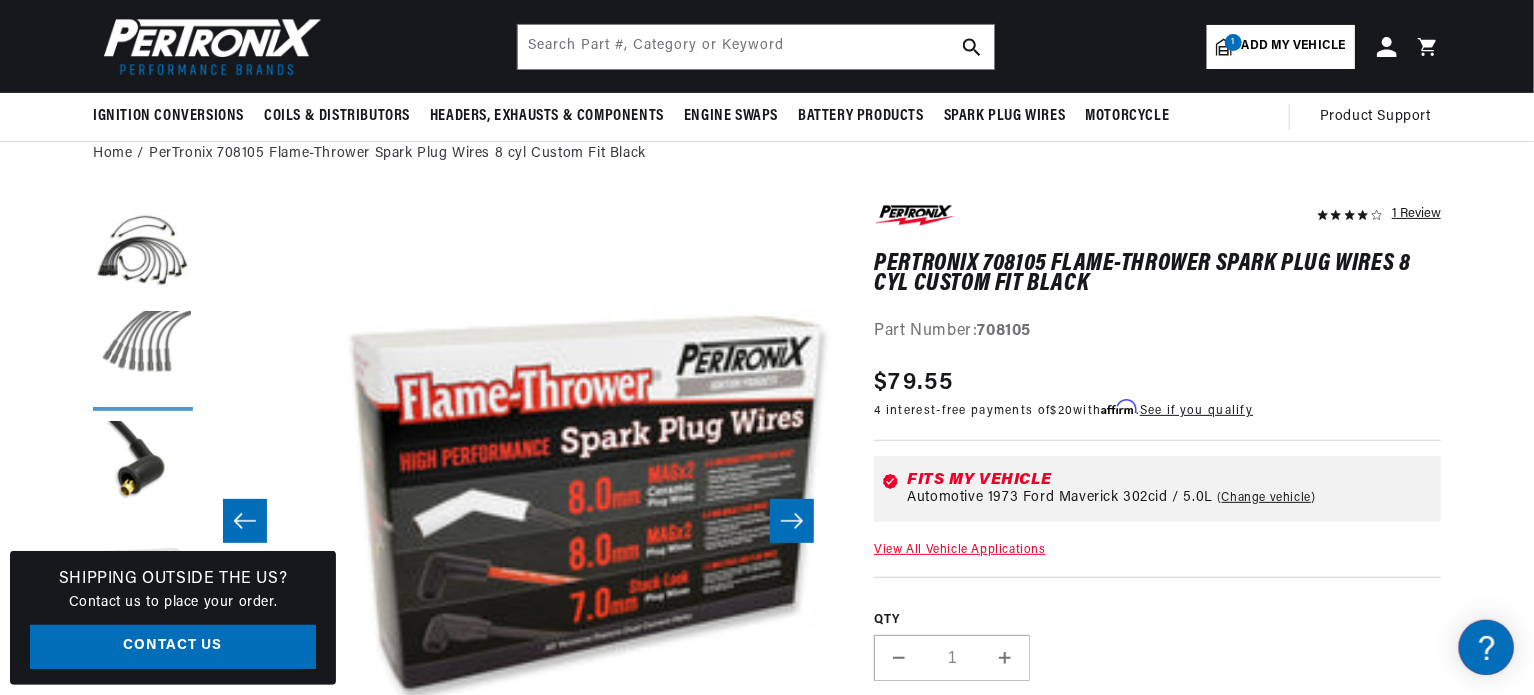 scroll, scrollTop: 0, scrollLeft: 19, axis: horizontal 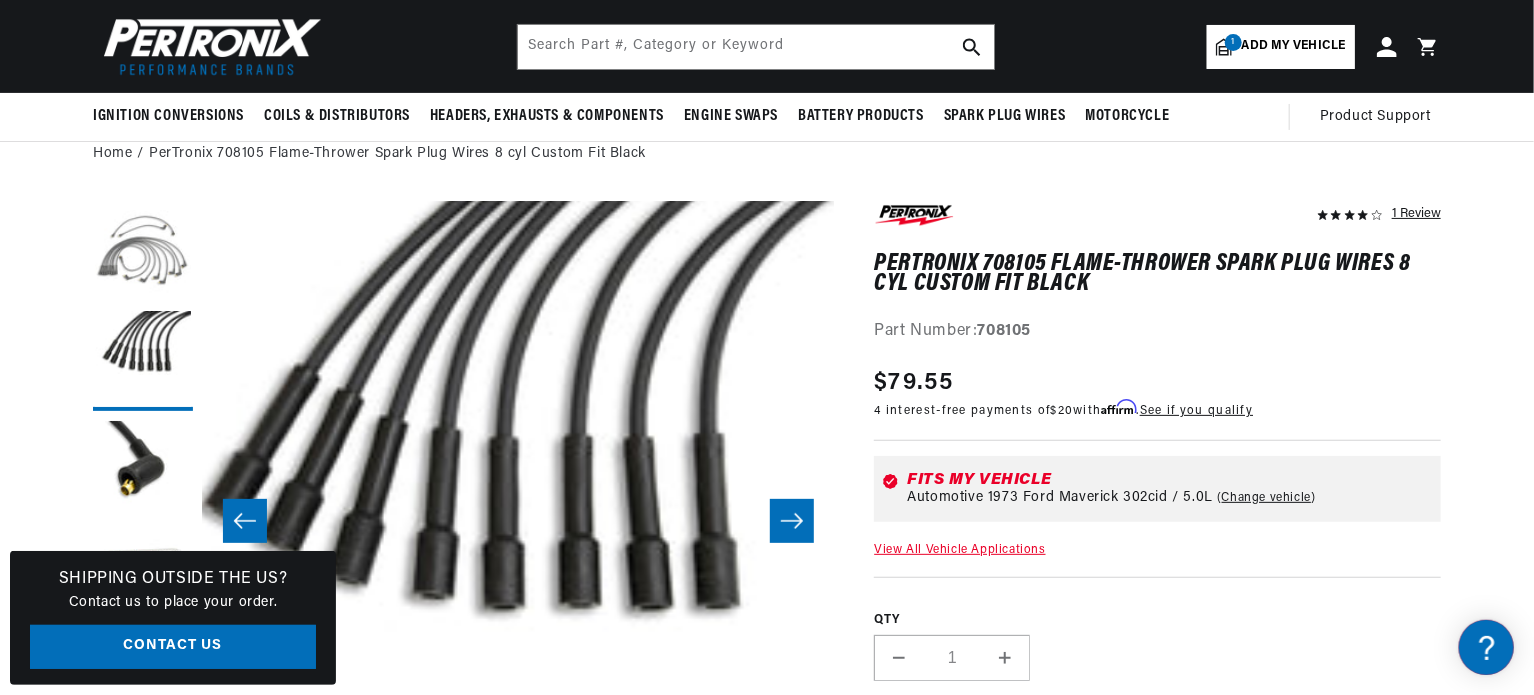 click at bounding box center (143, 251) 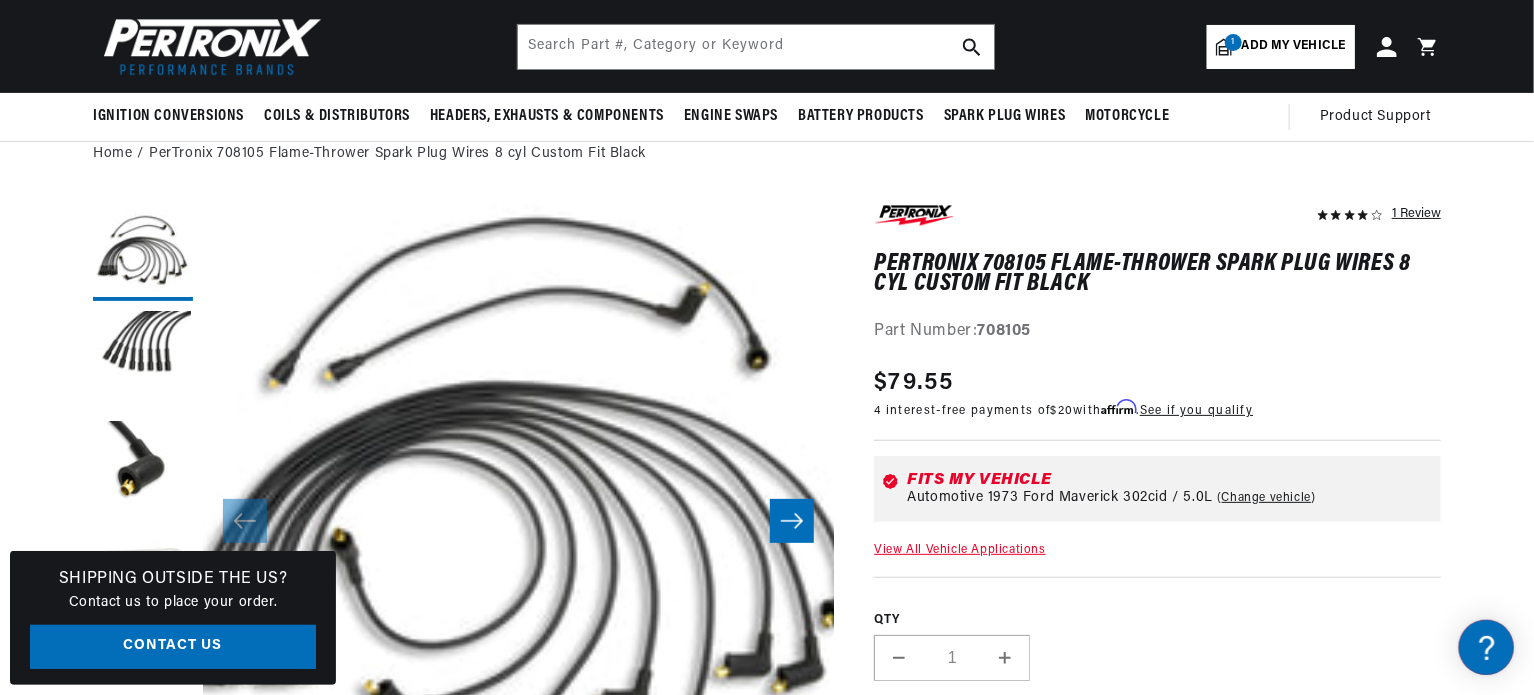 scroll, scrollTop: 63, scrollLeft: 0, axis: vertical 